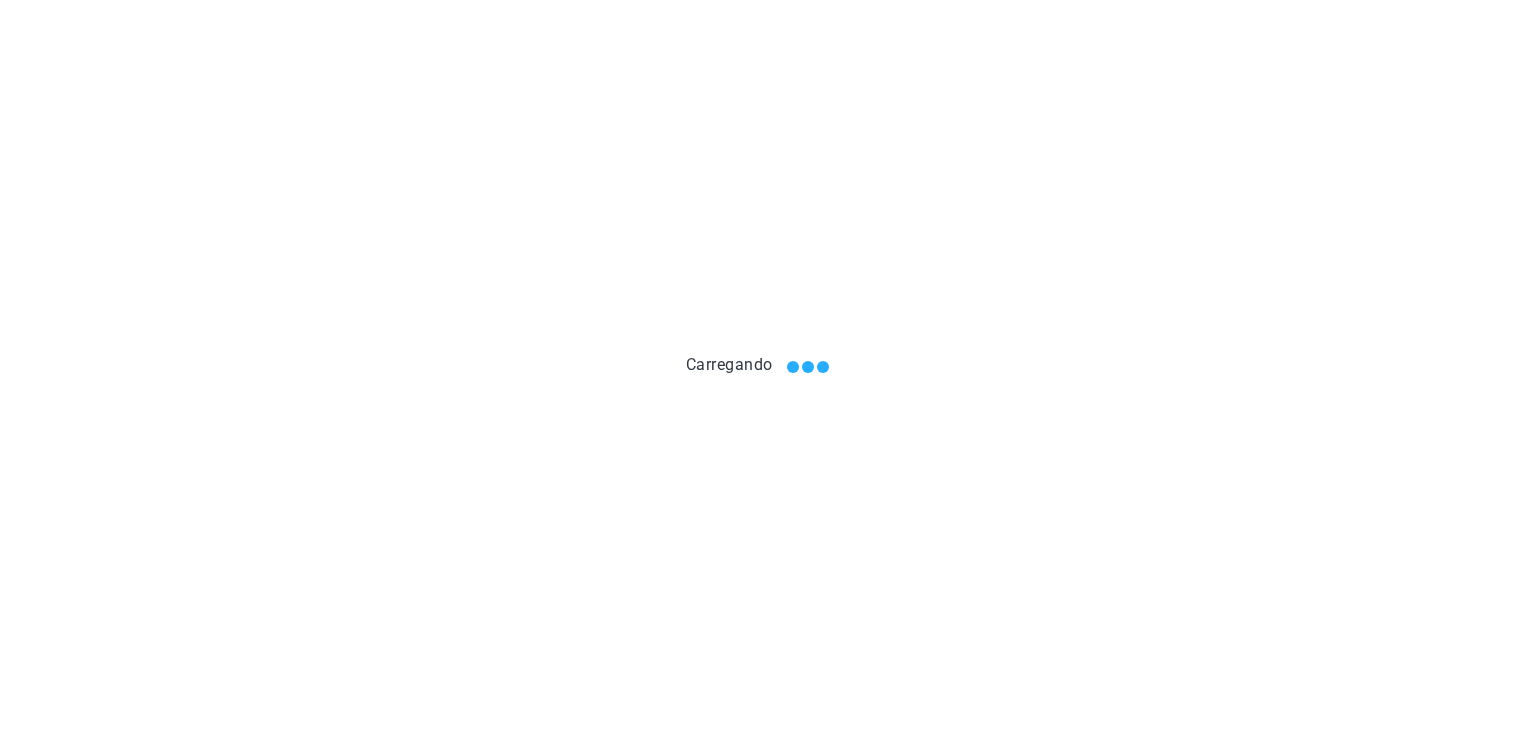 scroll, scrollTop: 0, scrollLeft: 0, axis: both 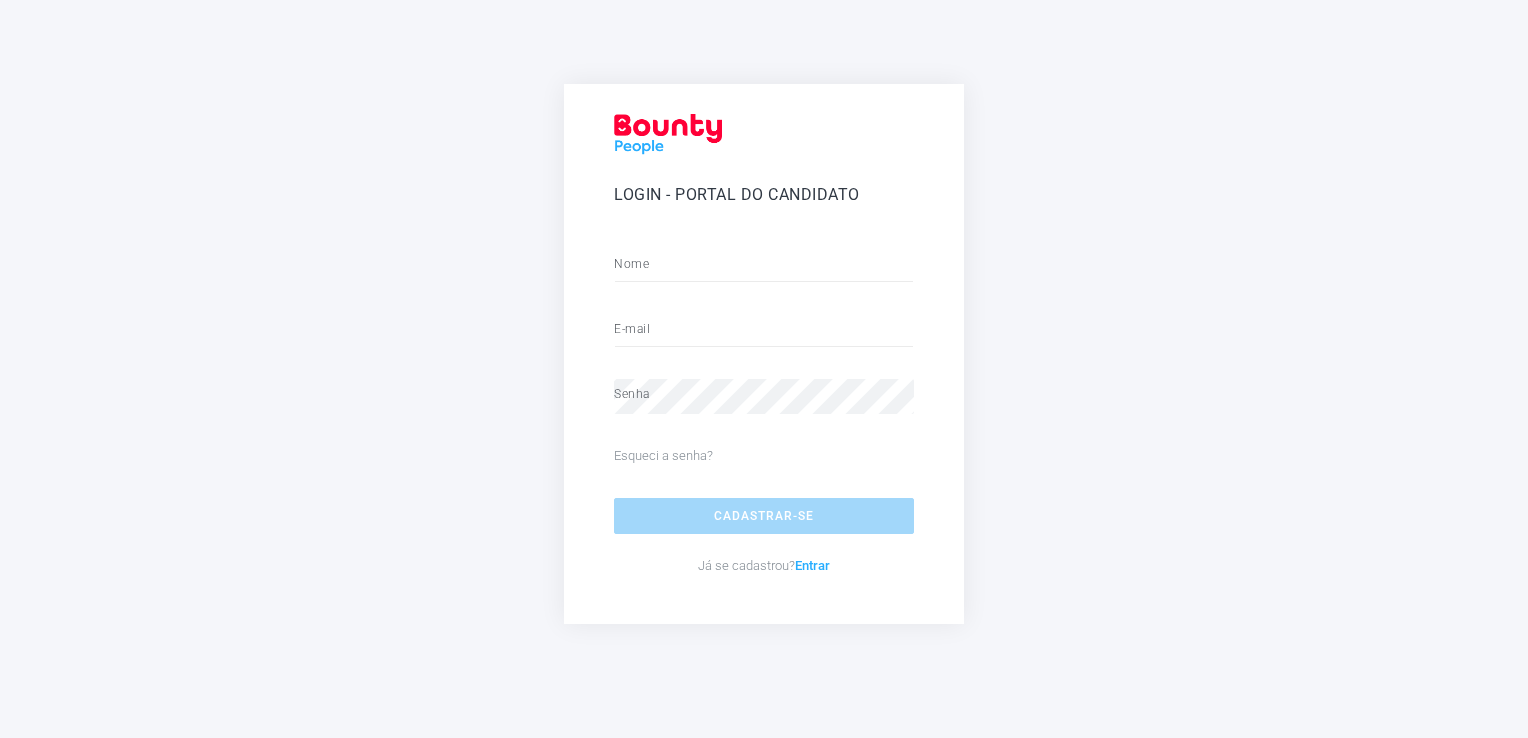 click on "Entrar" at bounding box center [812, 565] 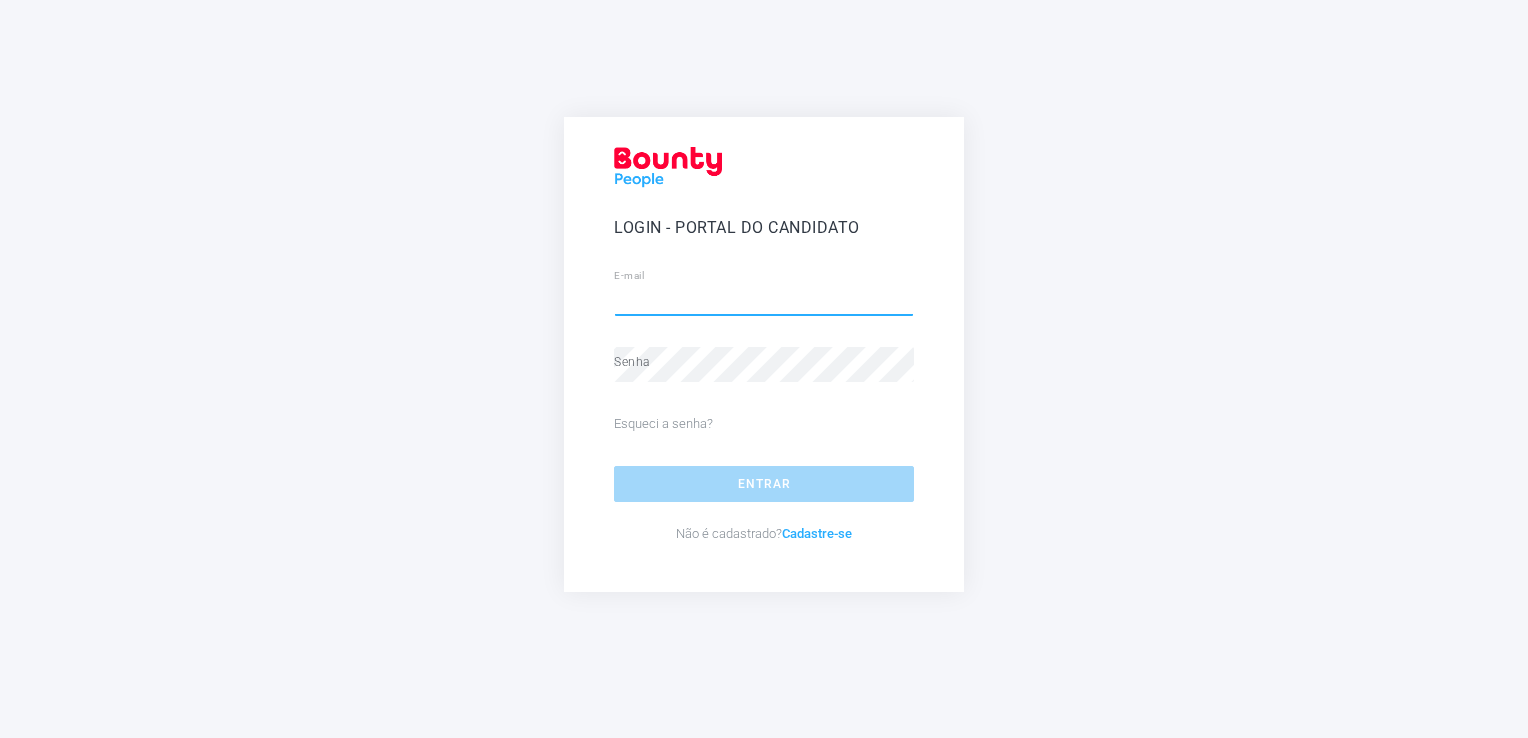 click at bounding box center (764, 299) 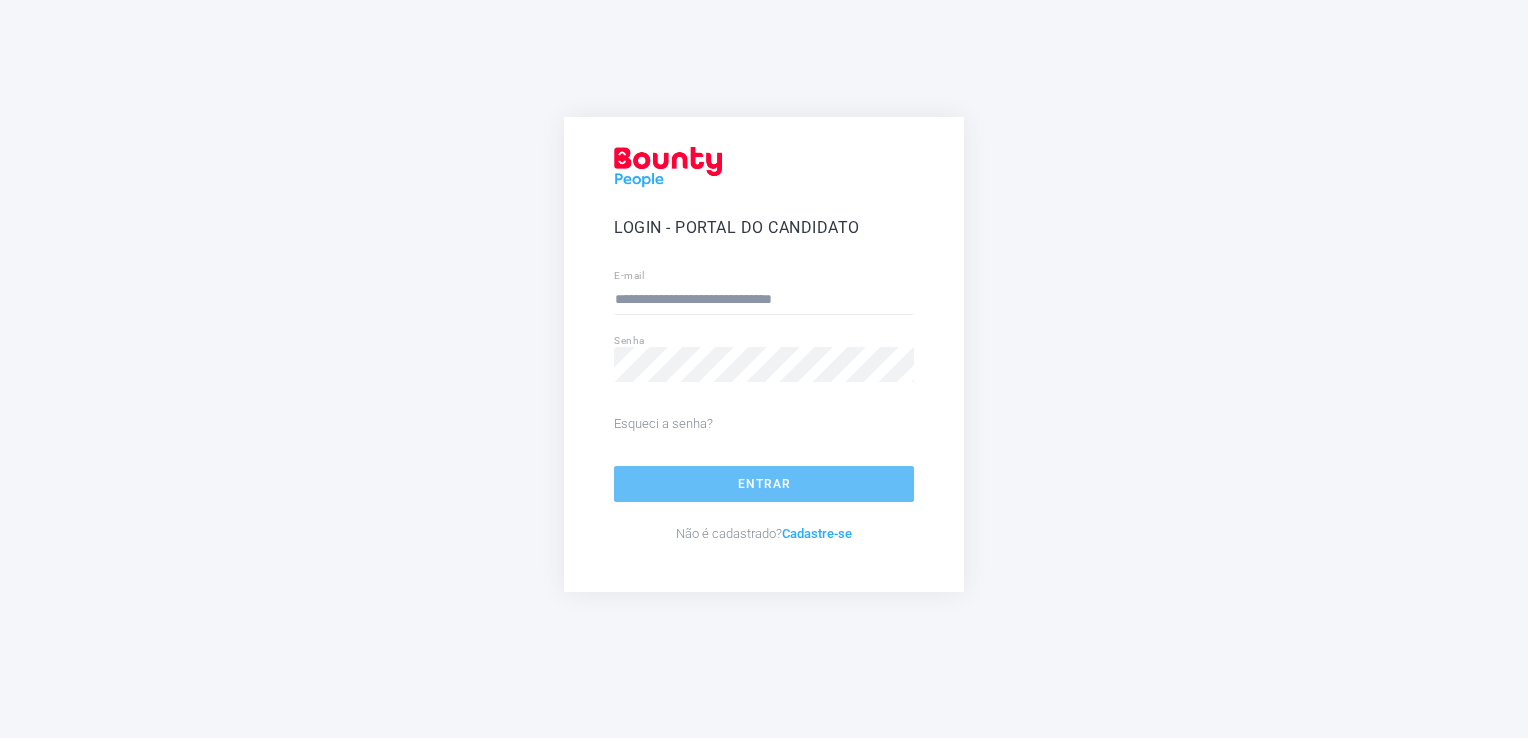click on "Entrar" at bounding box center [764, 484] 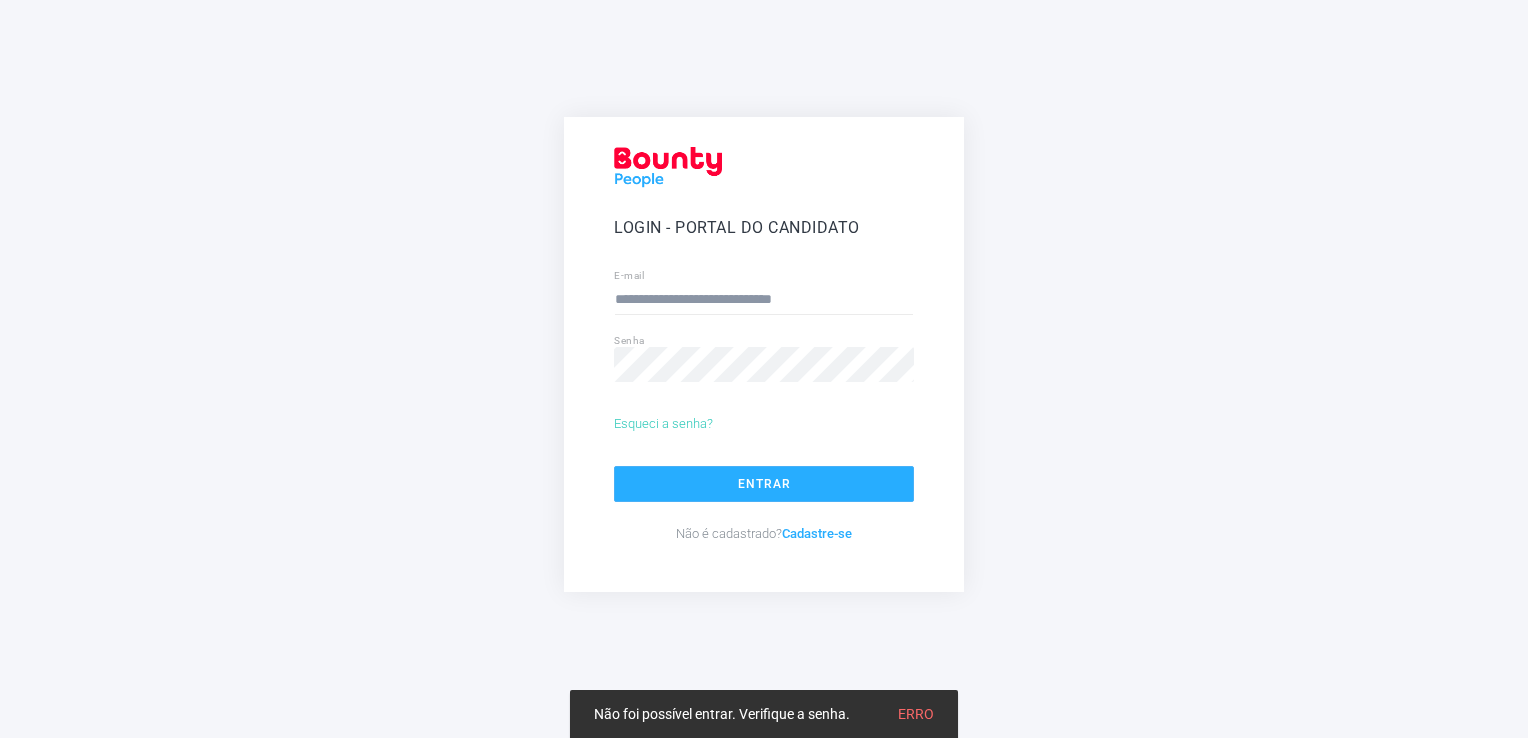 click on "Esqueci a senha?" at bounding box center [663, 424] 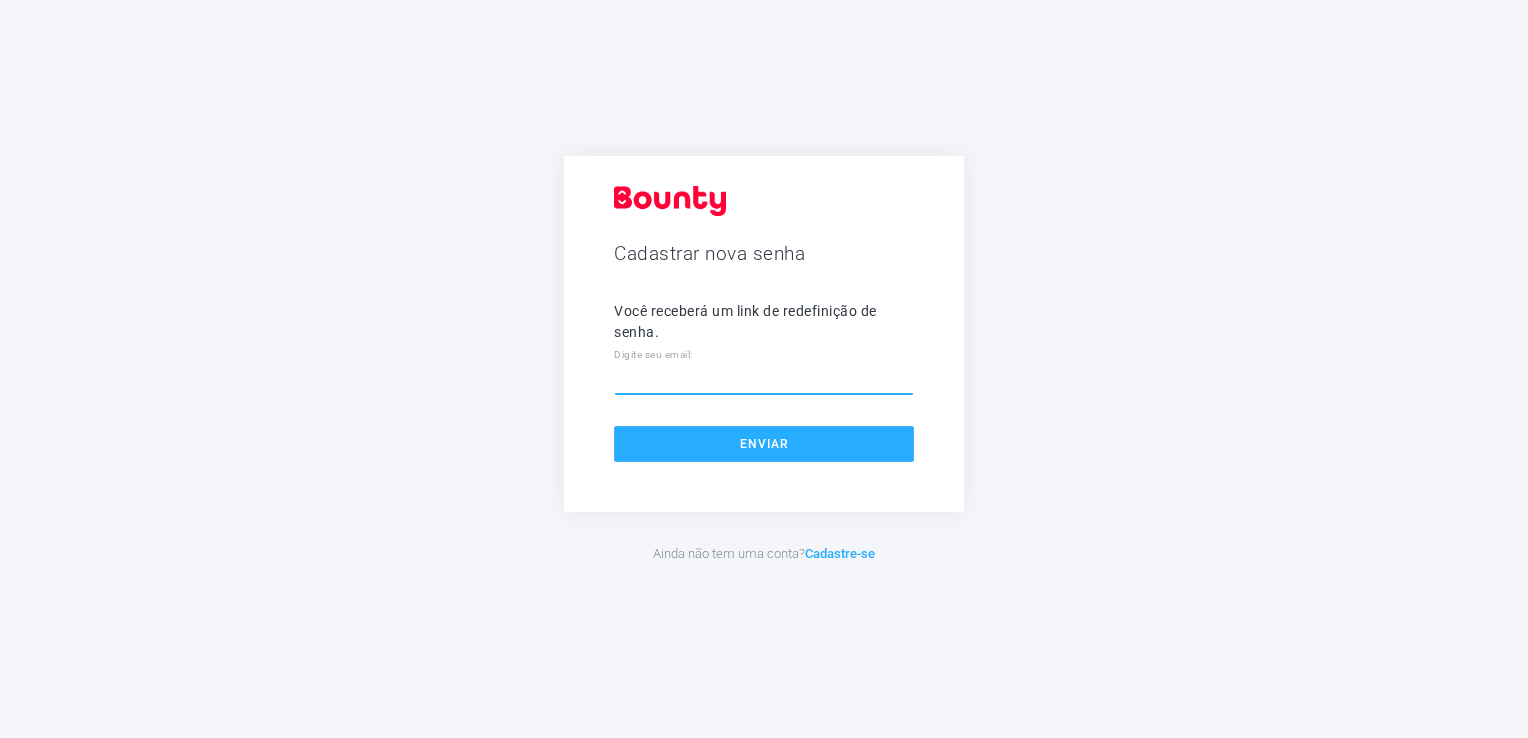 click on "Digite seu email:" at bounding box center [764, 378] 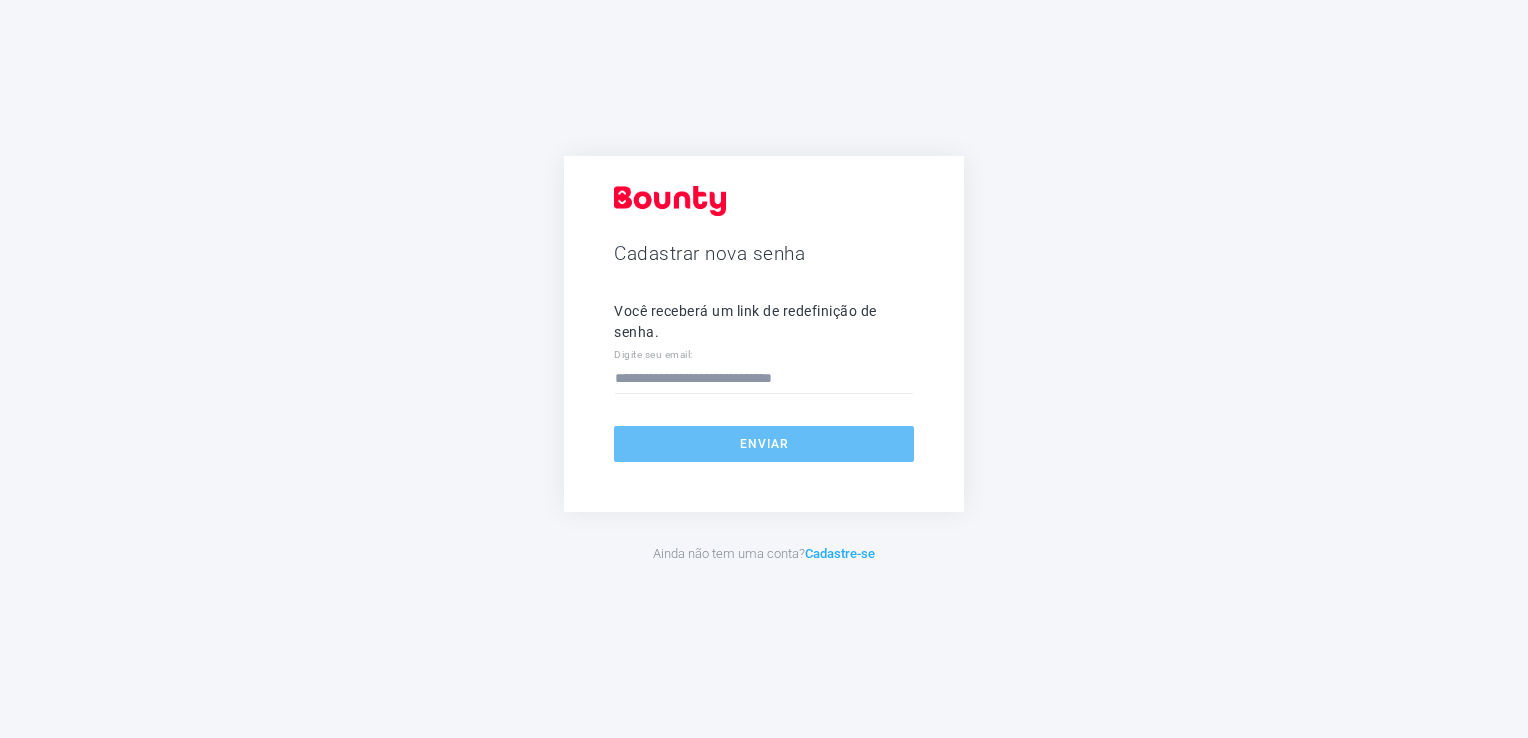 click on "Enviar" at bounding box center [764, 444] 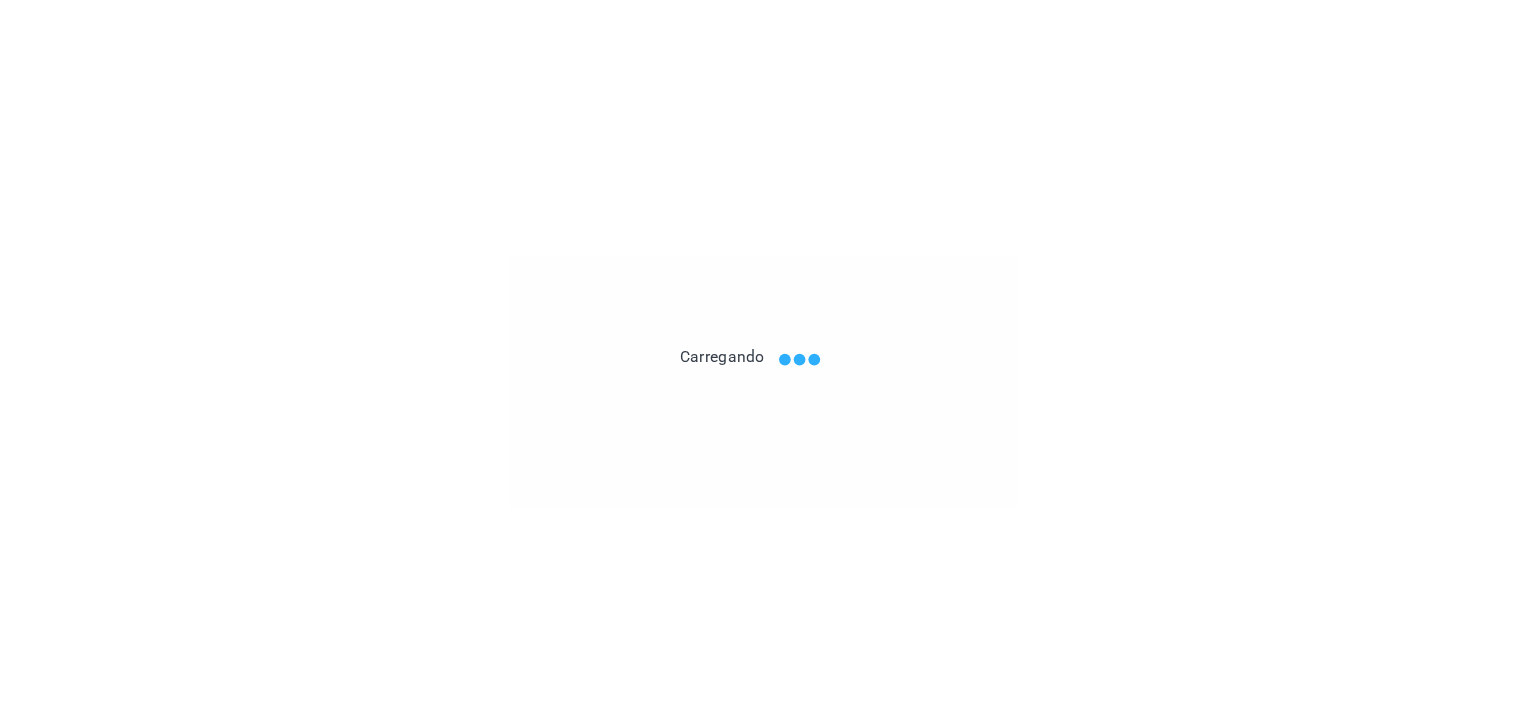 scroll, scrollTop: 0, scrollLeft: 0, axis: both 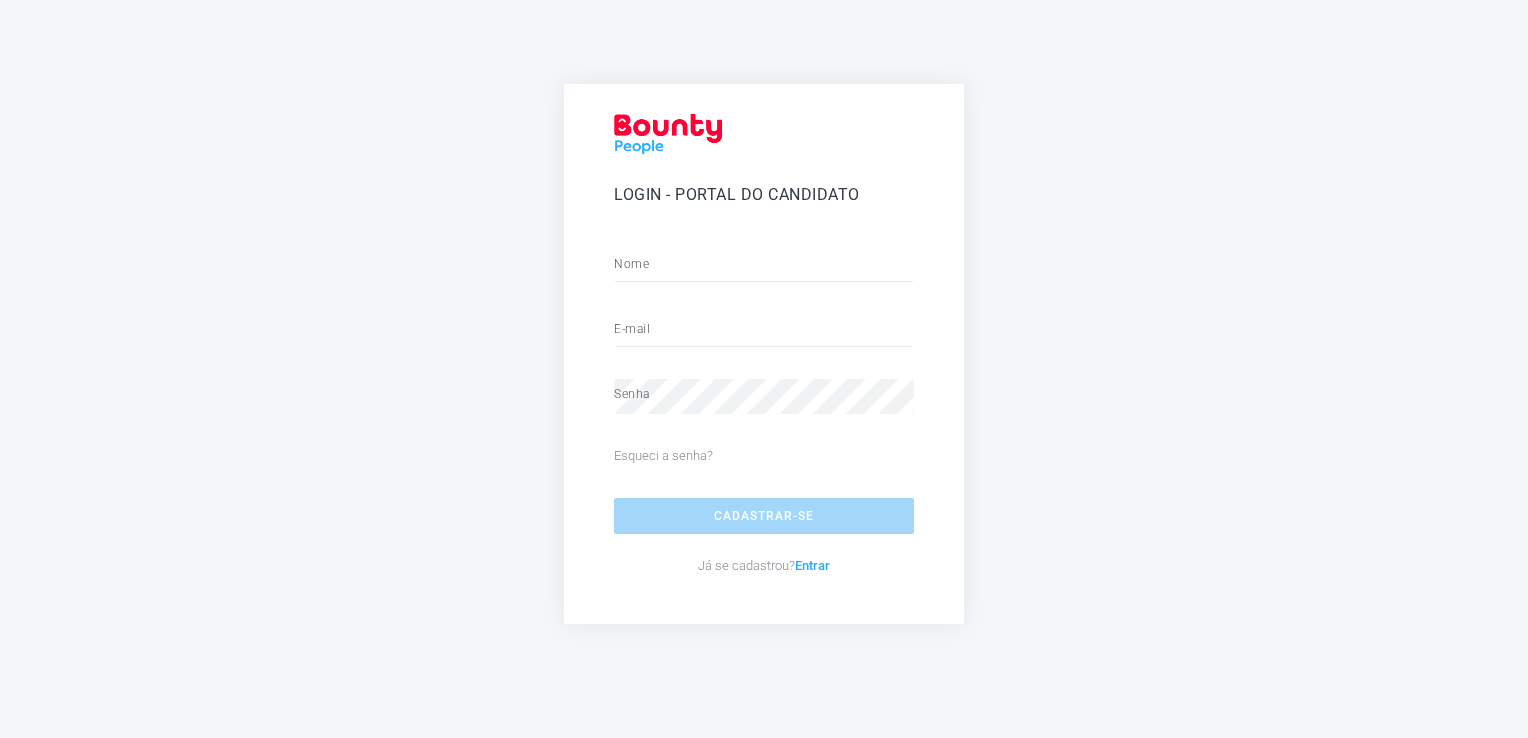 click on "Entrar" at bounding box center (812, 565) 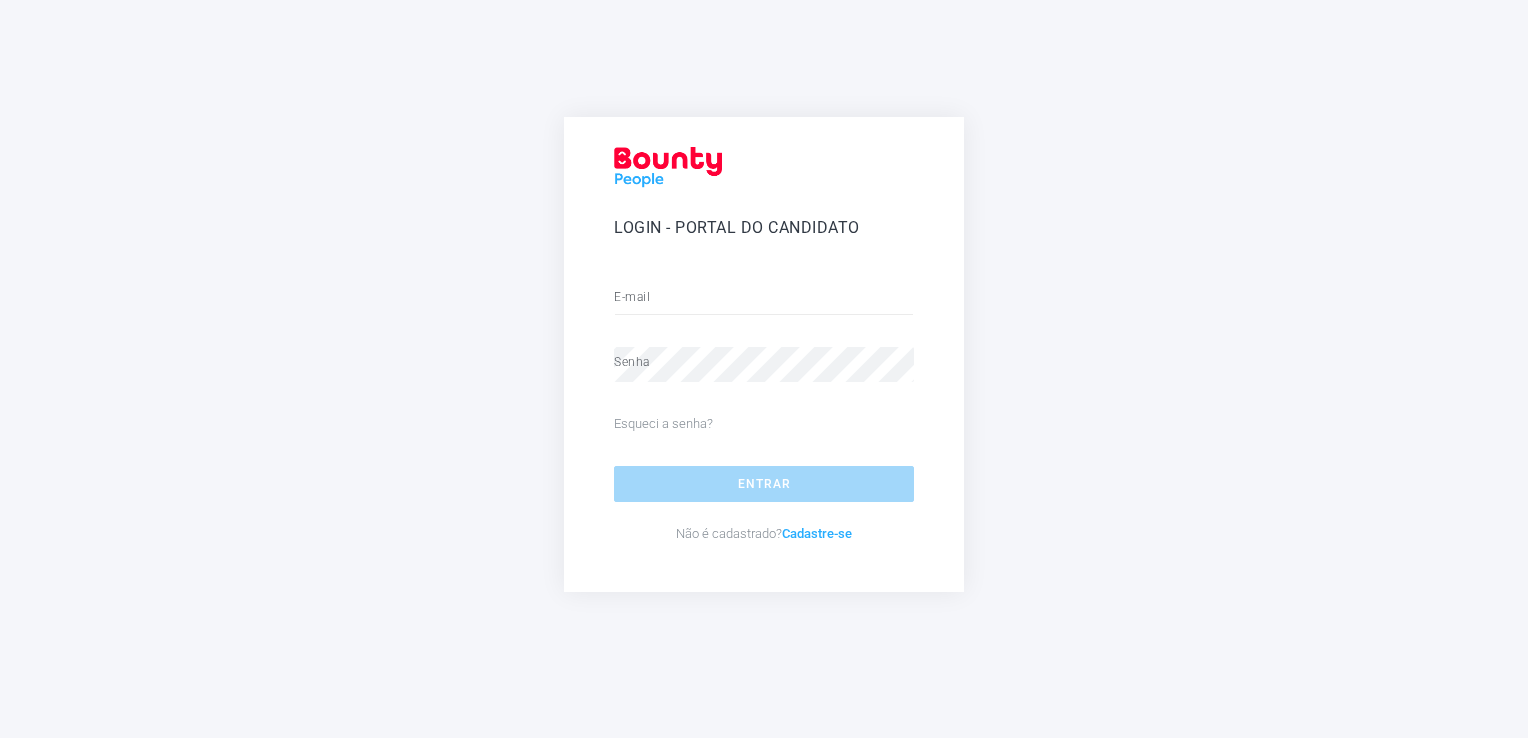 click on "E-mail
Senha
Esqueci a senha?
Entrar
Não é cadastrado?  Cadastre-se" at bounding box center (764, 417) 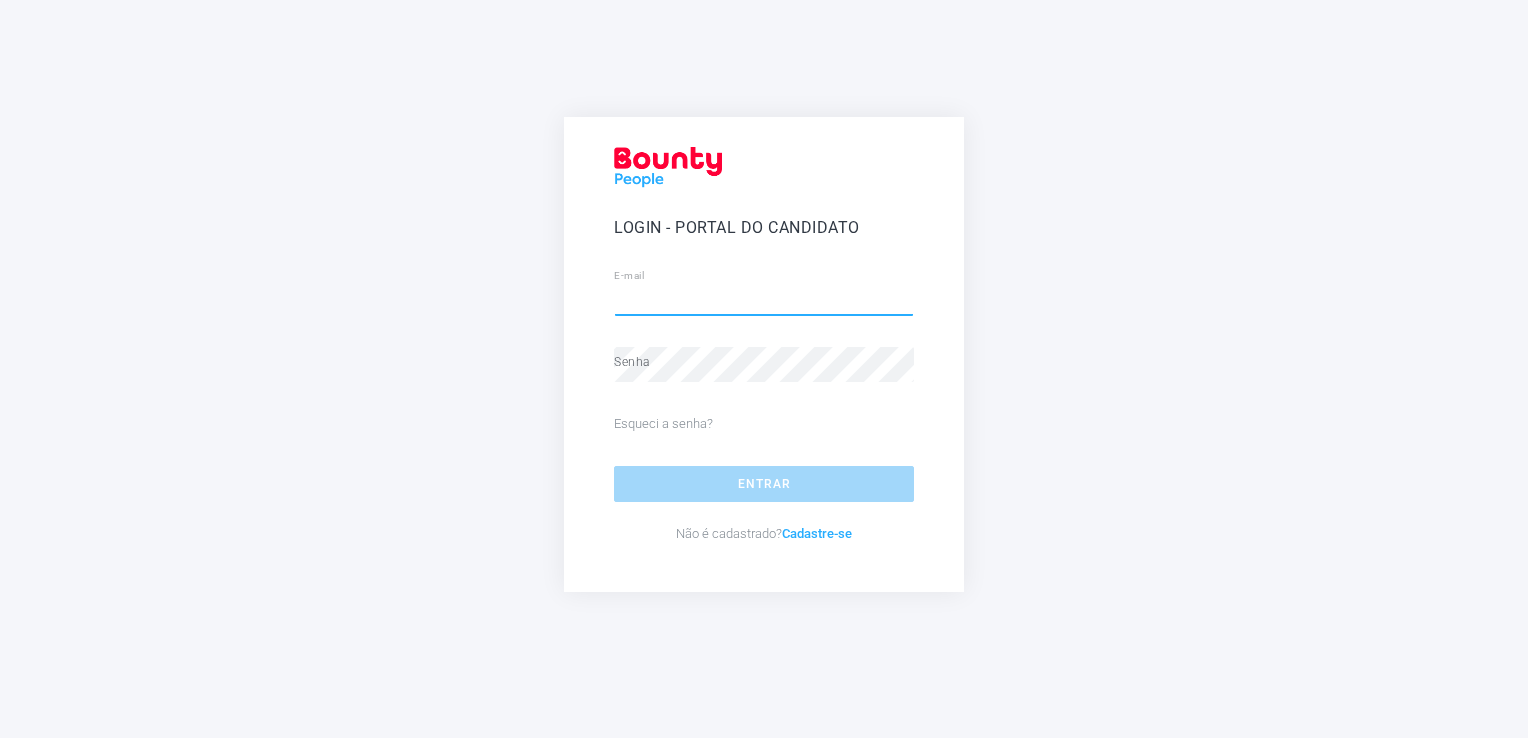 click at bounding box center [764, 299] 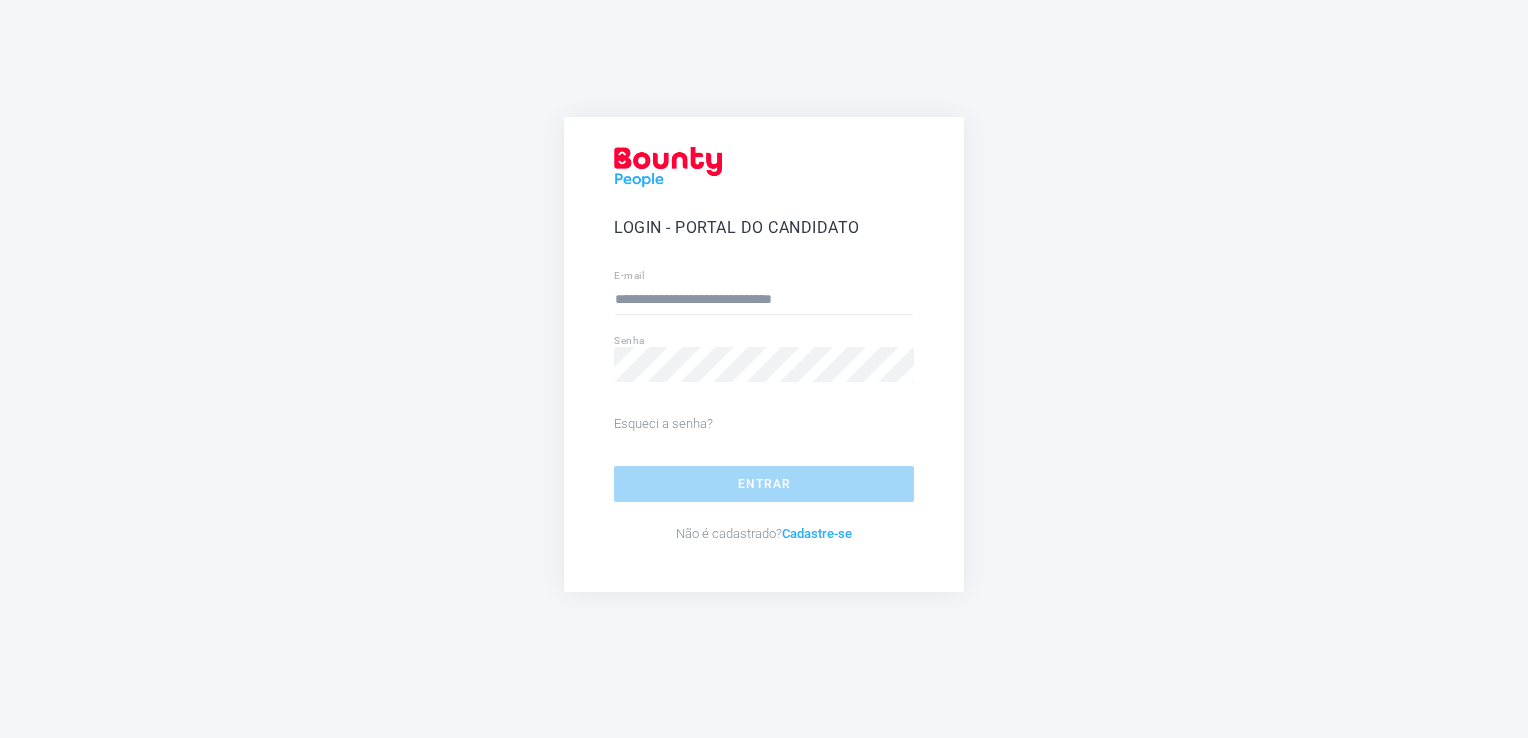 click on "Senha" at bounding box center [764, 359] 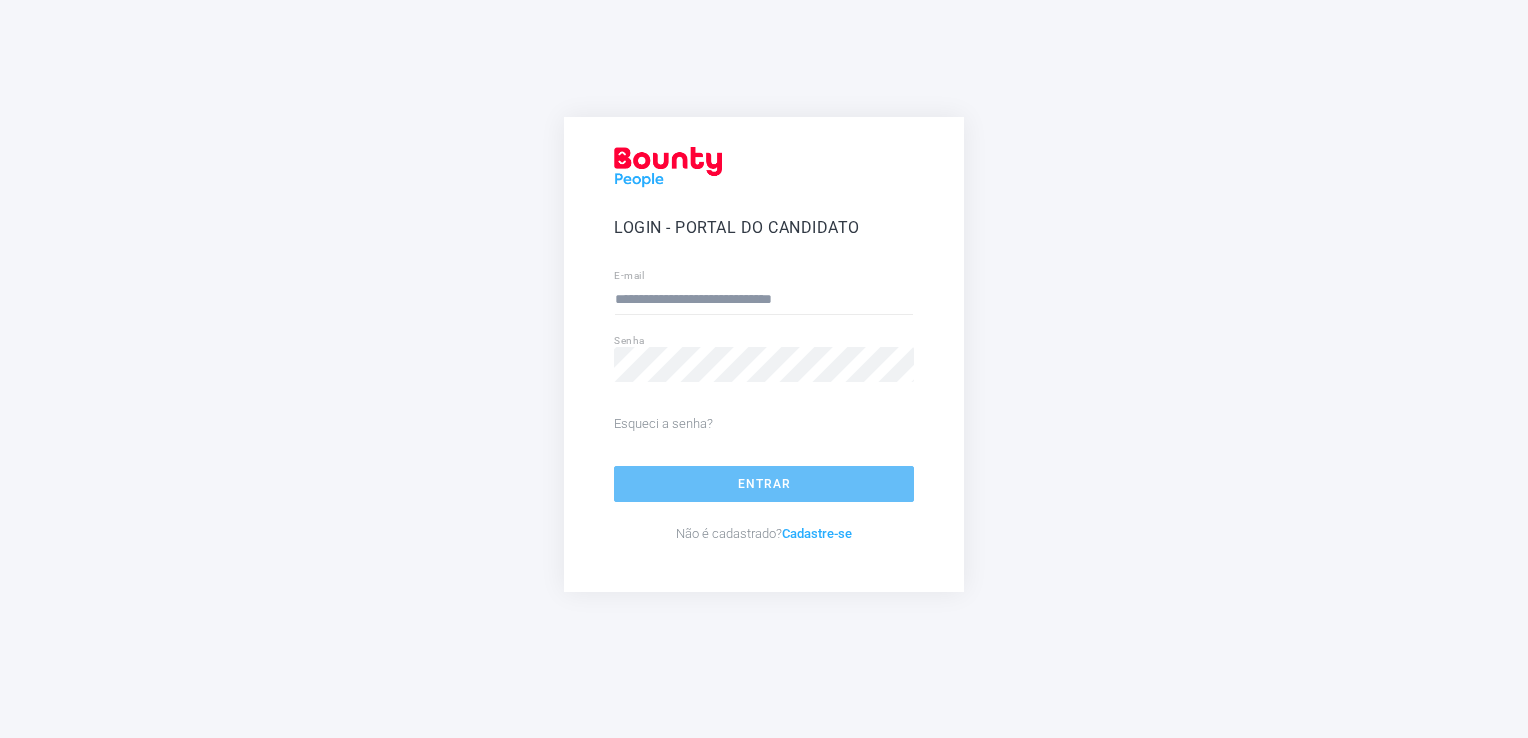 click on "Entrar" at bounding box center (764, 484) 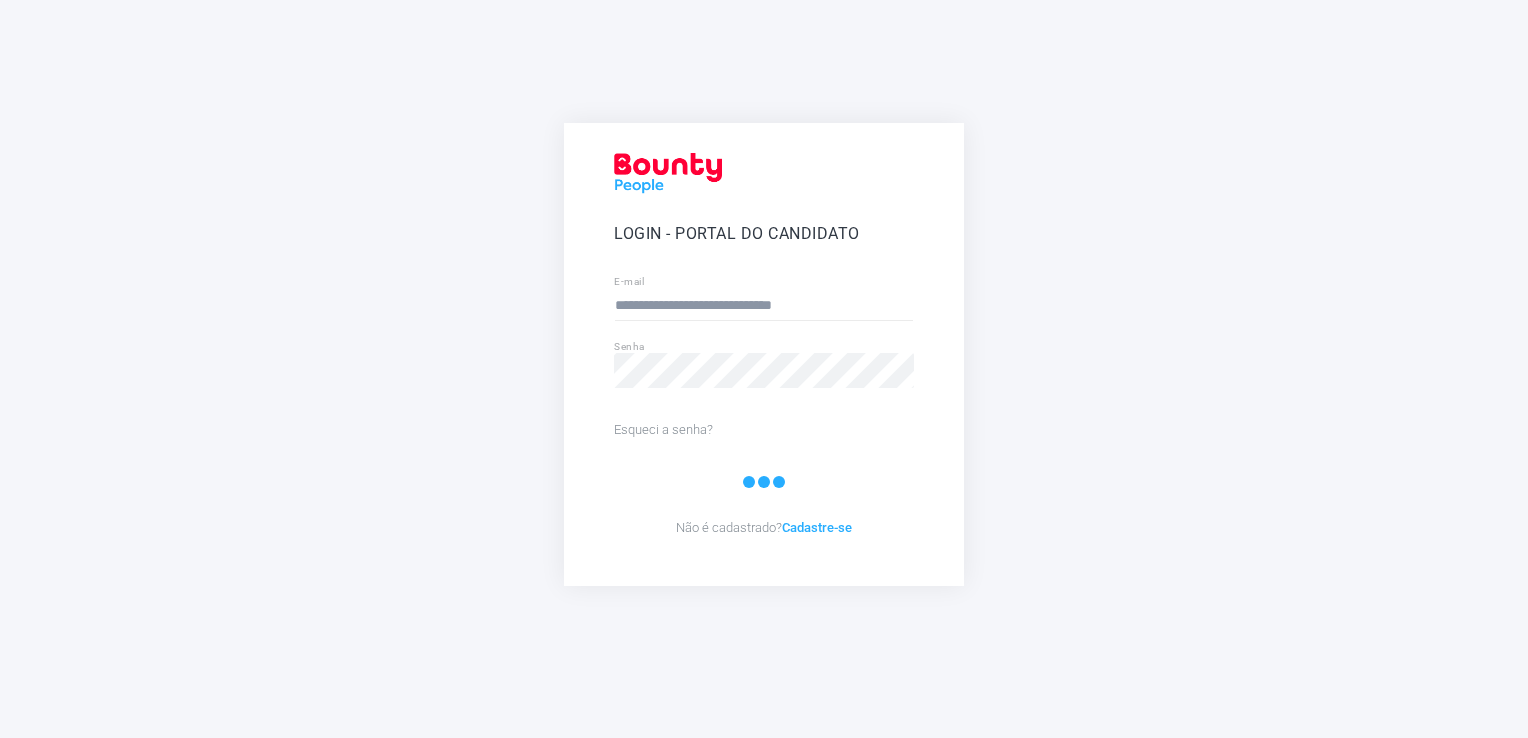 select 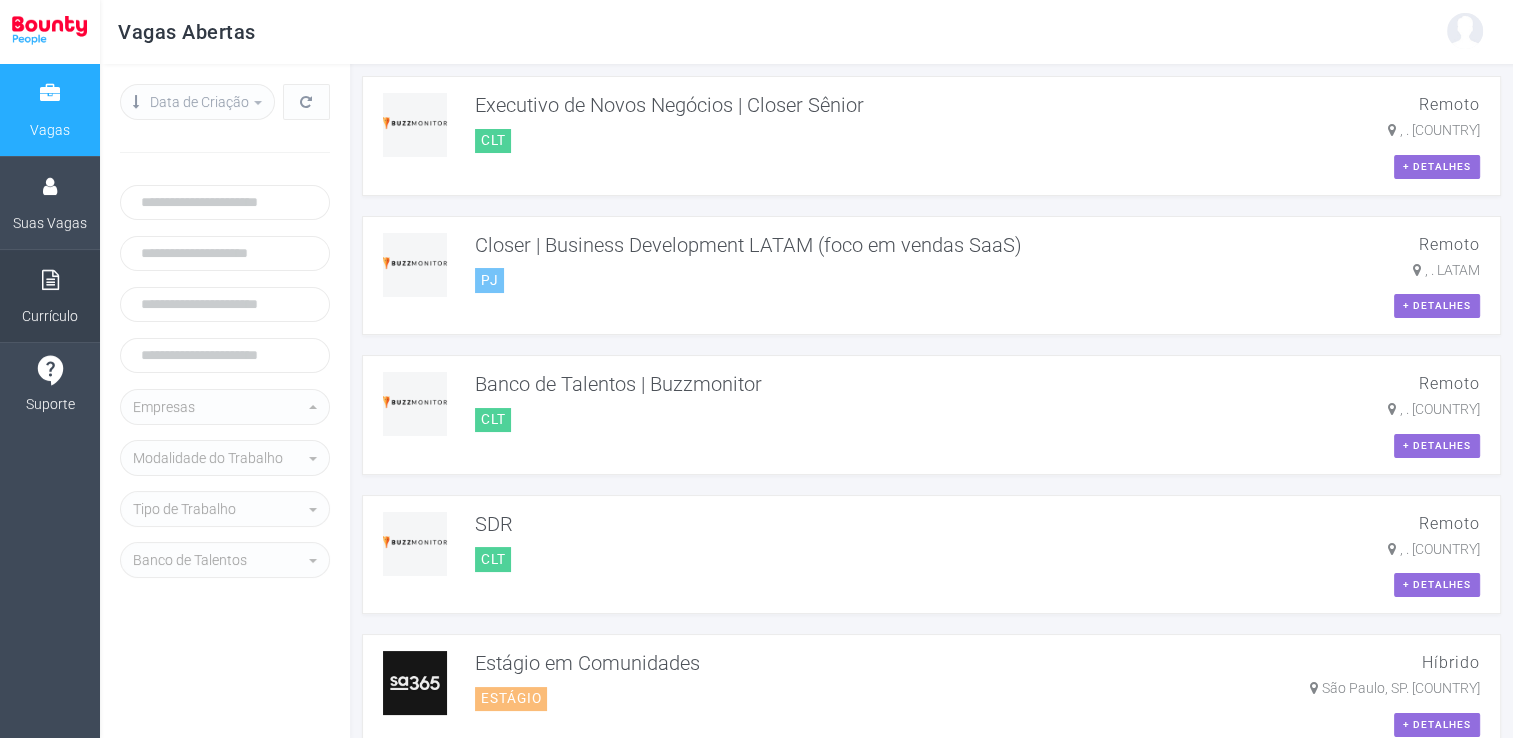 click at bounding box center [50, 280] 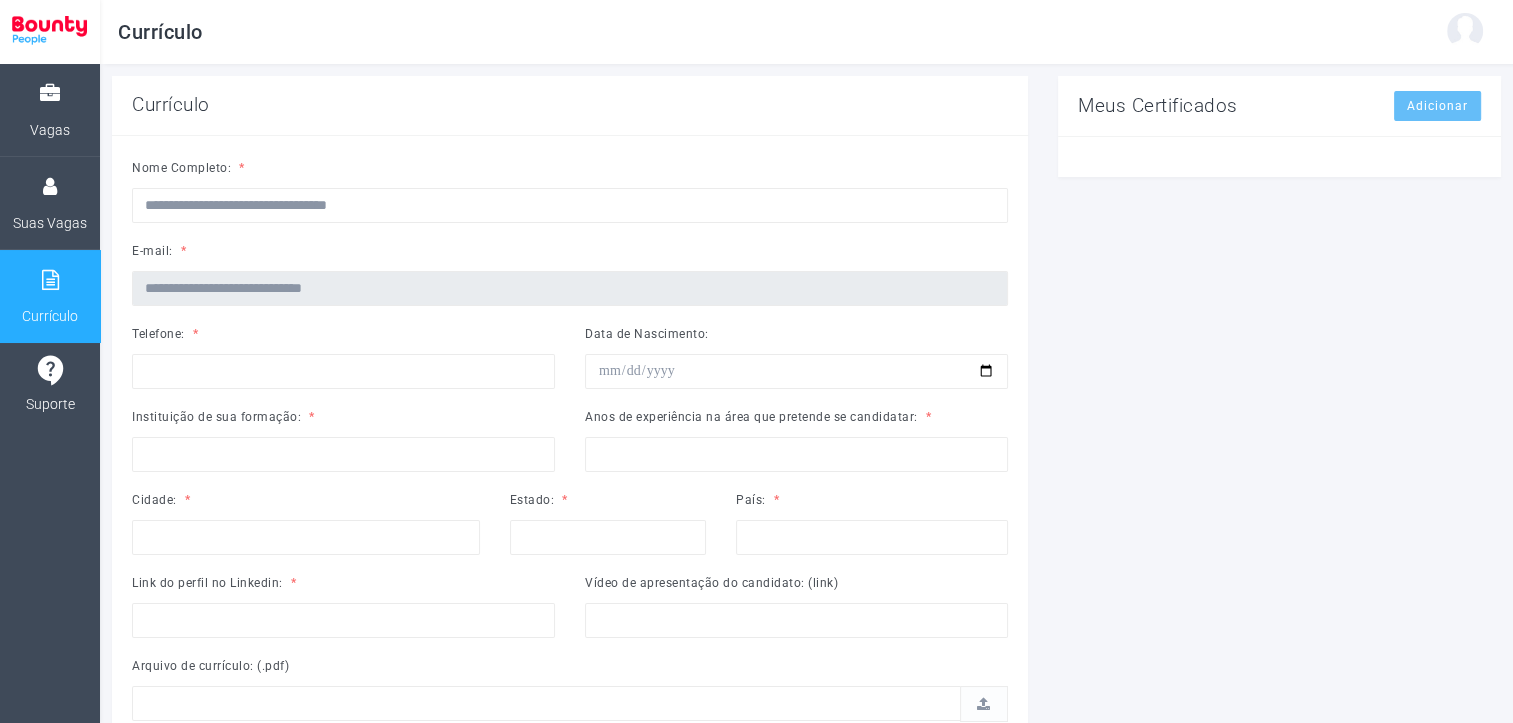click on "Adicionar" at bounding box center [1437, 106] 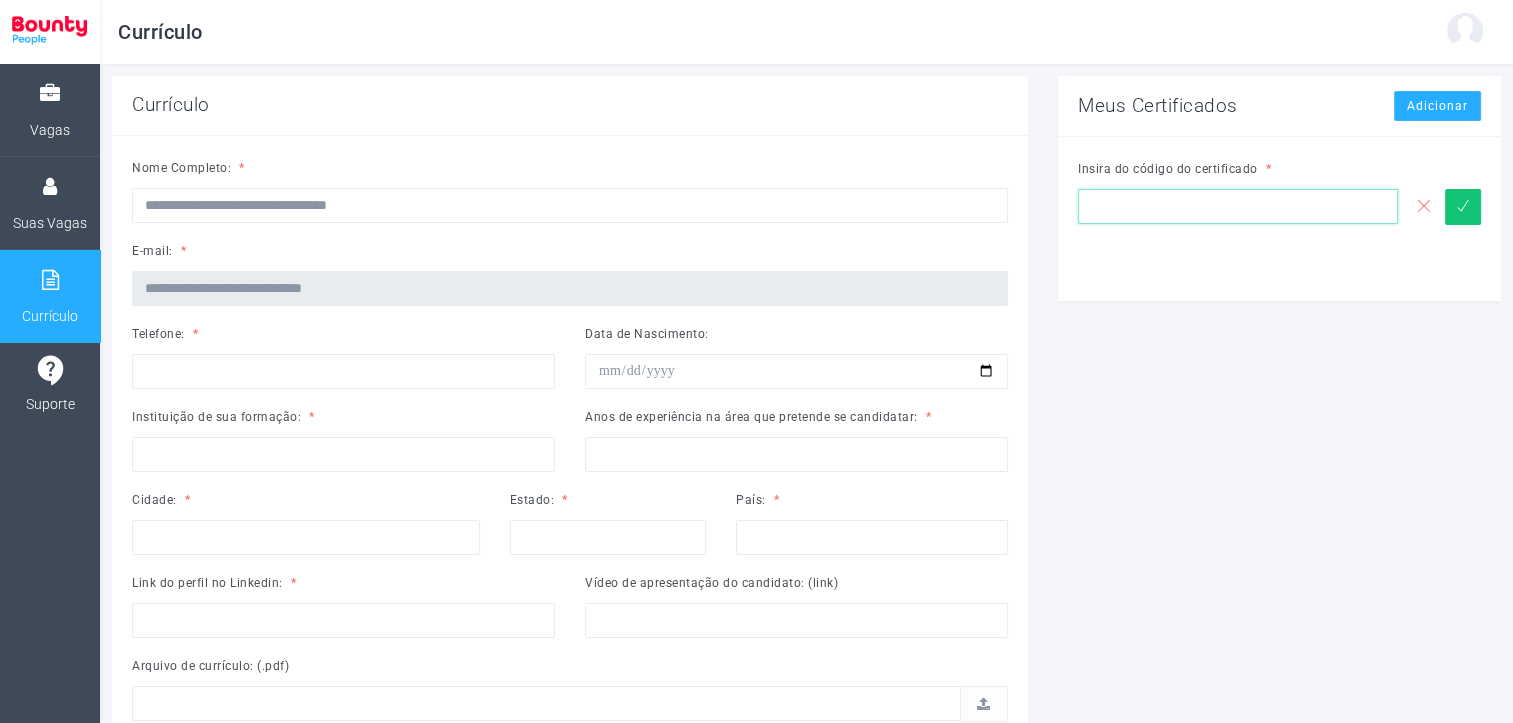 click at bounding box center (1238, 206) 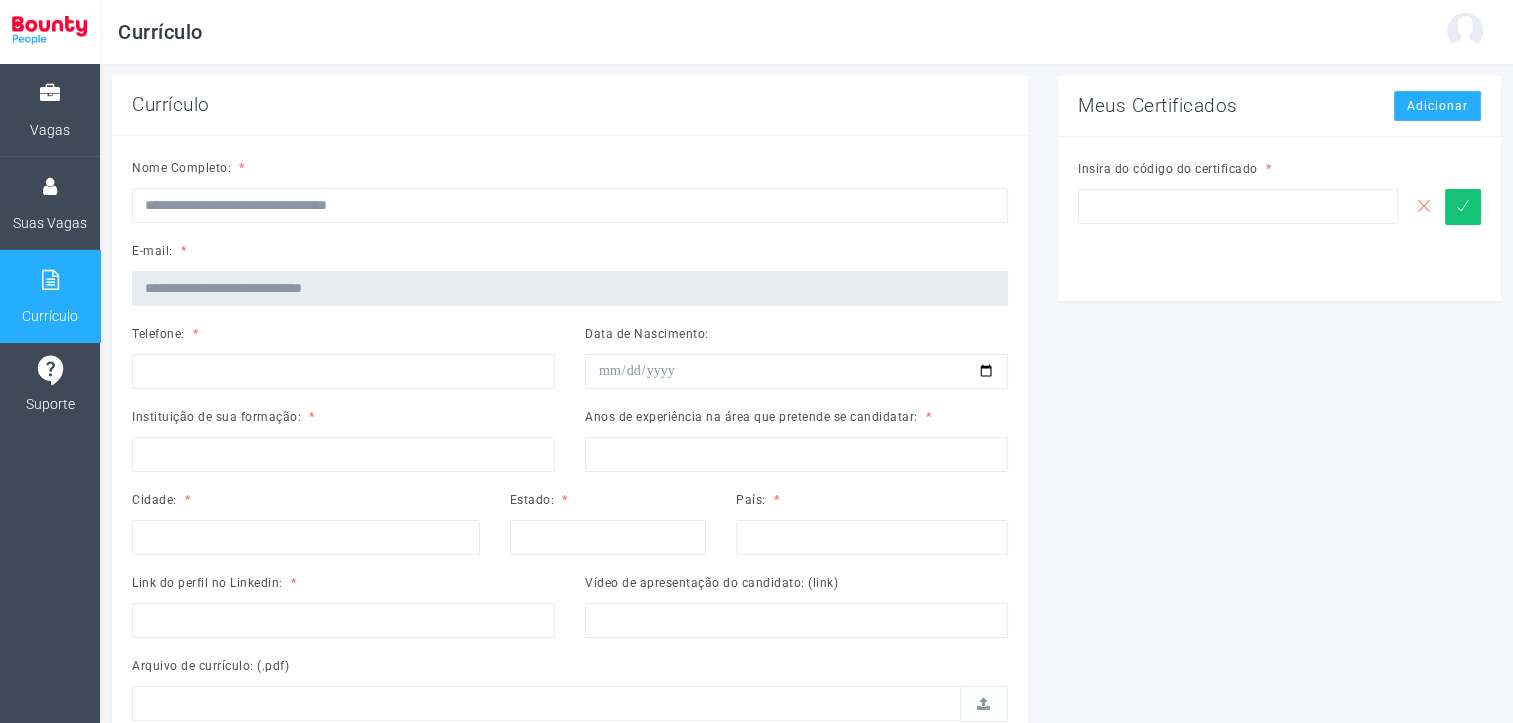 click on "Meus Certificados
Adicionar Insira do código do certificado" at bounding box center [1279, 502] 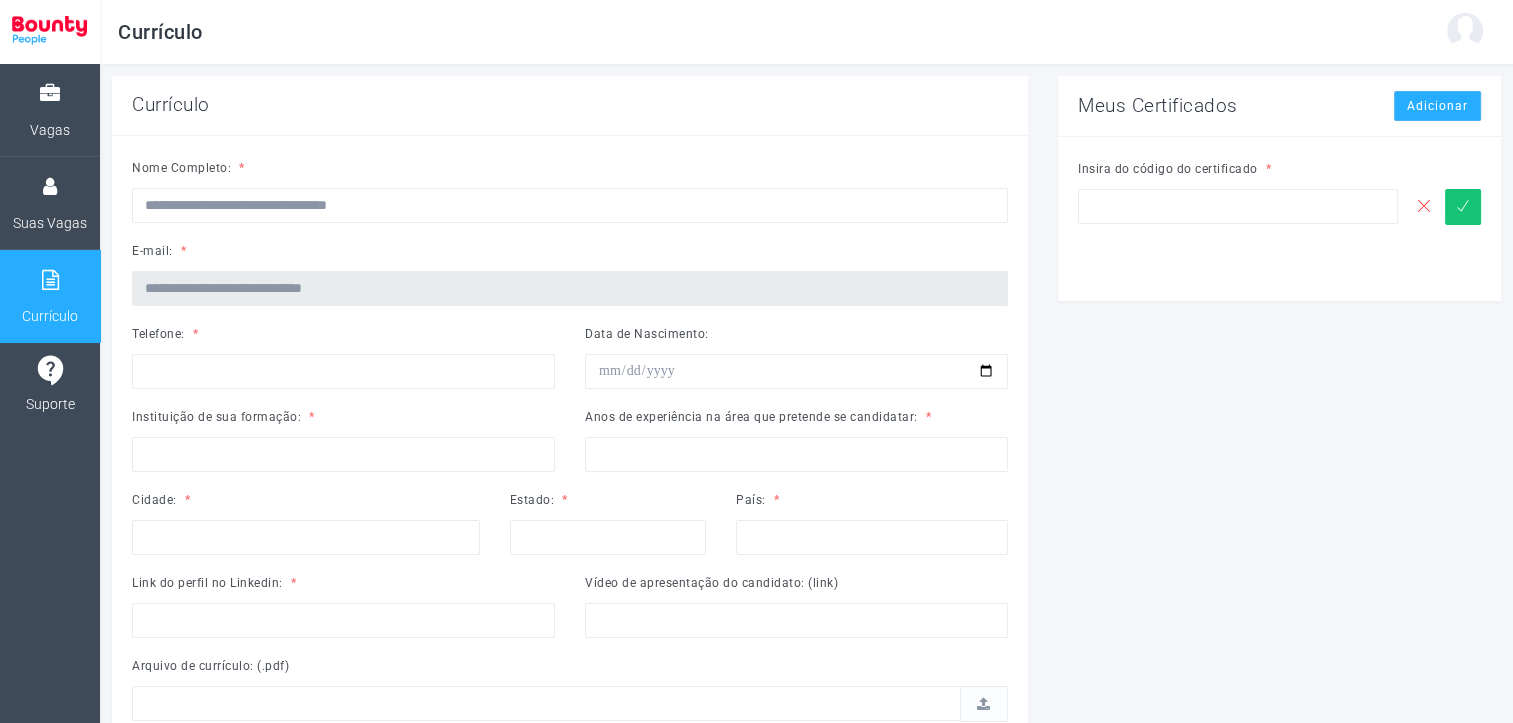click at bounding box center [1424, 207] 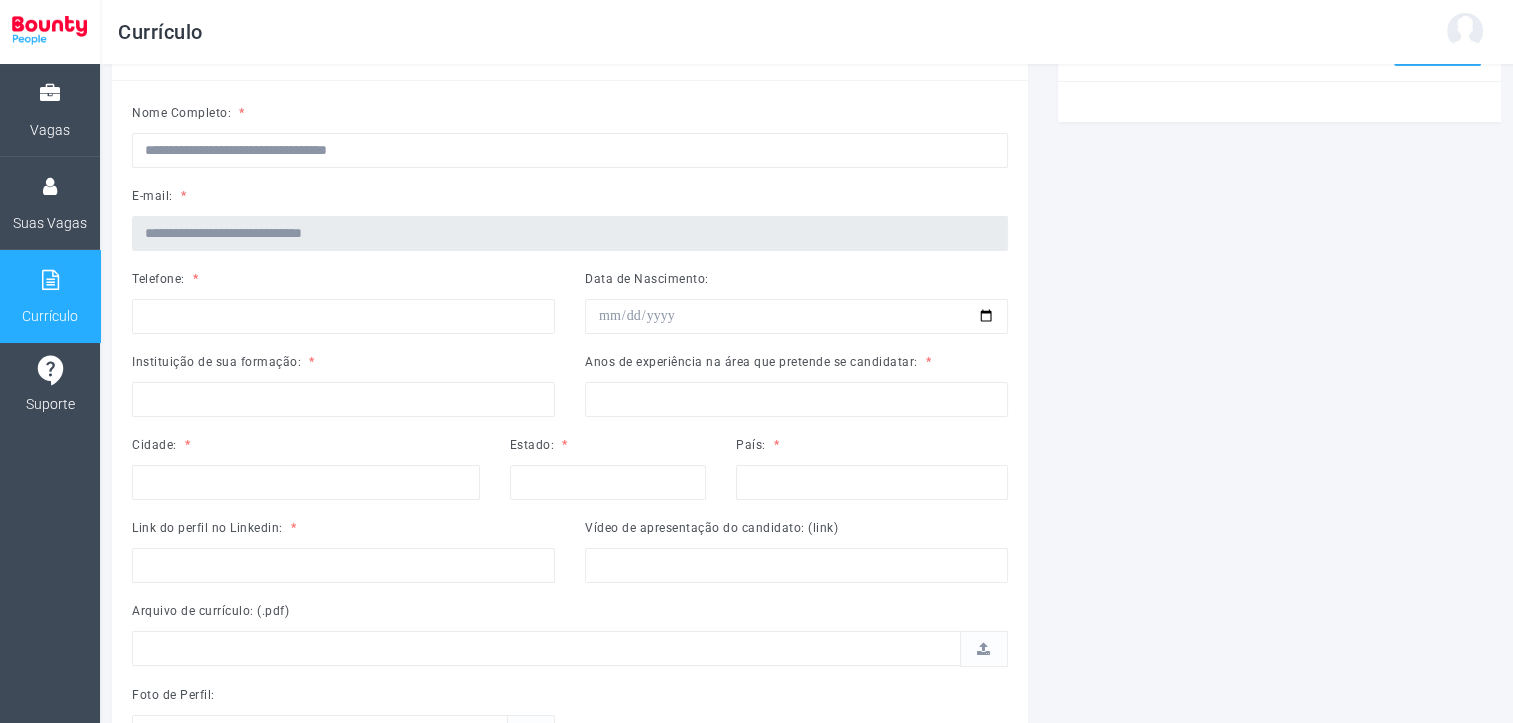scroll, scrollTop: 15, scrollLeft: 0, axis: vertical 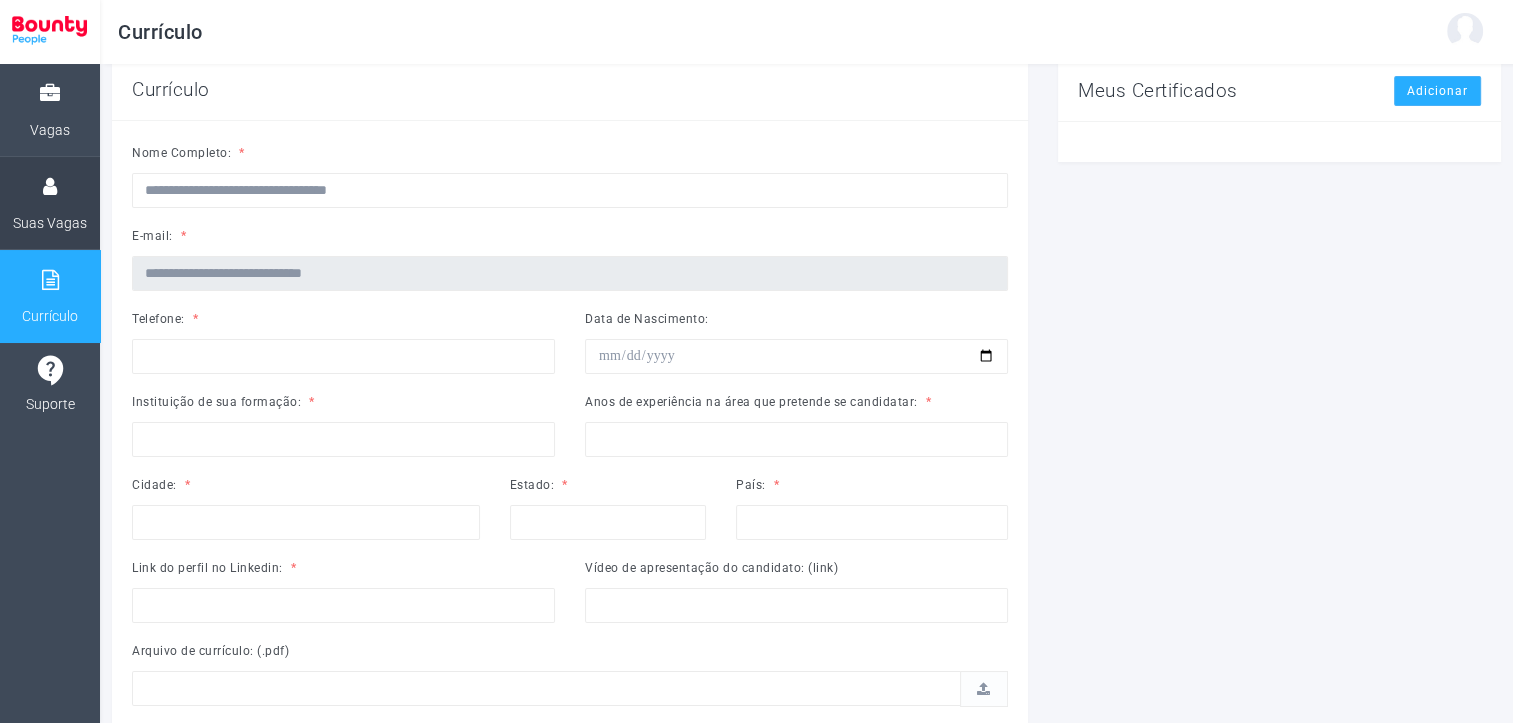 click on "Suas Vagas" at bounding box center [50, 223] 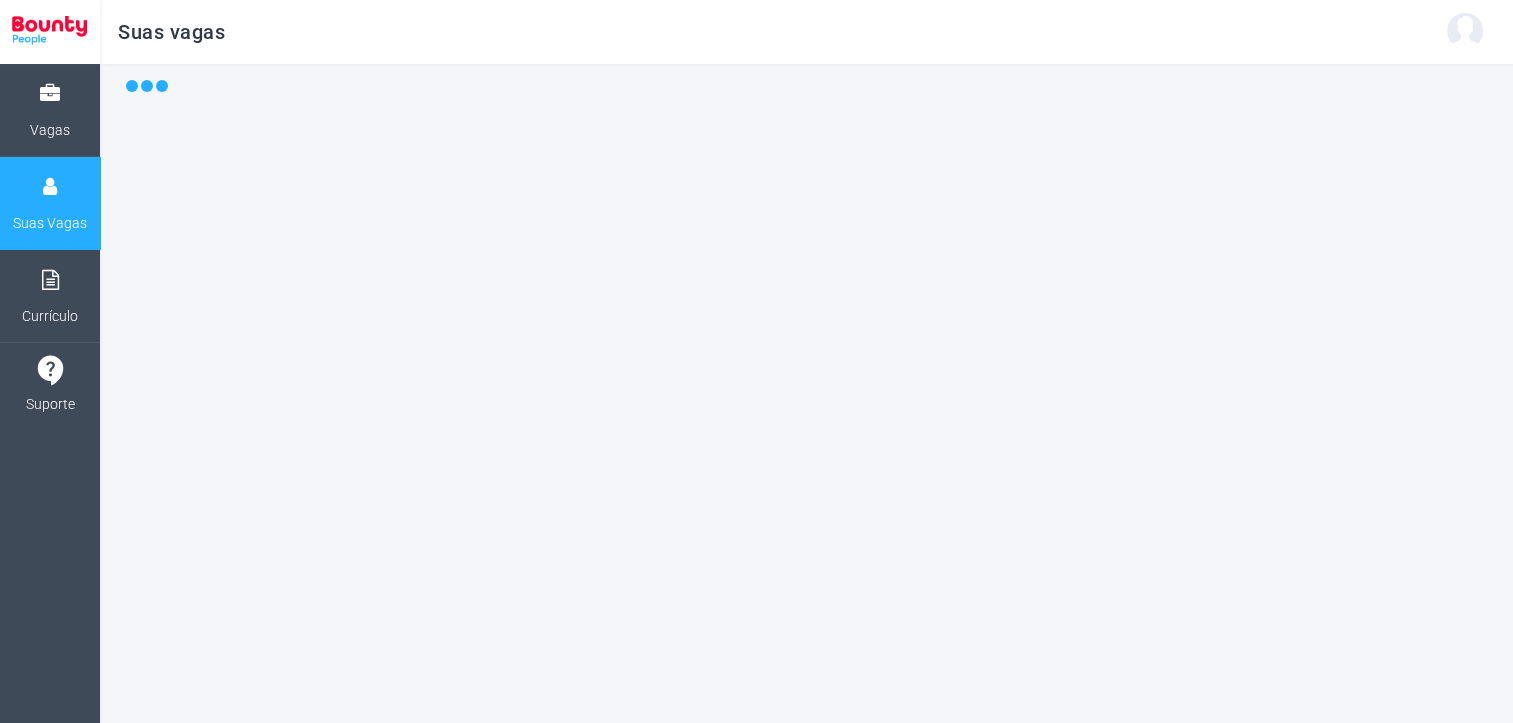 scroll, scrollTop: 0, scrollLeft: 0, axis: both 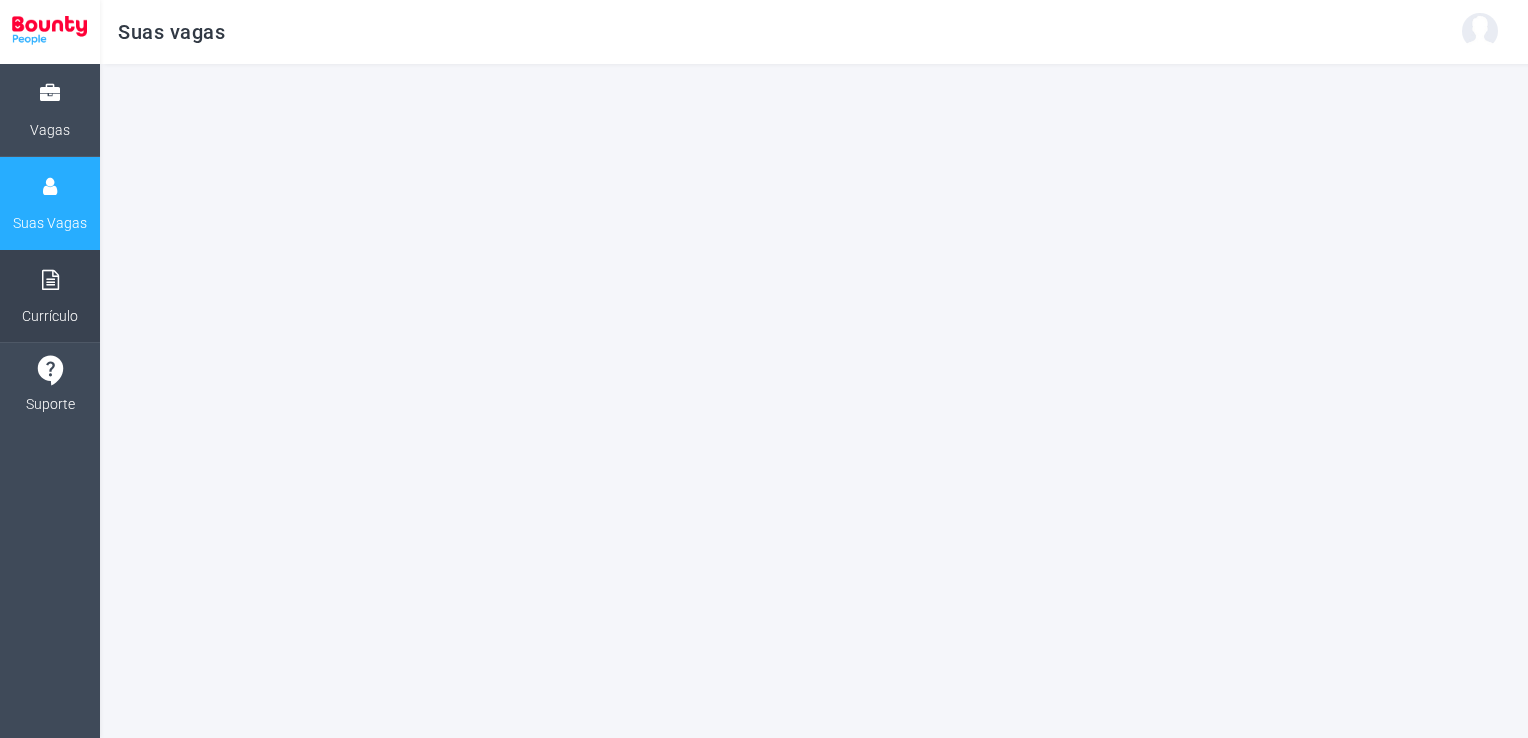 click at bounding box center [50, 280] 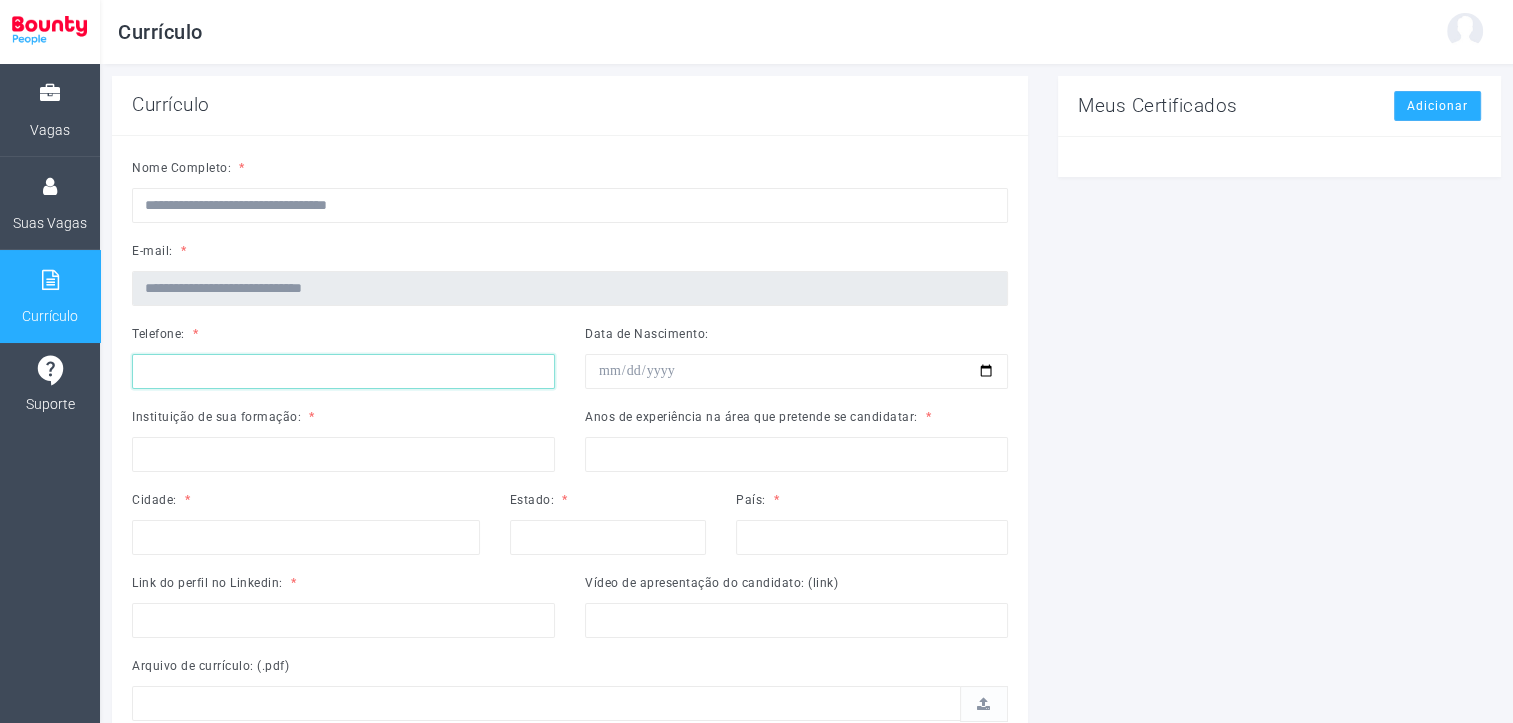 click at bounding box center [343, 371] 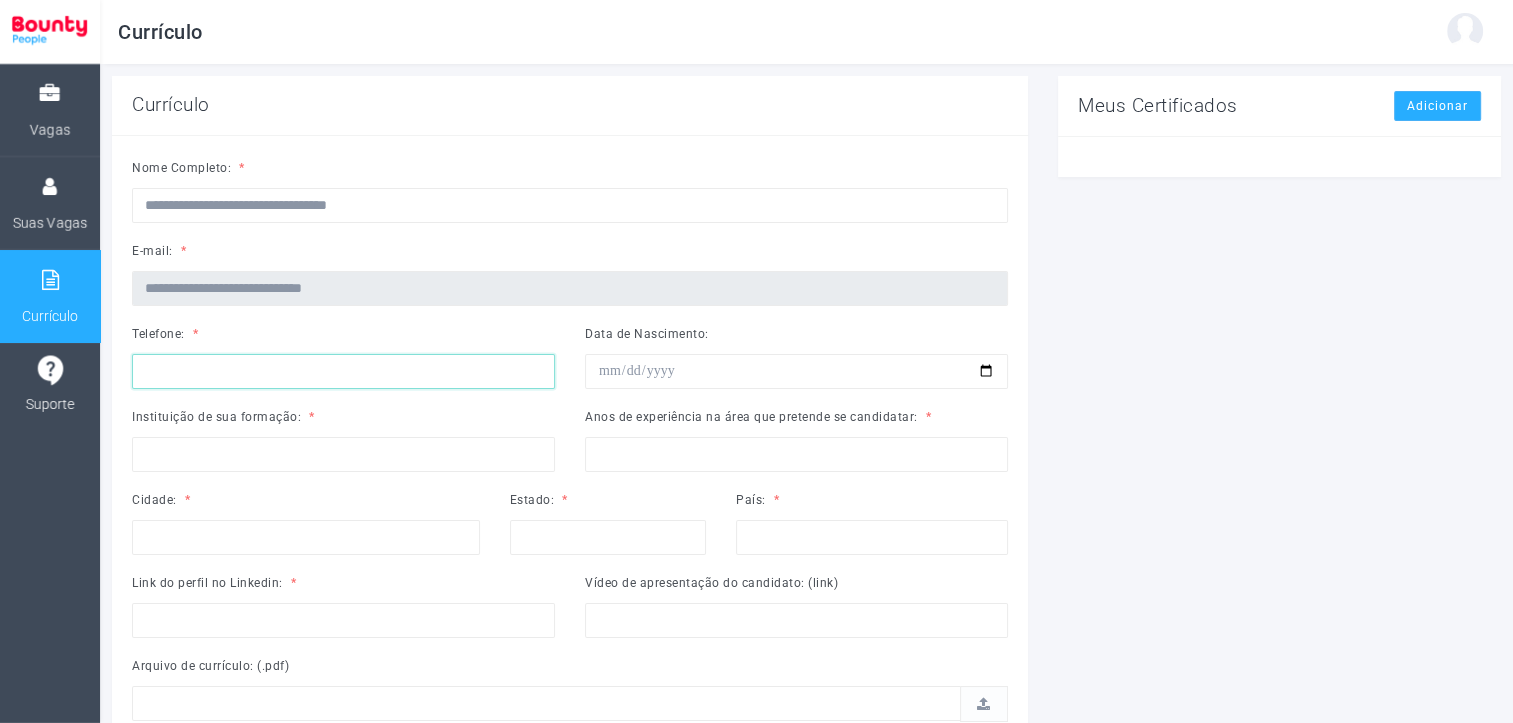 type on "**********" 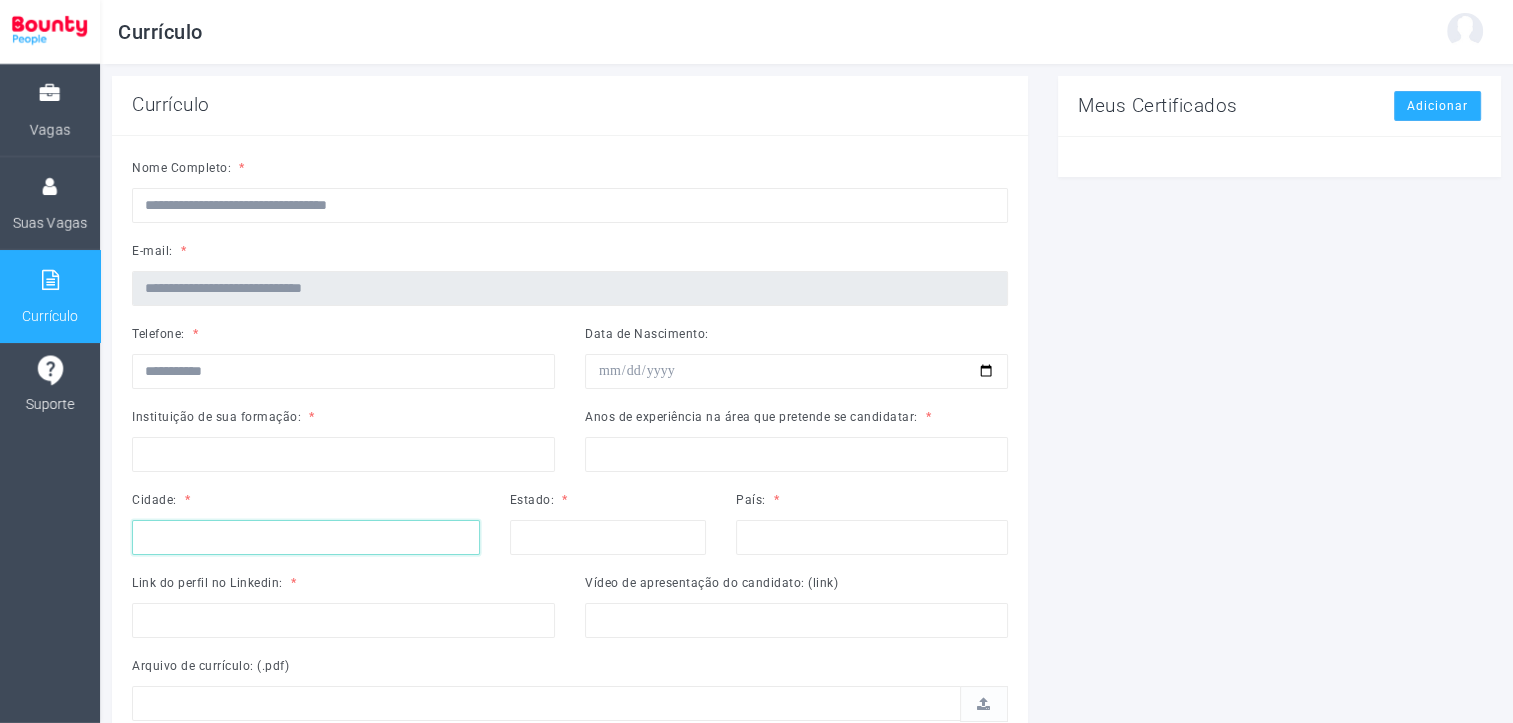 type on "******" 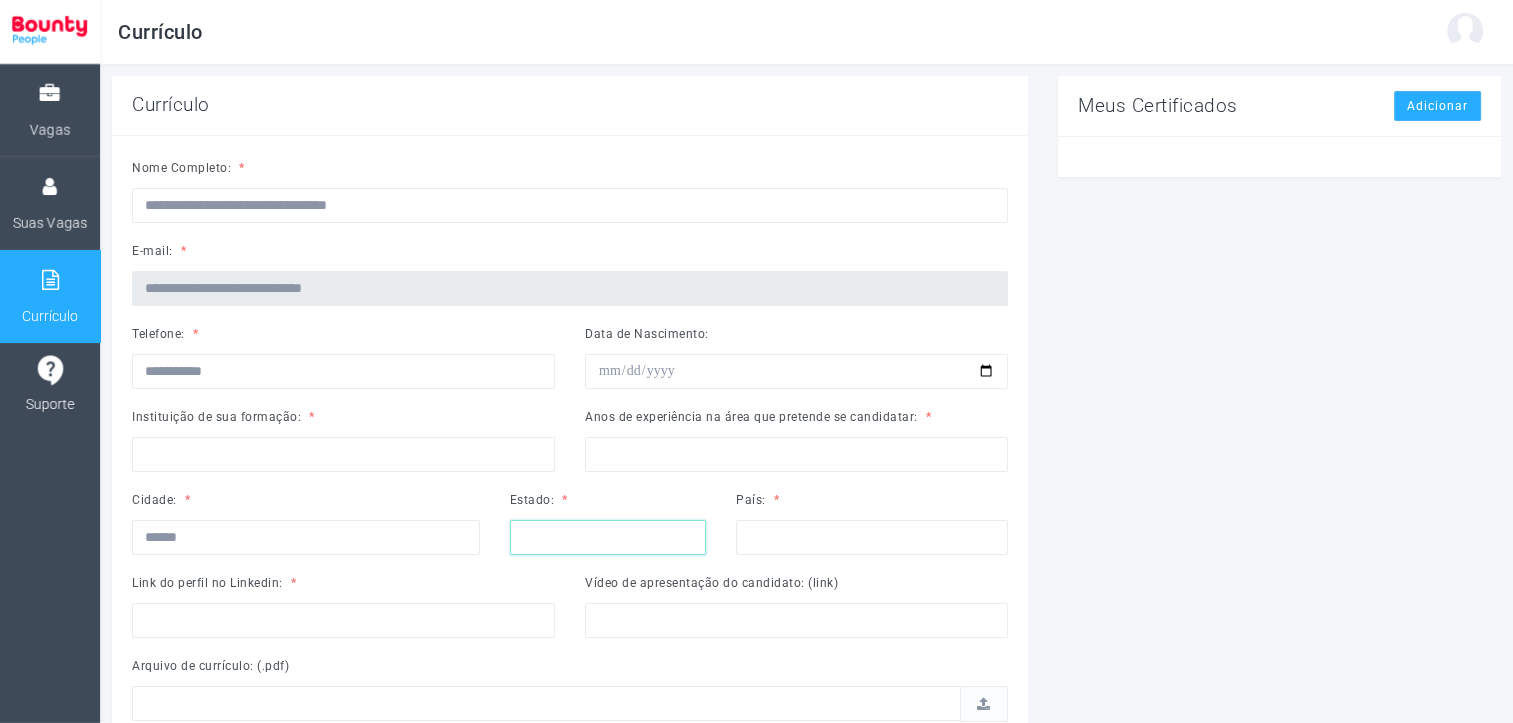 type on "**" 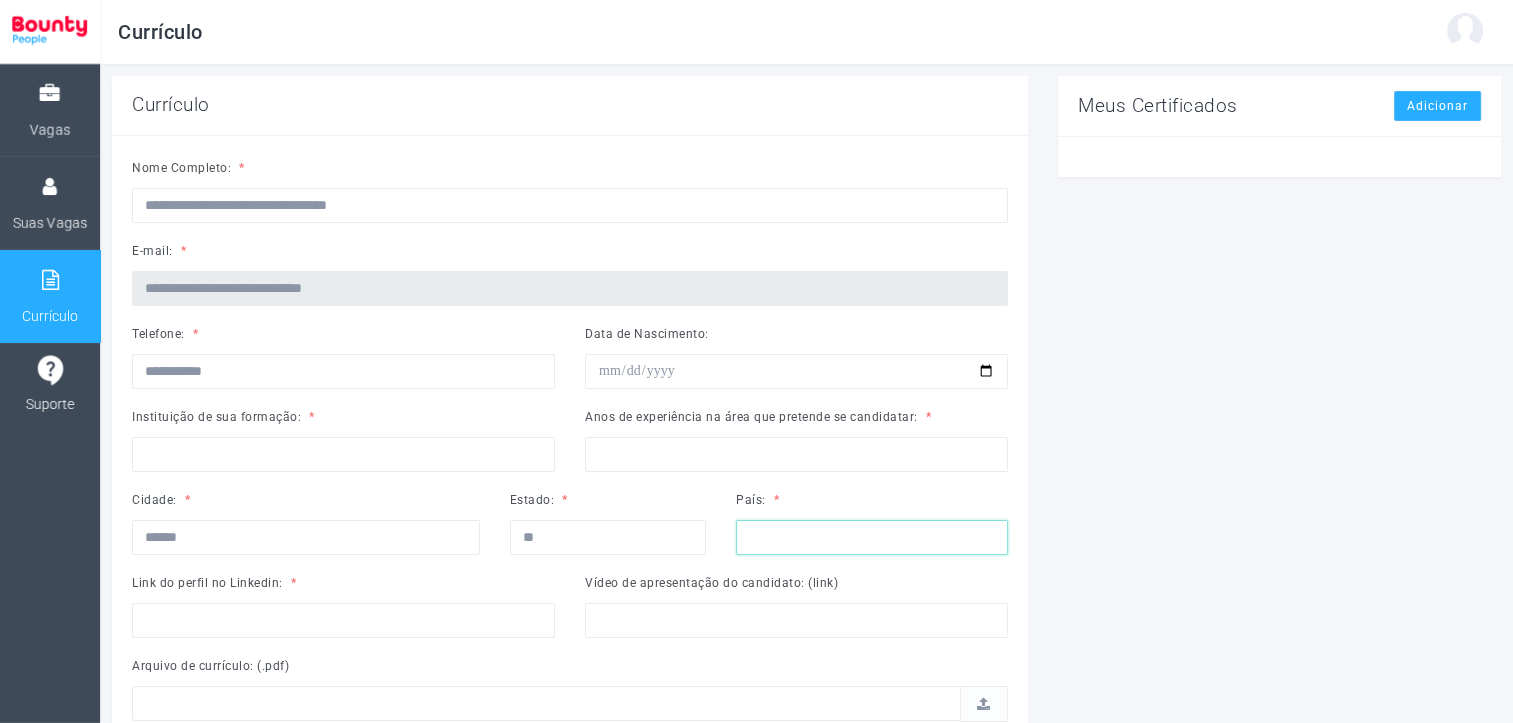type on "******" 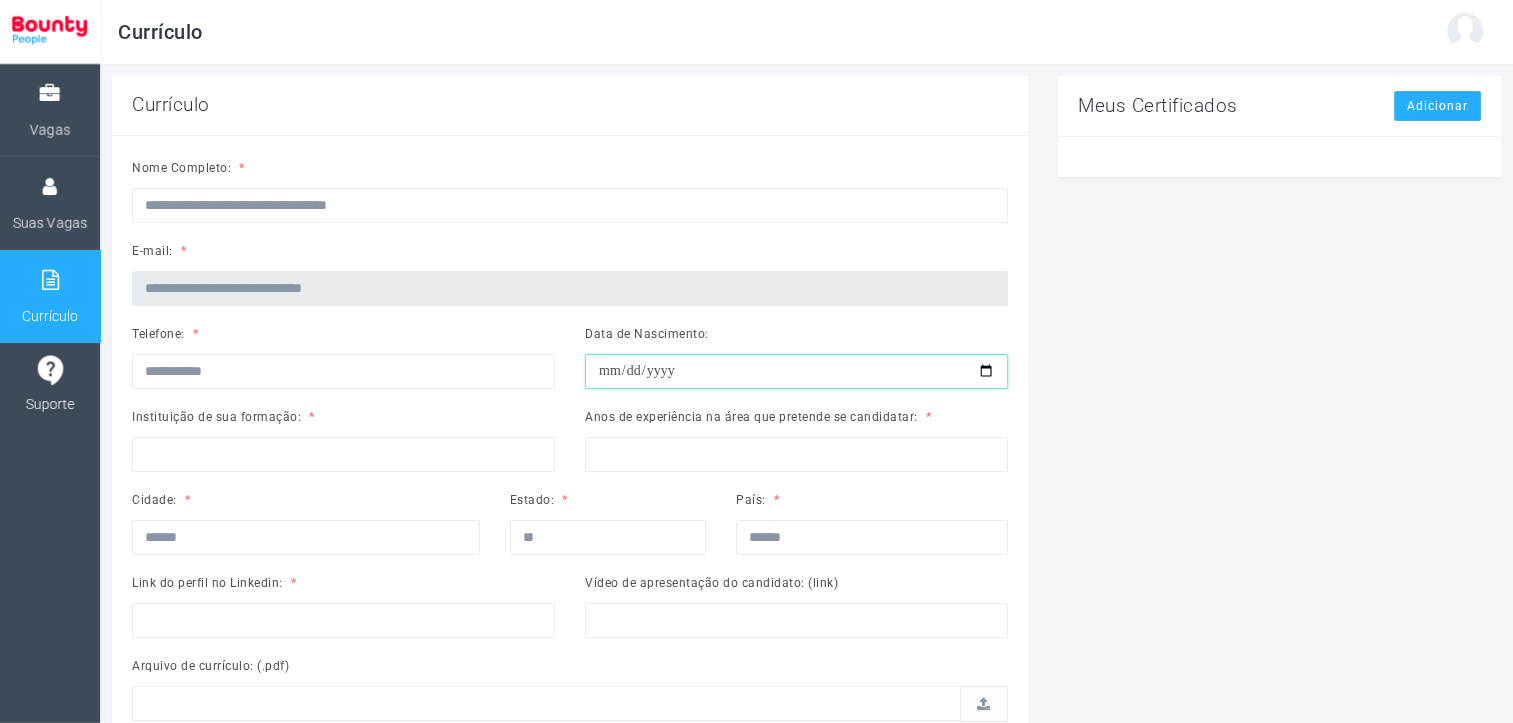 click at bounding box center [796, 371] 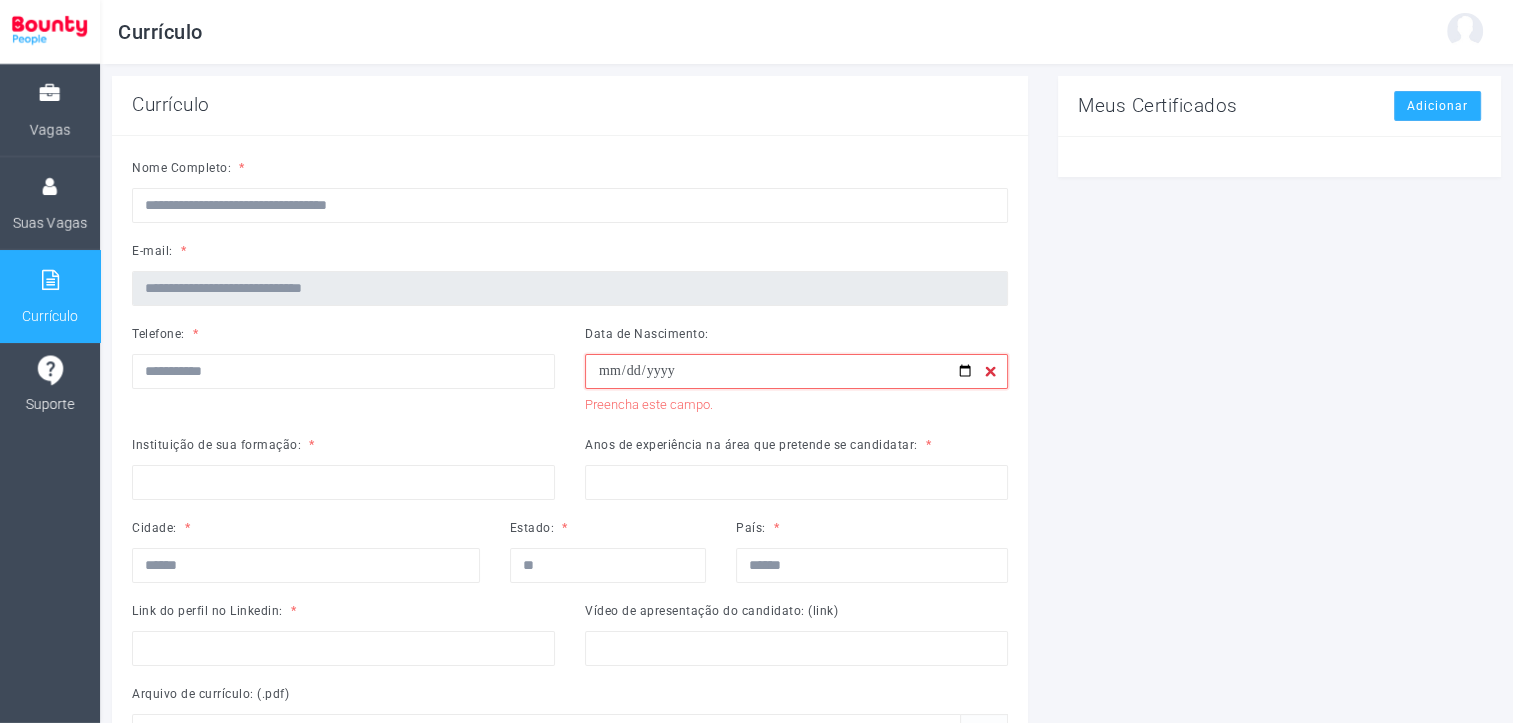 click at bounding box center [796, 371] 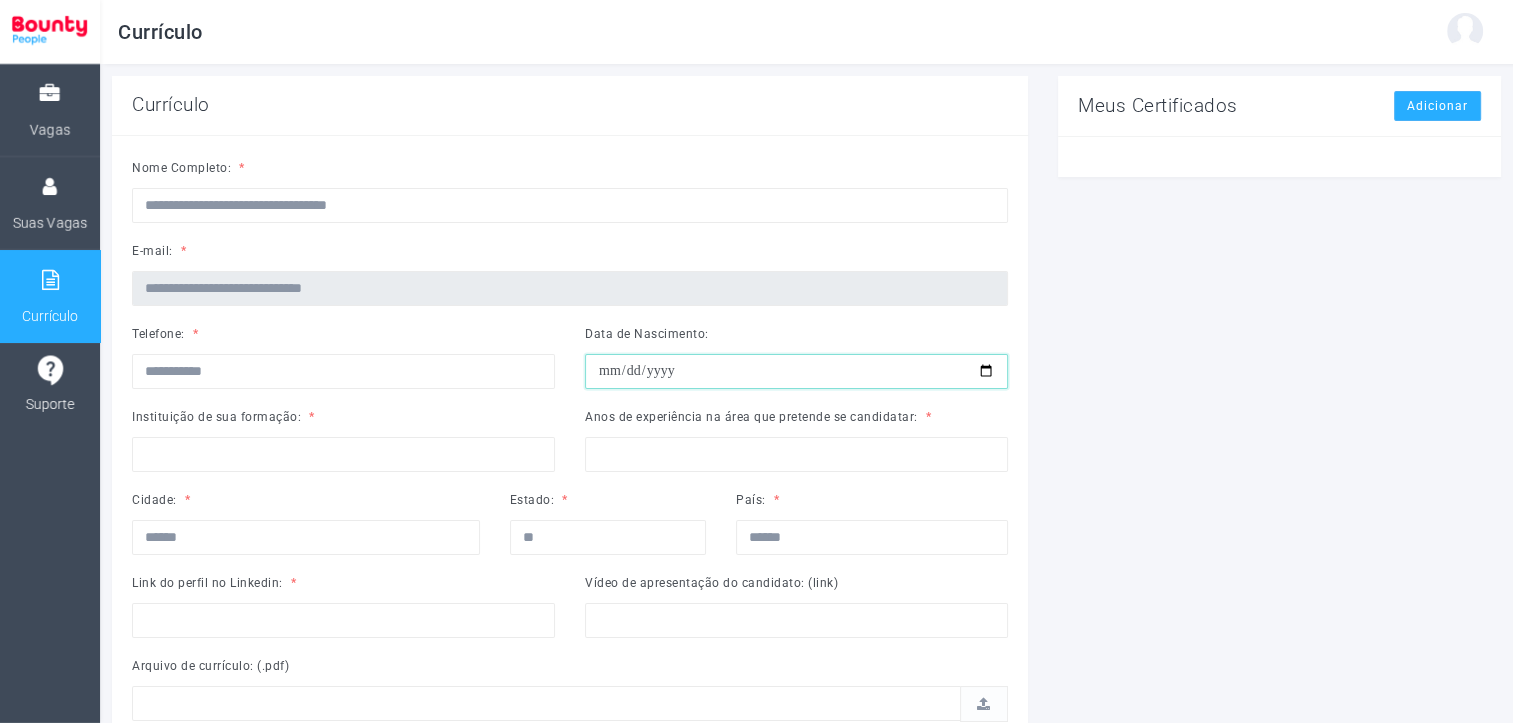 type on "**********" 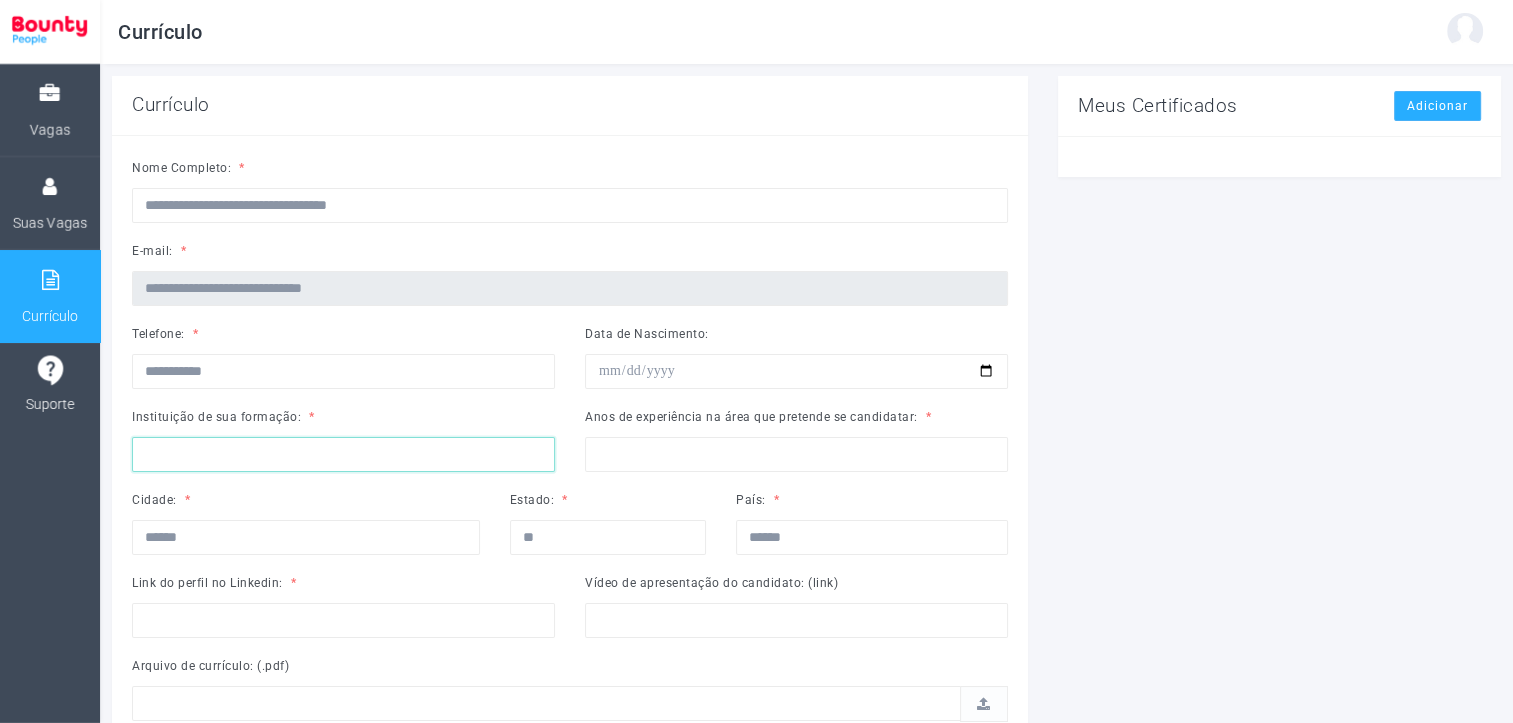 click at bounding box center [343, 454] 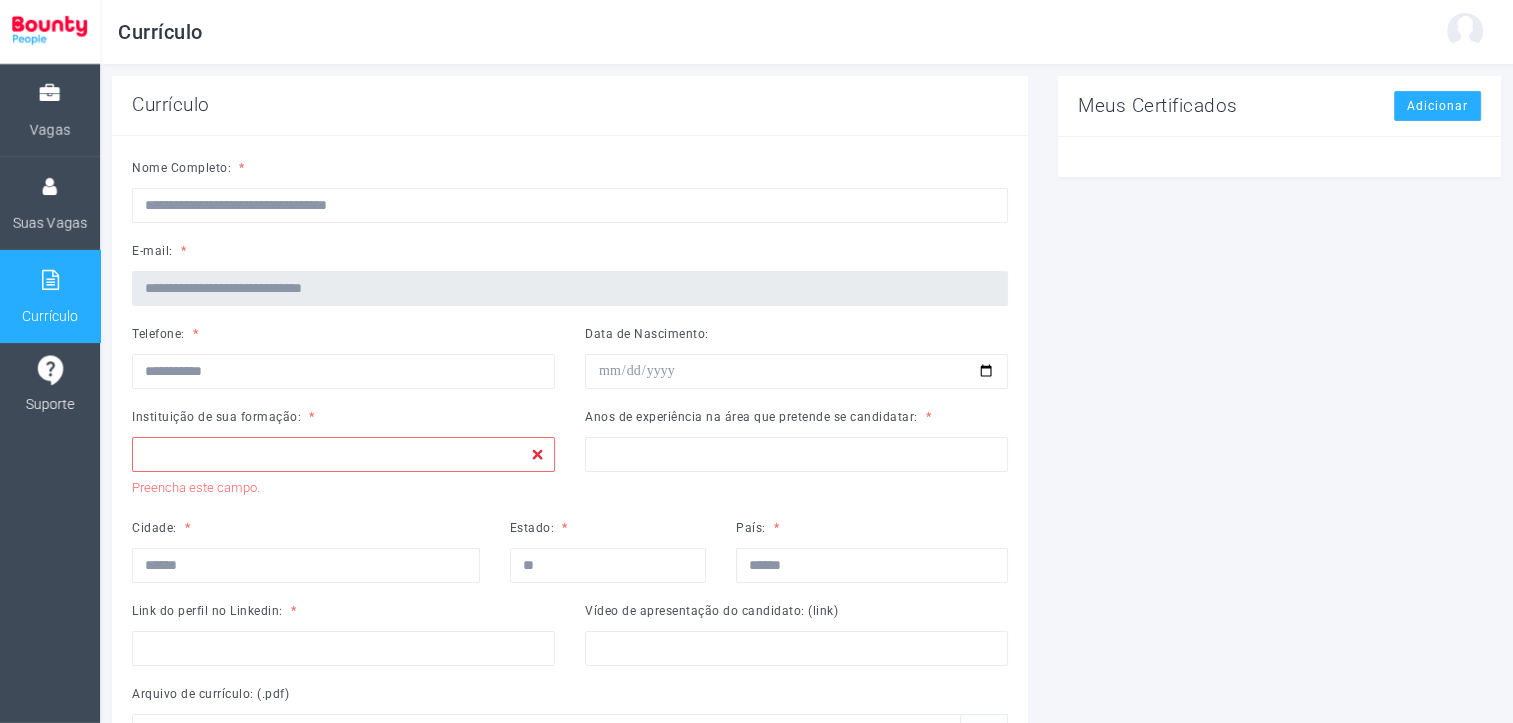 click on "Meus Certificados
Adicionar" at bounding box center (1279, 516) 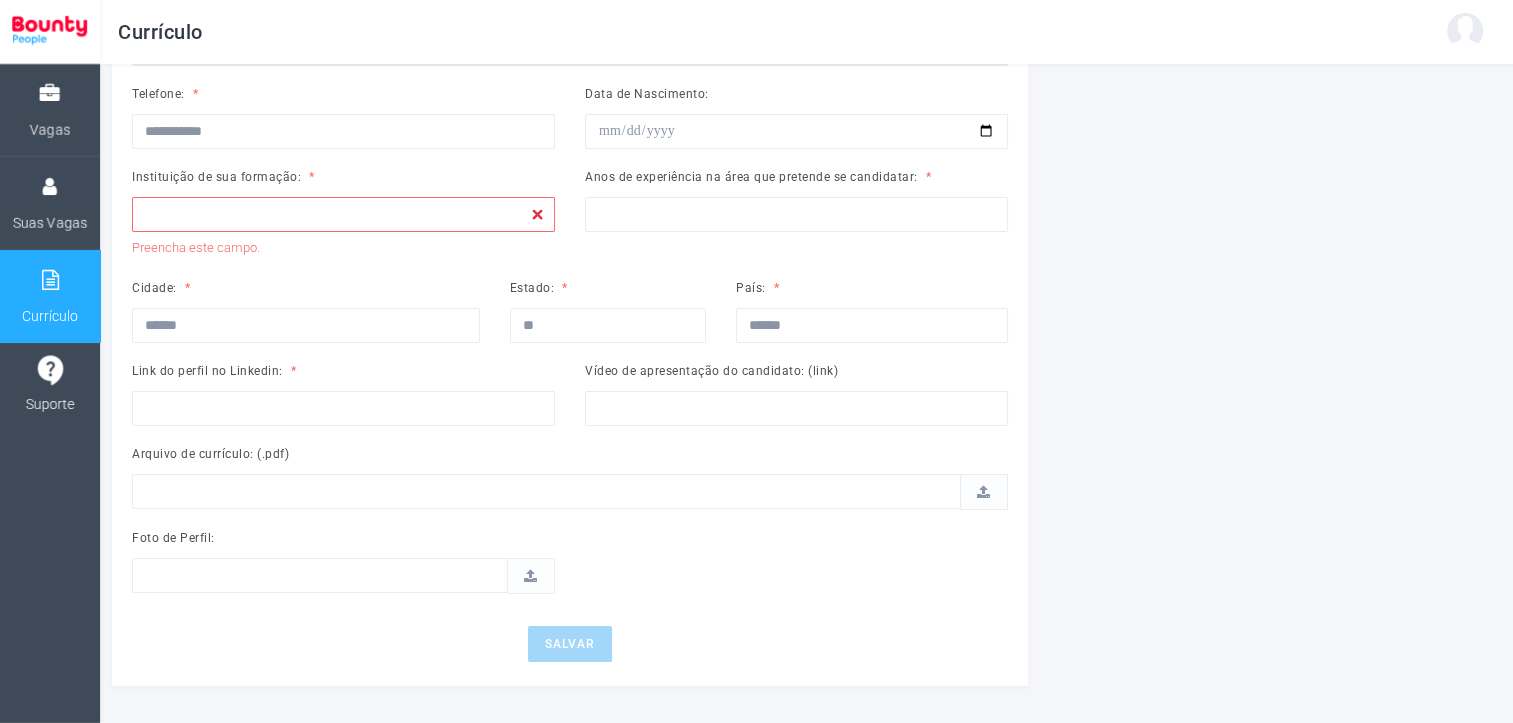 scroll, scrollTop: 243, scrollLeft: 0, axis: vertical 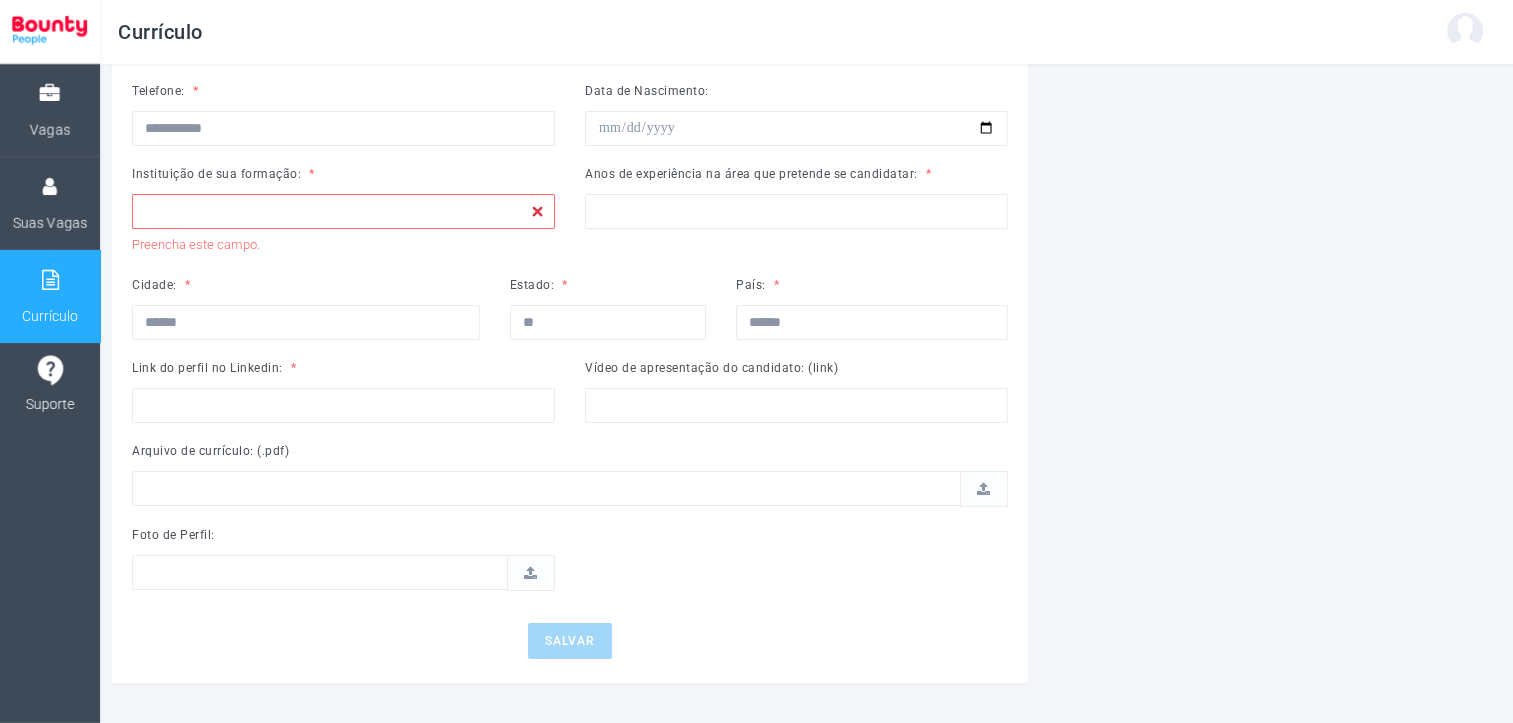 click at bounding box center [320, 572] 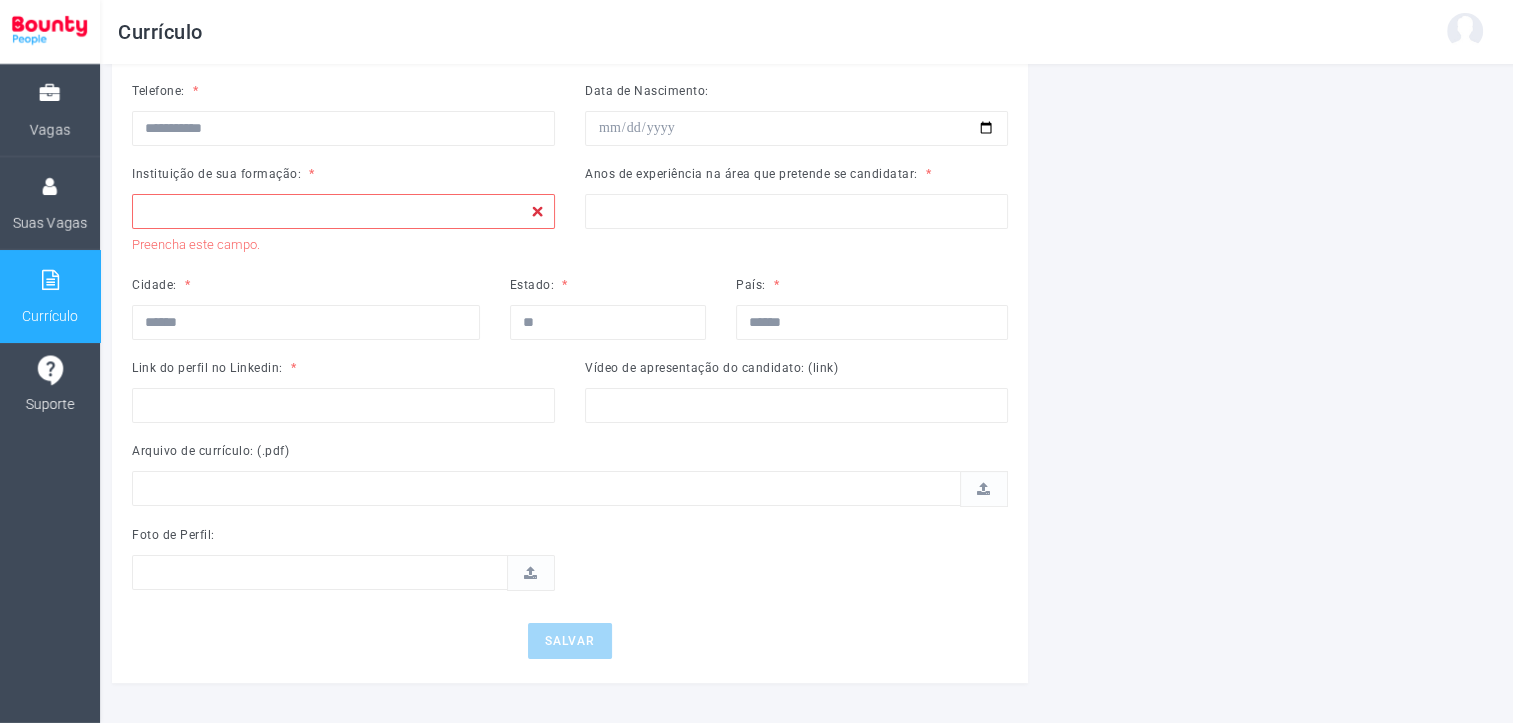click on "Foto de Perfil:" at bounding box center (570, 565) 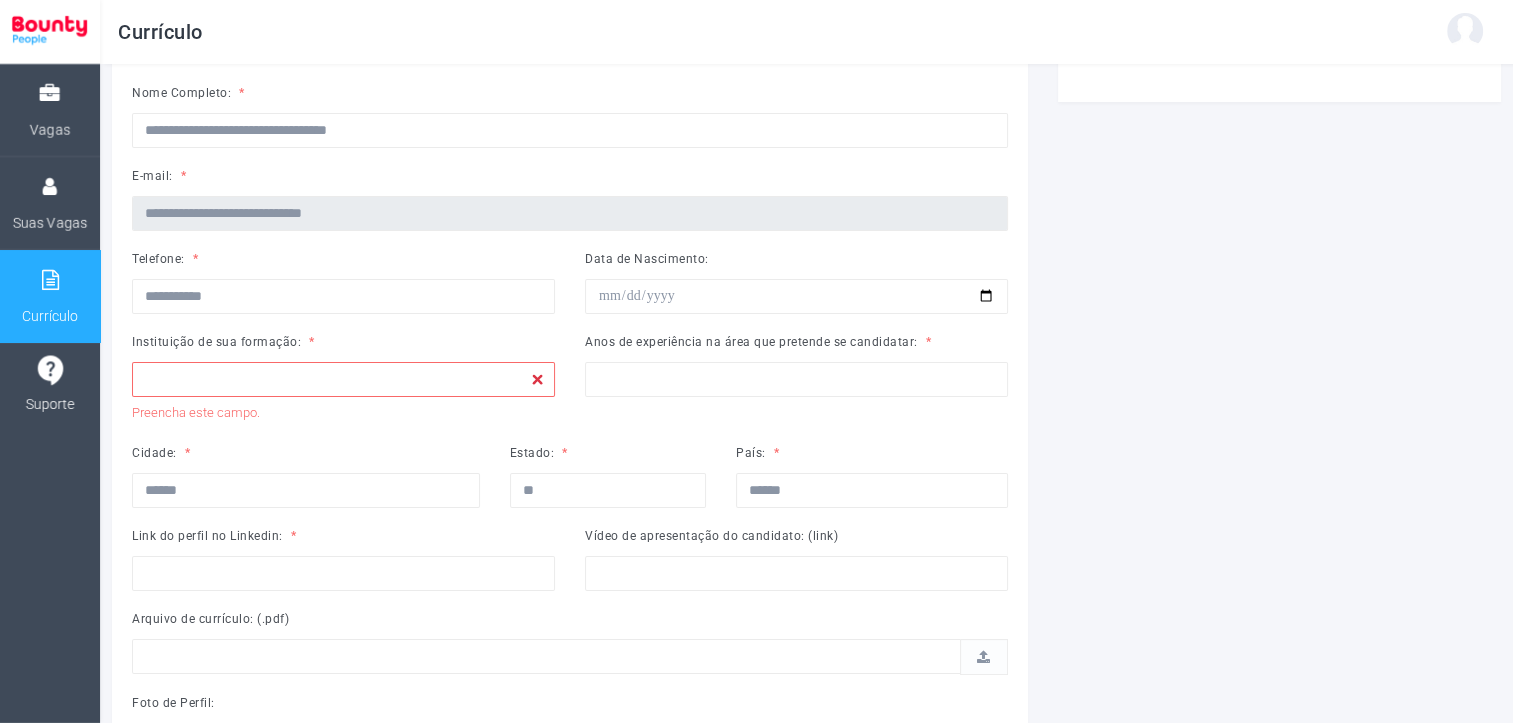 scroll, scrollTop: 80, scrollLeft: 0, axis: vertical 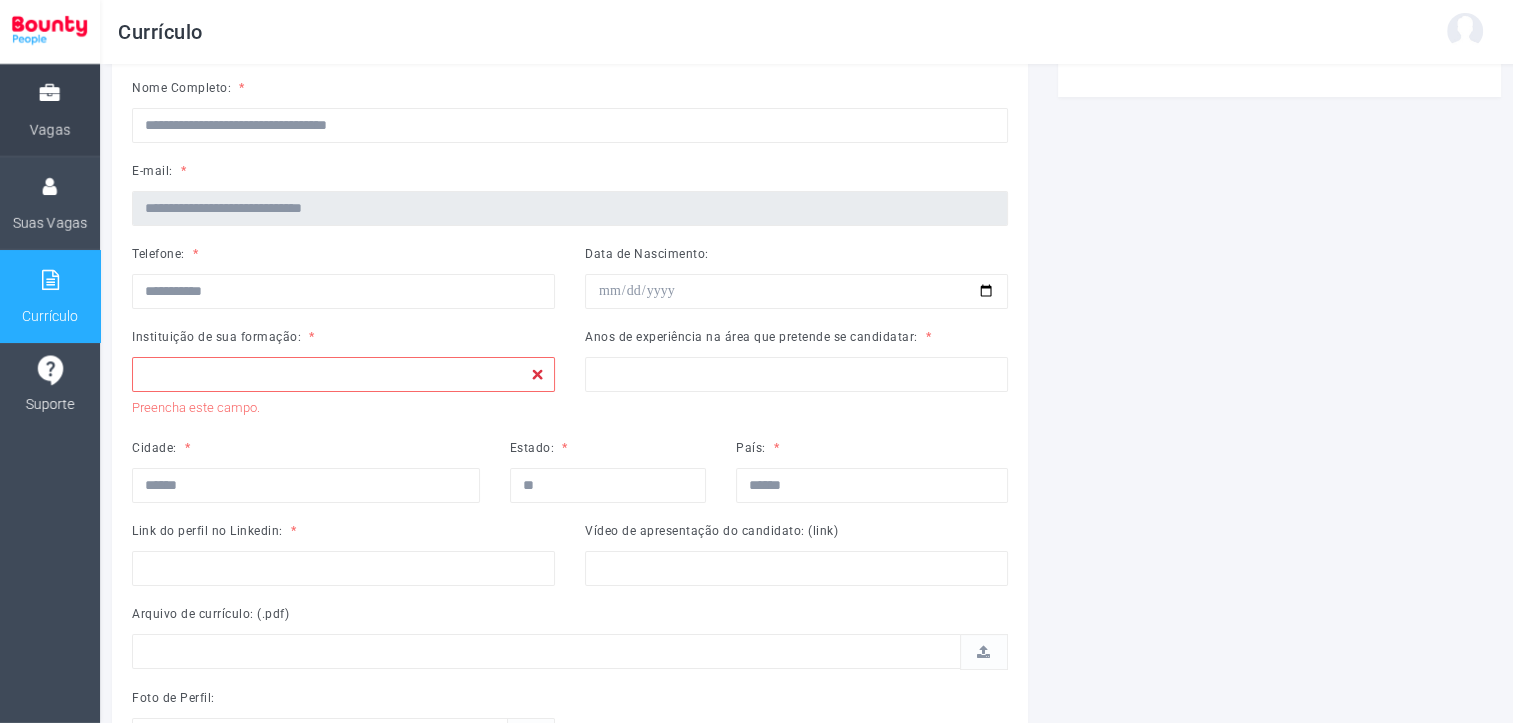 click on "Vagas" at bounding box center [50, 130] 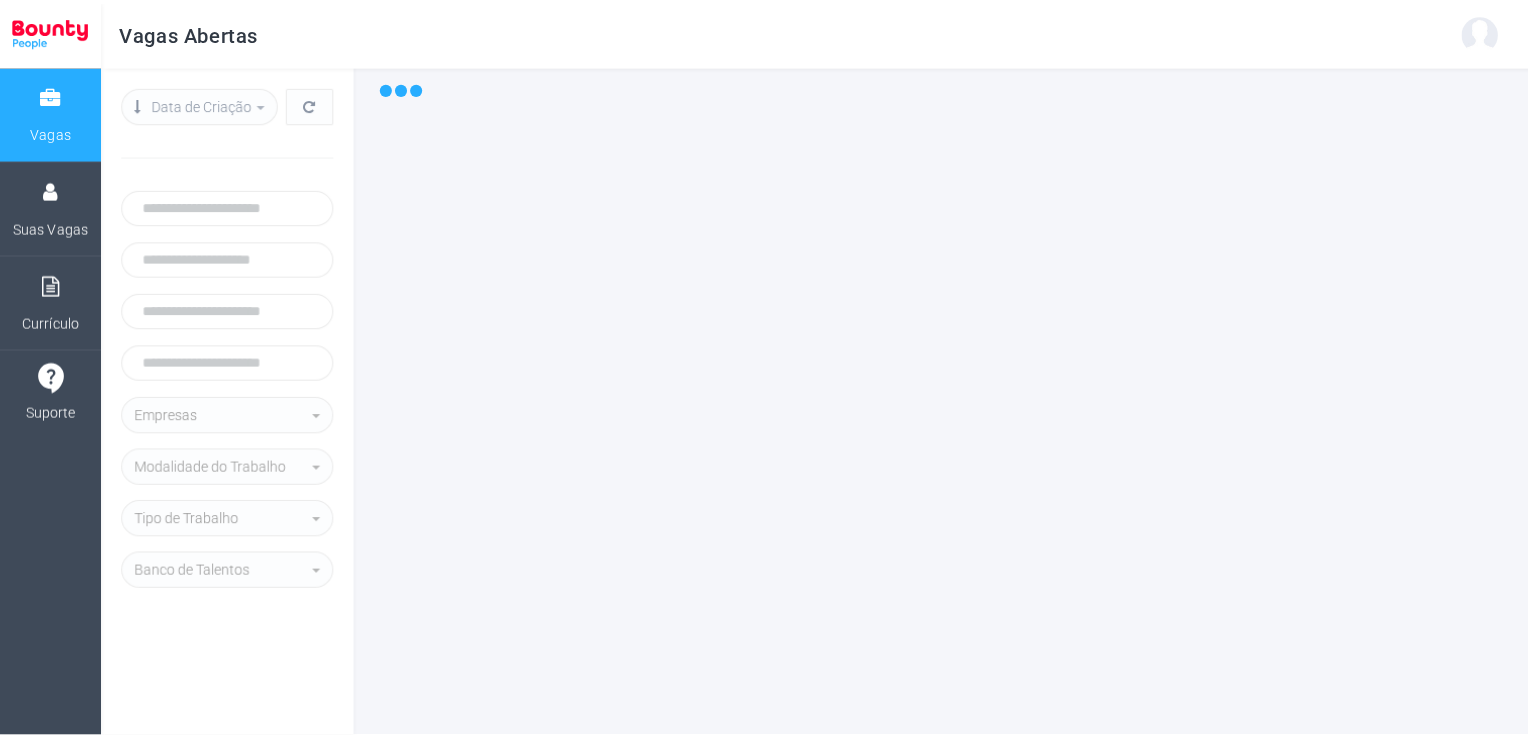scroll, scrollTop: 0, scrollLeft: 0, axis: both 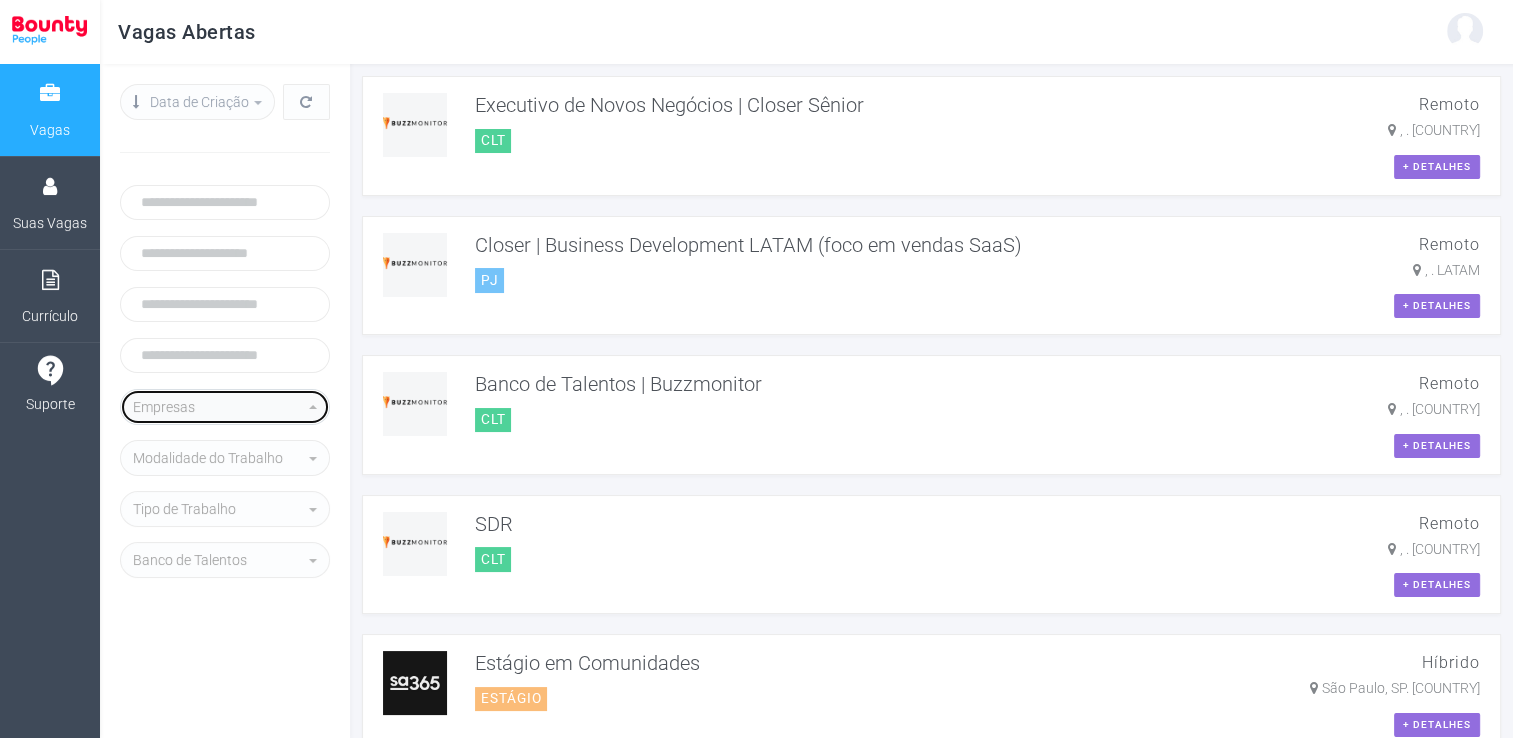 click on "Empresas" at bounding box center (219, 407) 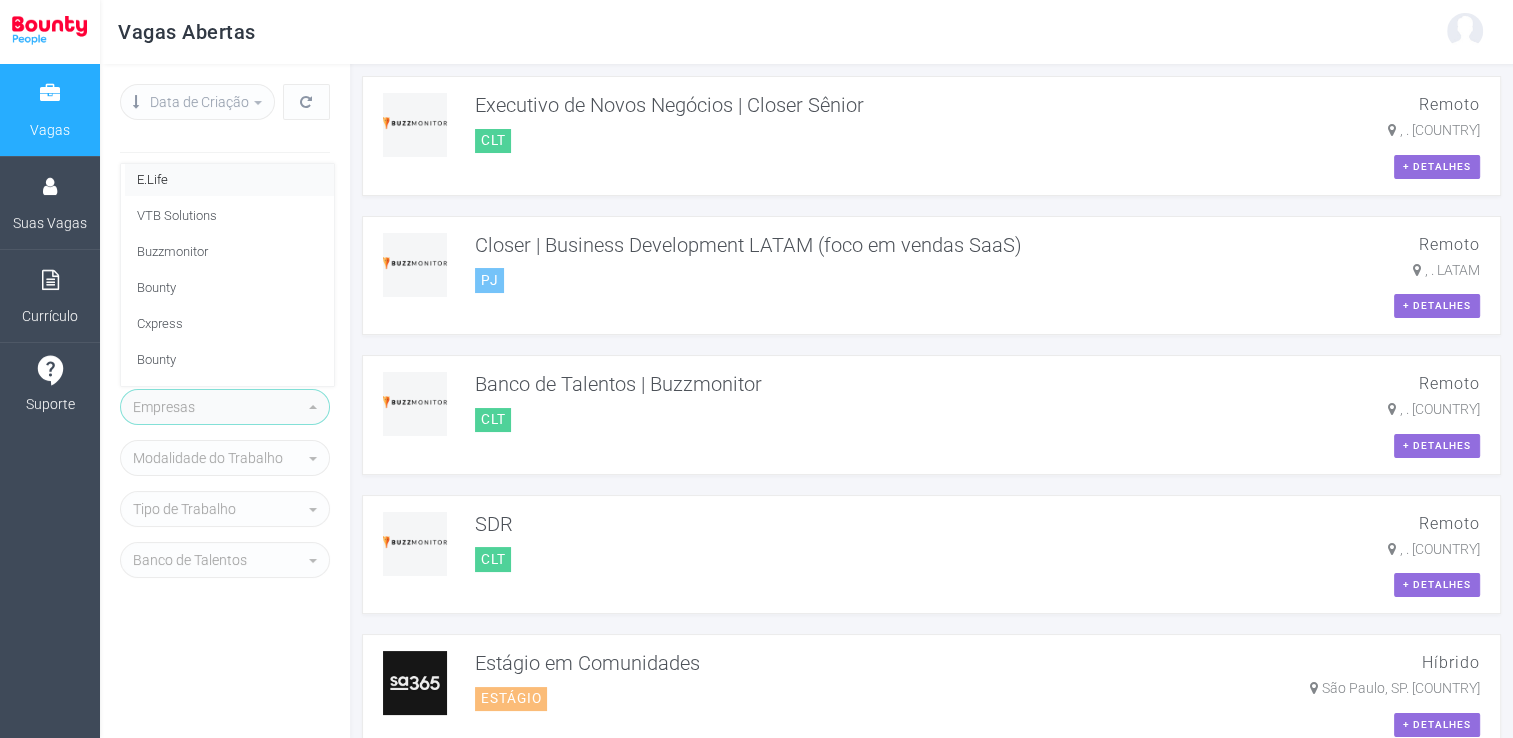 click on "E.Life" at bounding box center [229, 180] 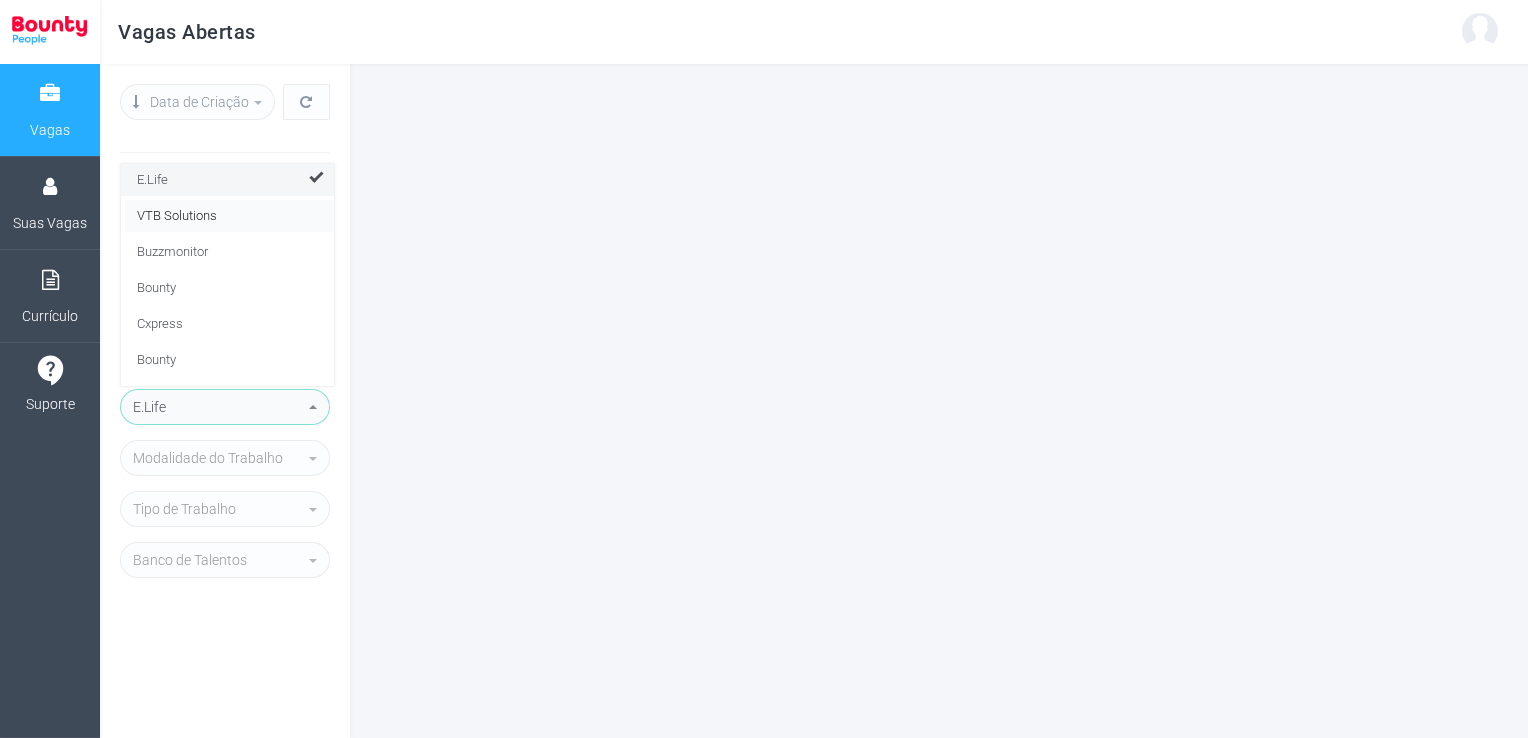 click on "VTB Solutions" at bounding box center (177, 216) 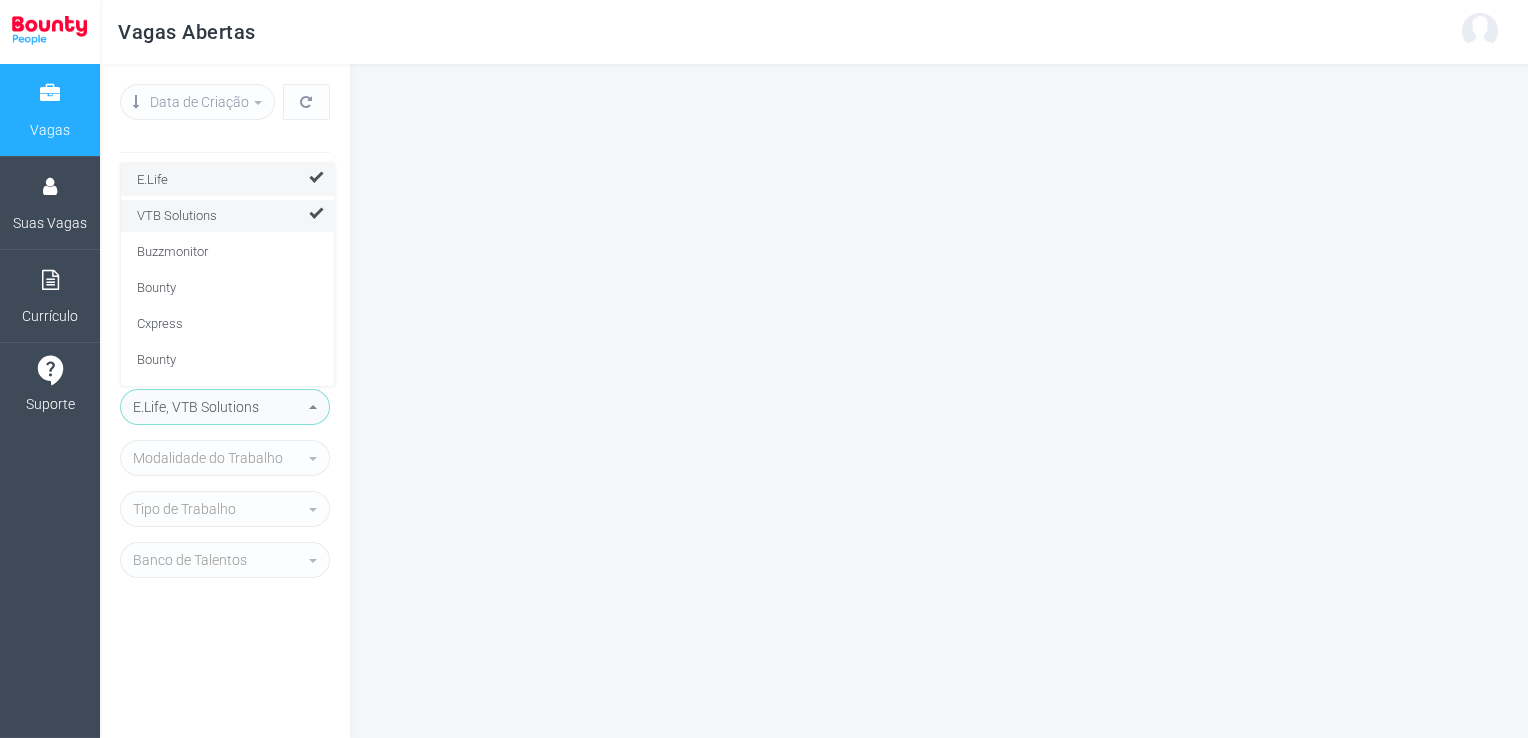 click on "VTB Solutions" at bounding box center (229, 216) 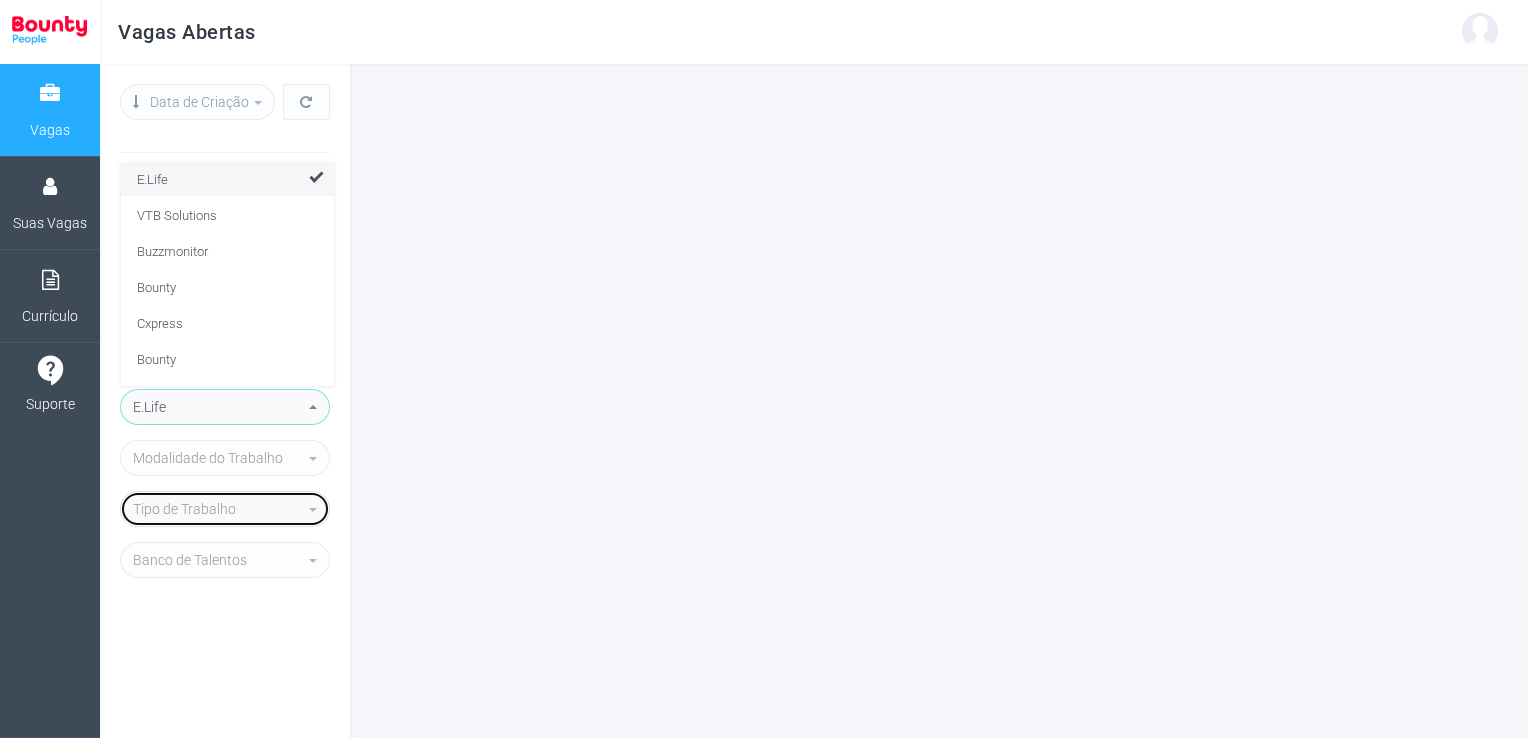 click on "Tipo de Trabalho" at bounding box center [219, 509] 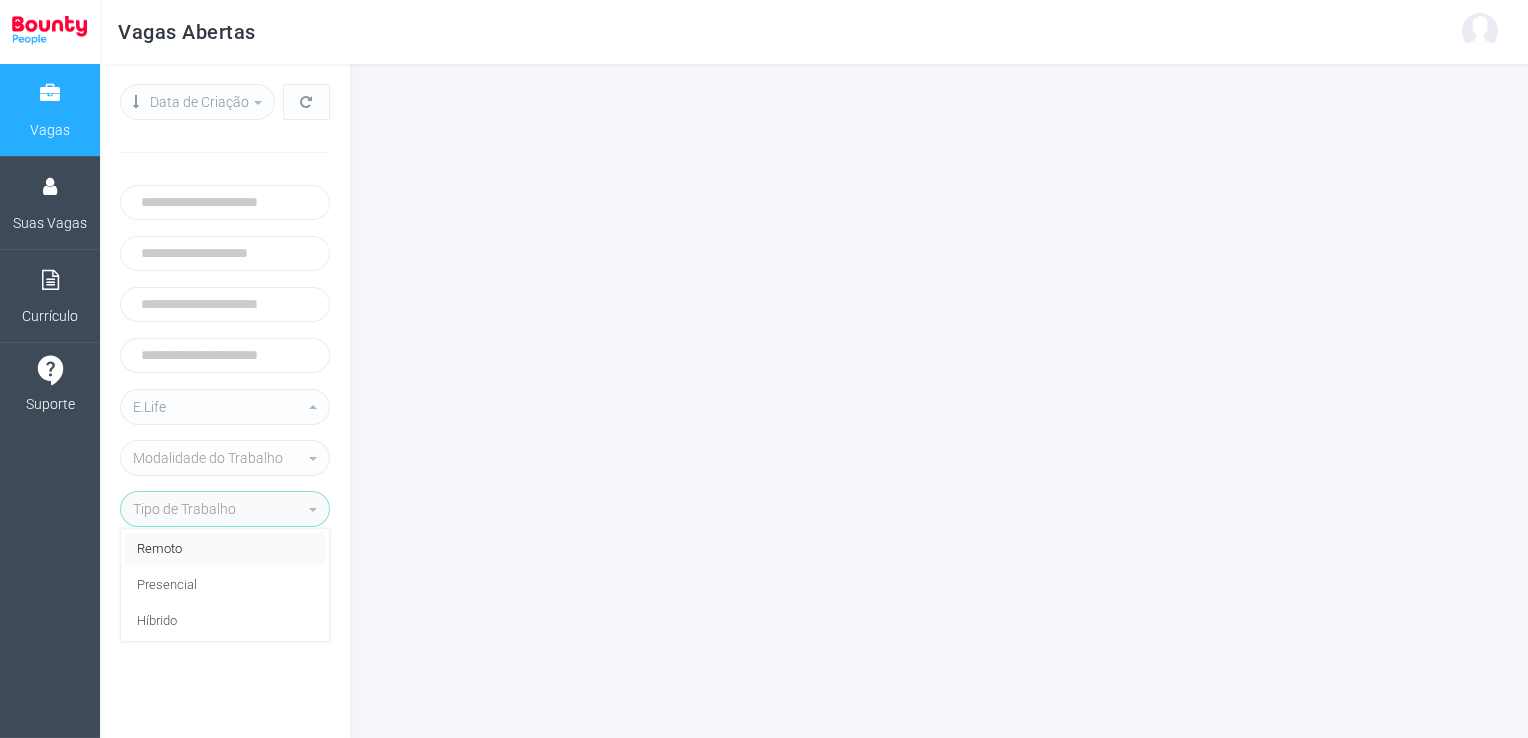 click on "Remoto" at bounding box center (225, 549) 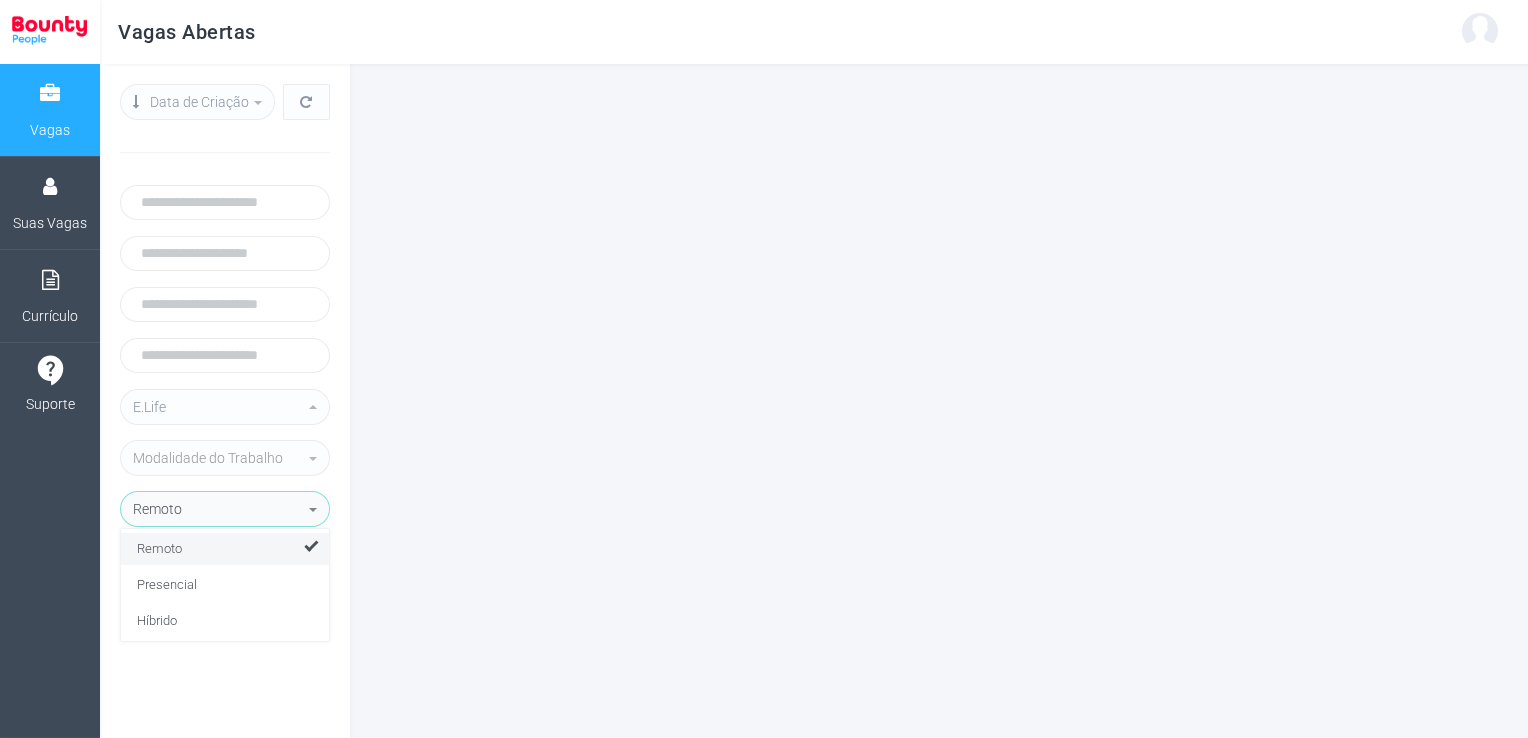 click on "**********" at bounding box center (225, 401) 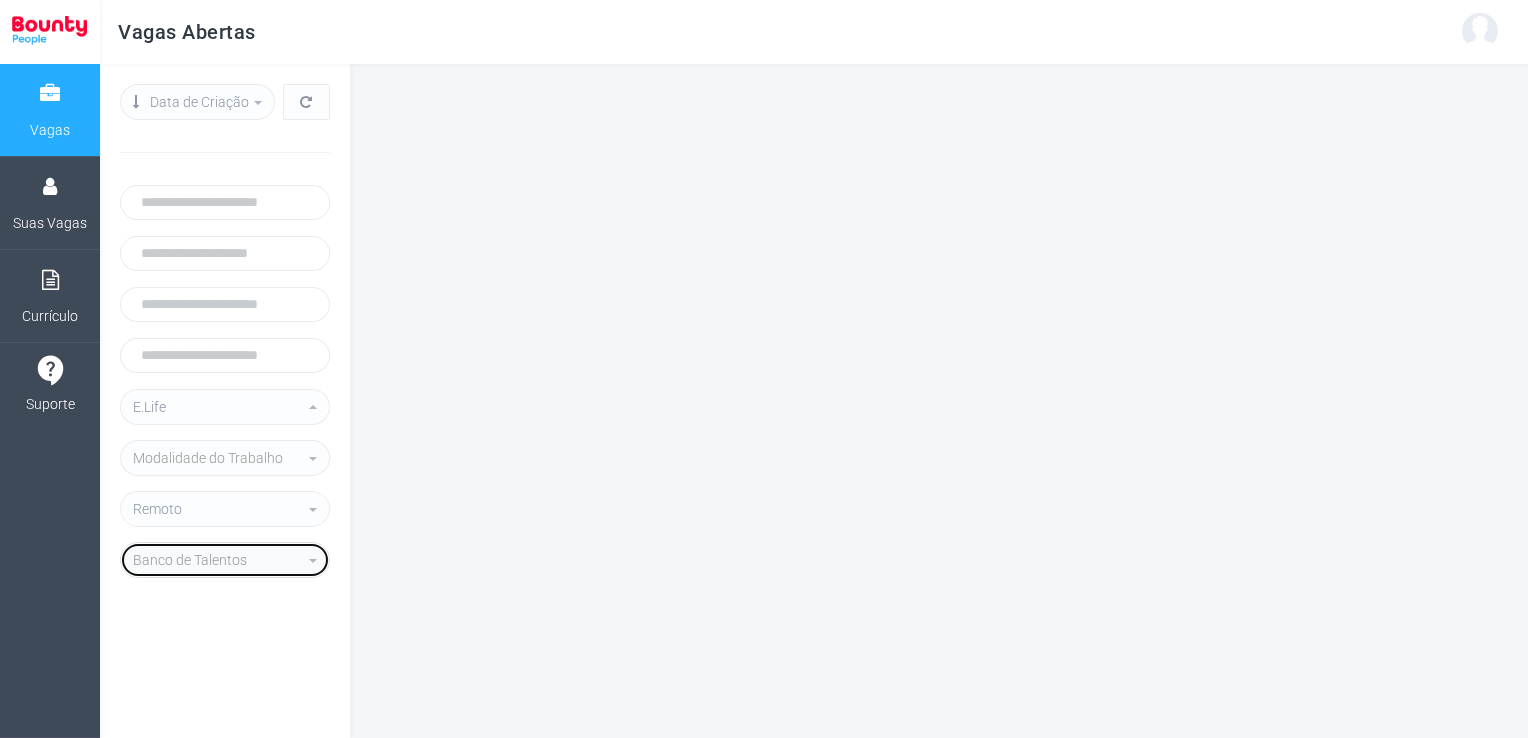 click on "Banco de Talentos" at bounding box center [219, 560] 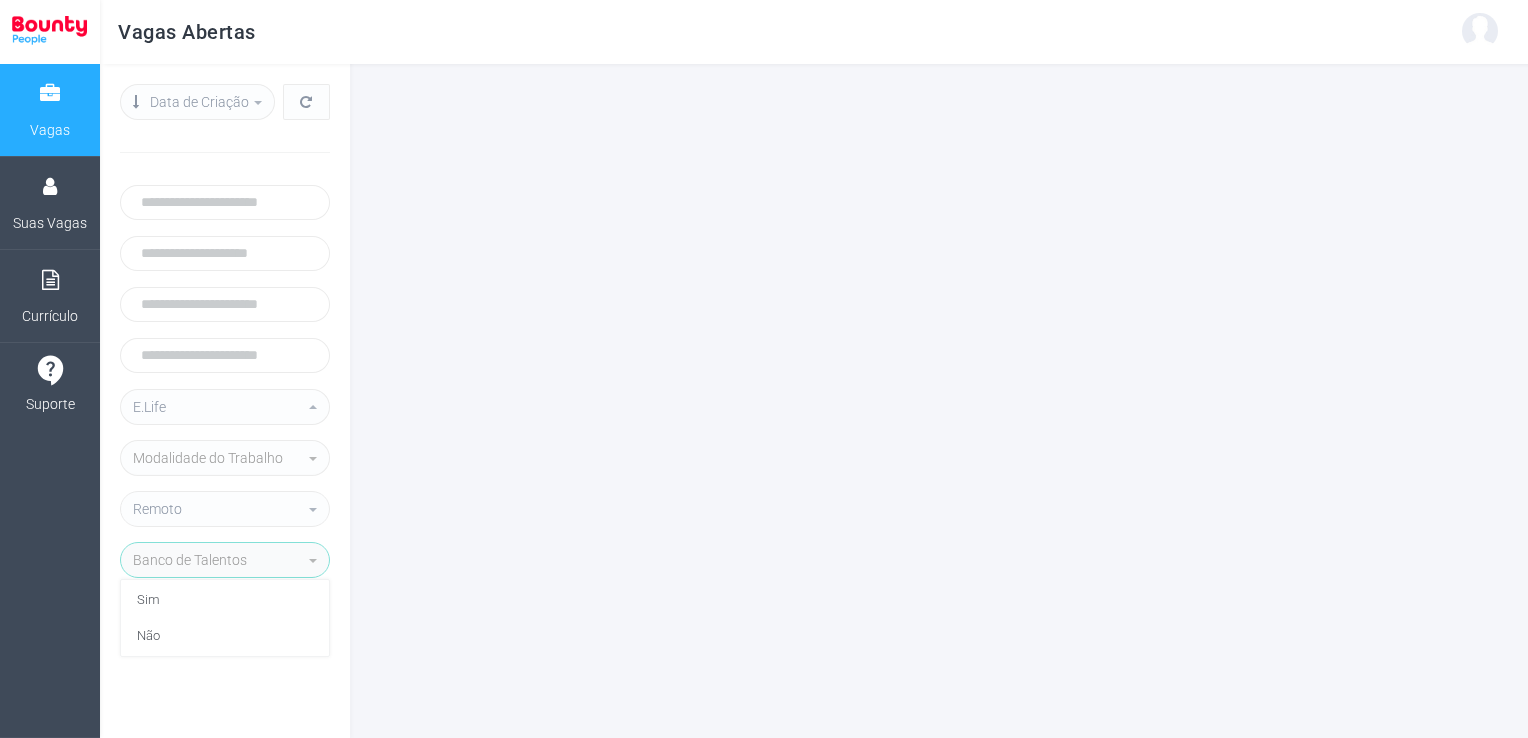 click at bounding box center (939, 401) 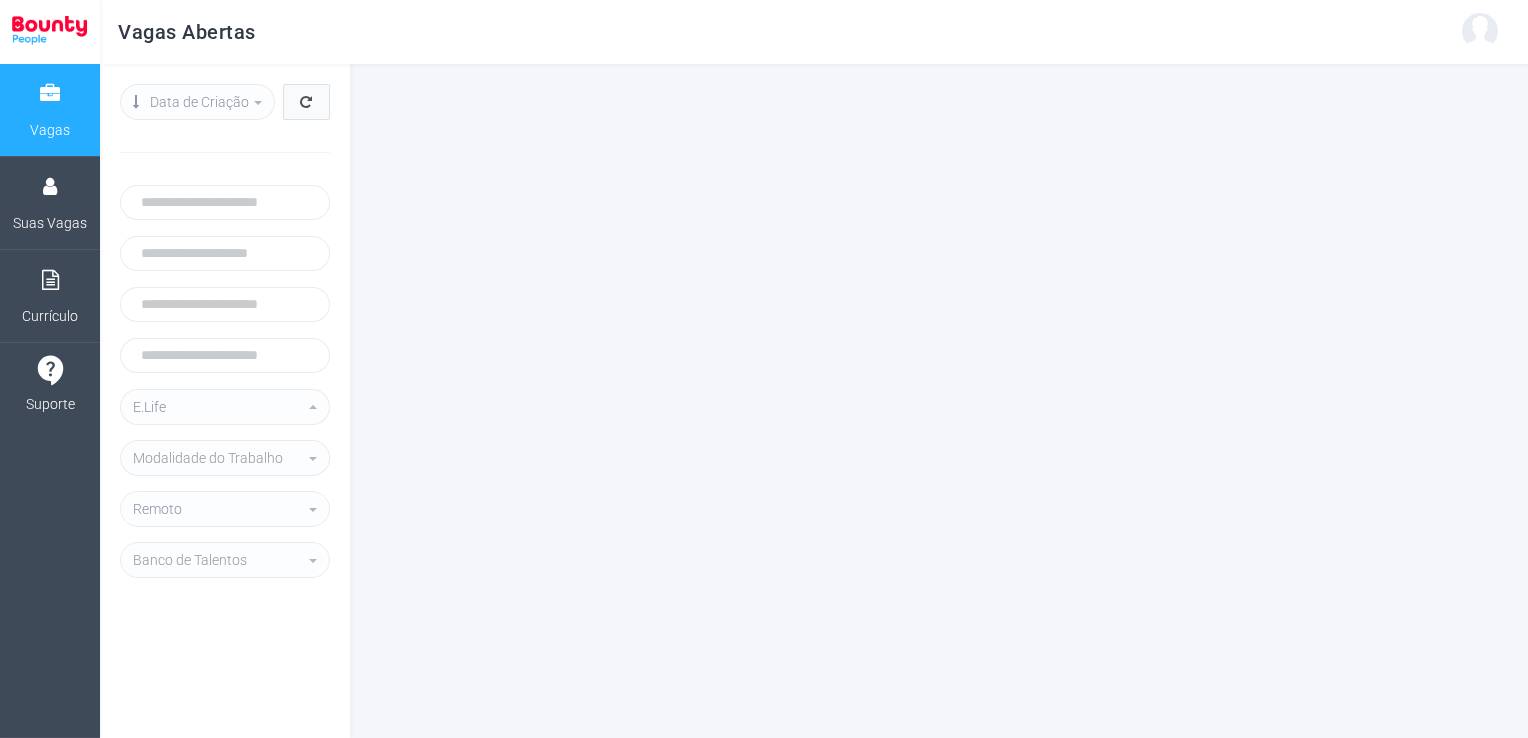 click at bounding box center [306, 102] 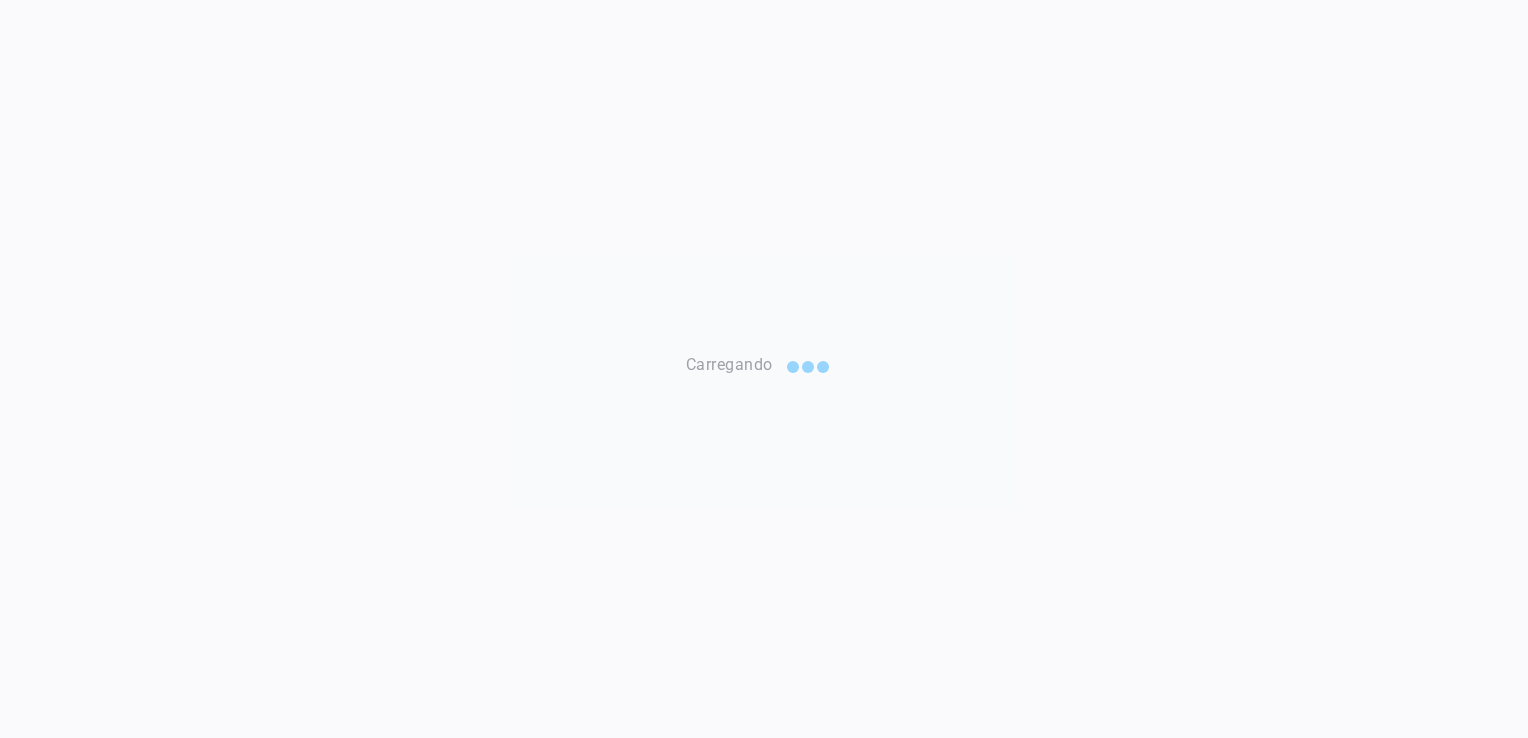 select 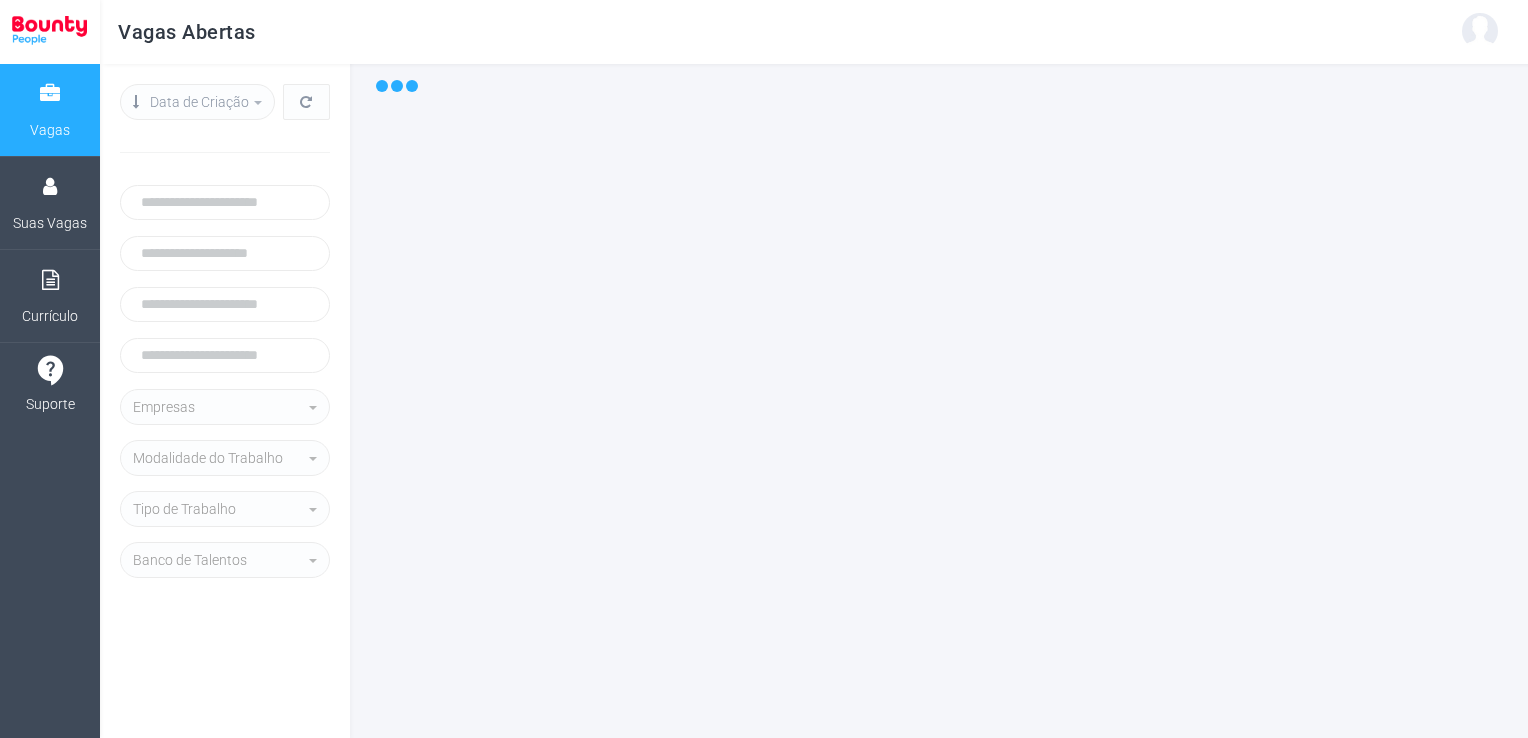 scroll, scrollTop: 0, scrollLeft: 0, axis: both 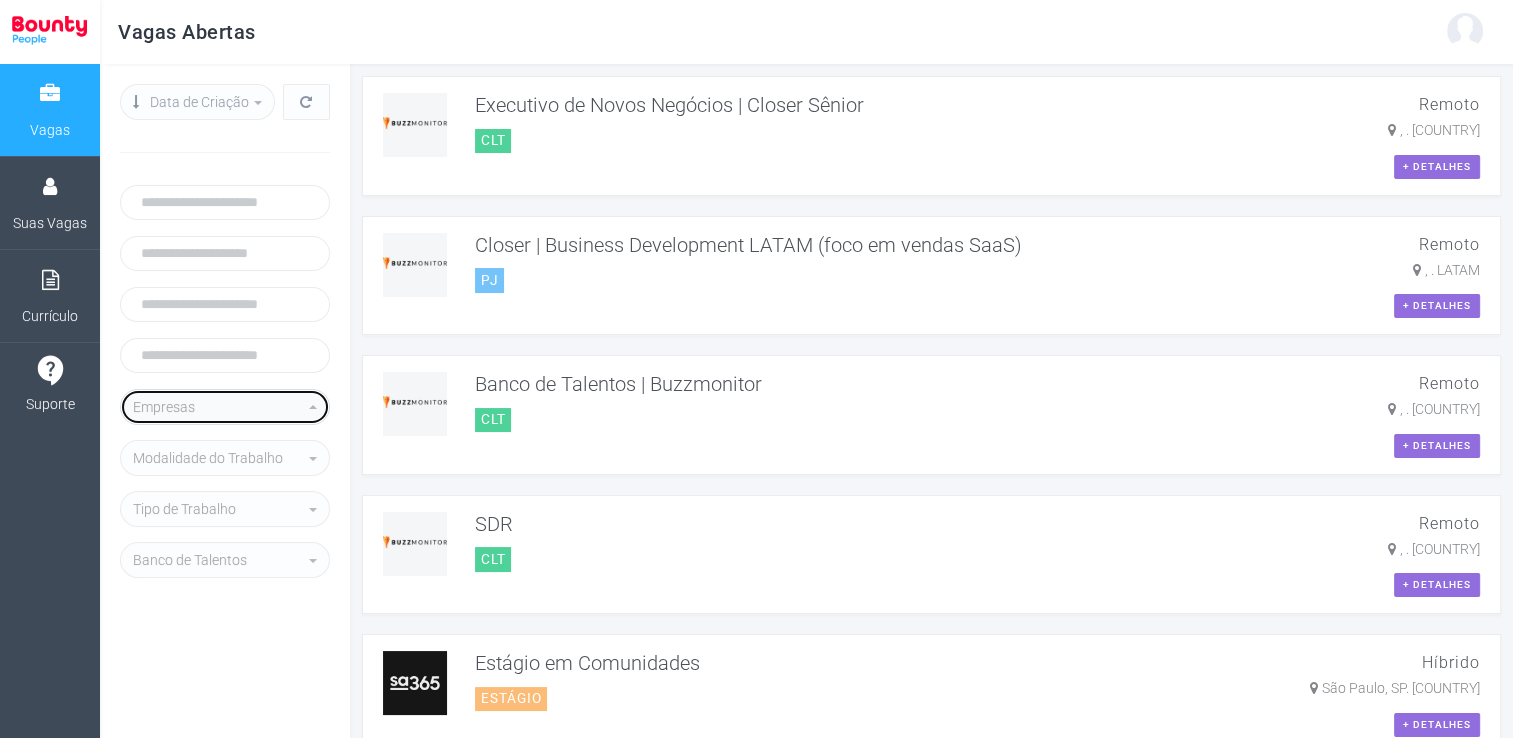 click on "Empresas" at bounding box center [219, 407] 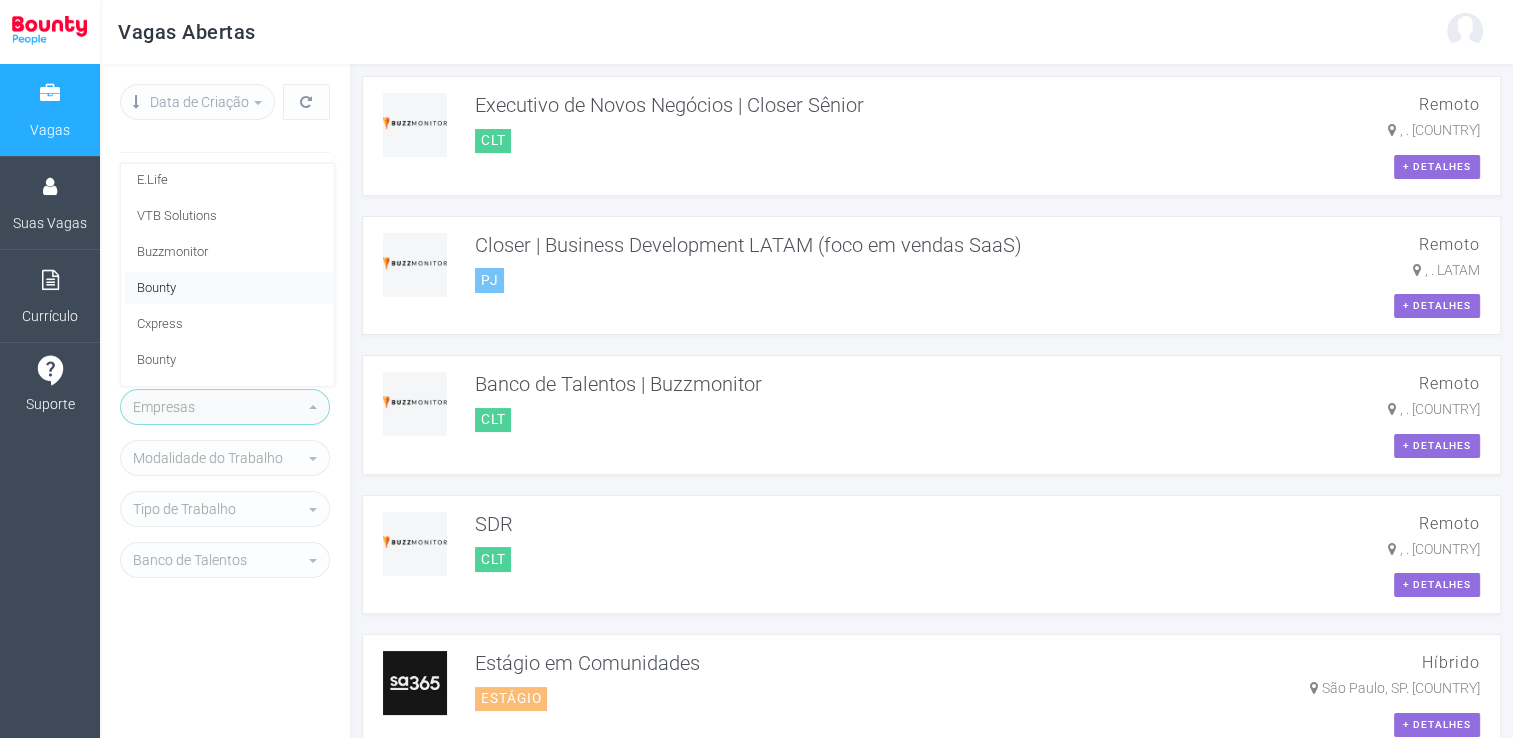 click on "Bounty" at bounding box center [229, 288] 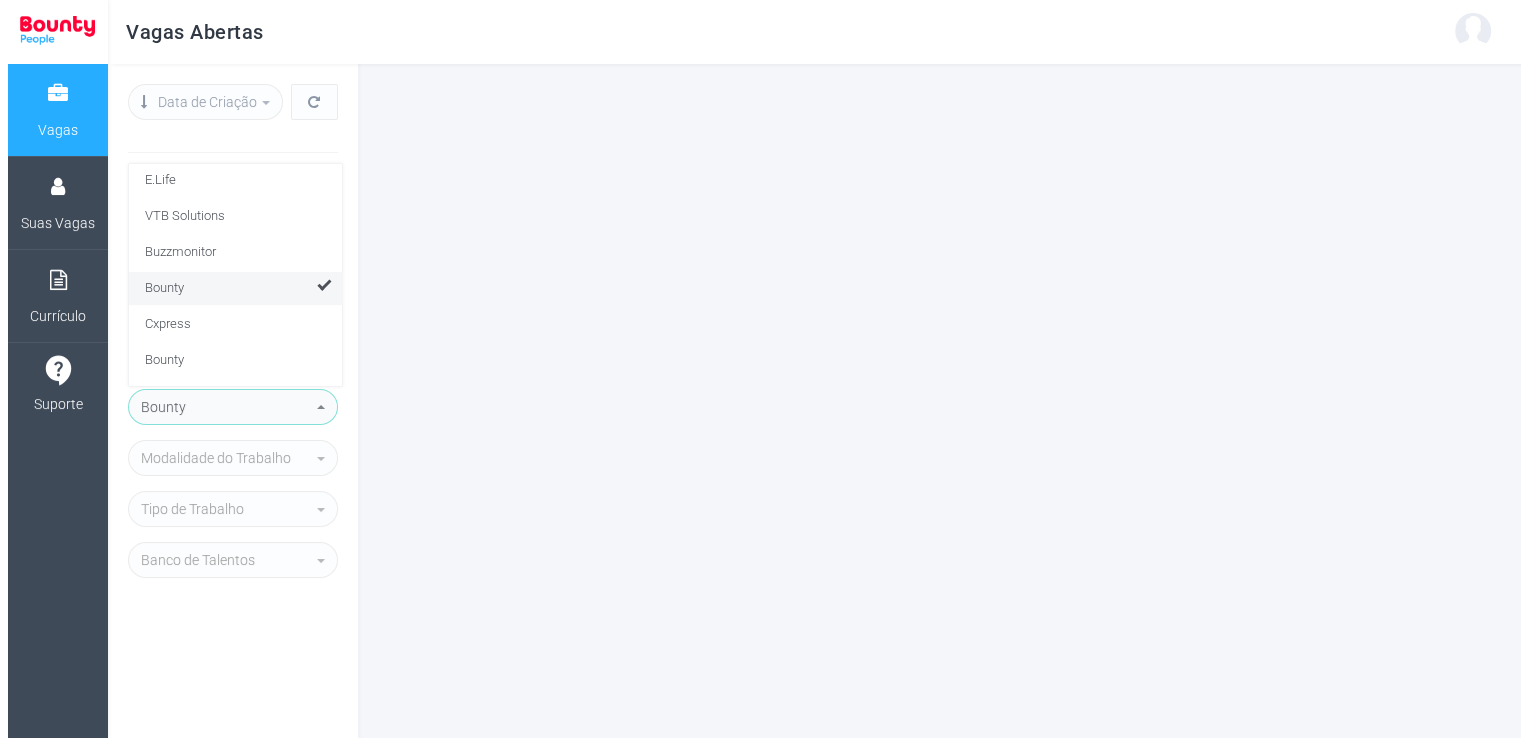 scroll, scrollTop: 36, scrollLeft: 0, axis: vertical 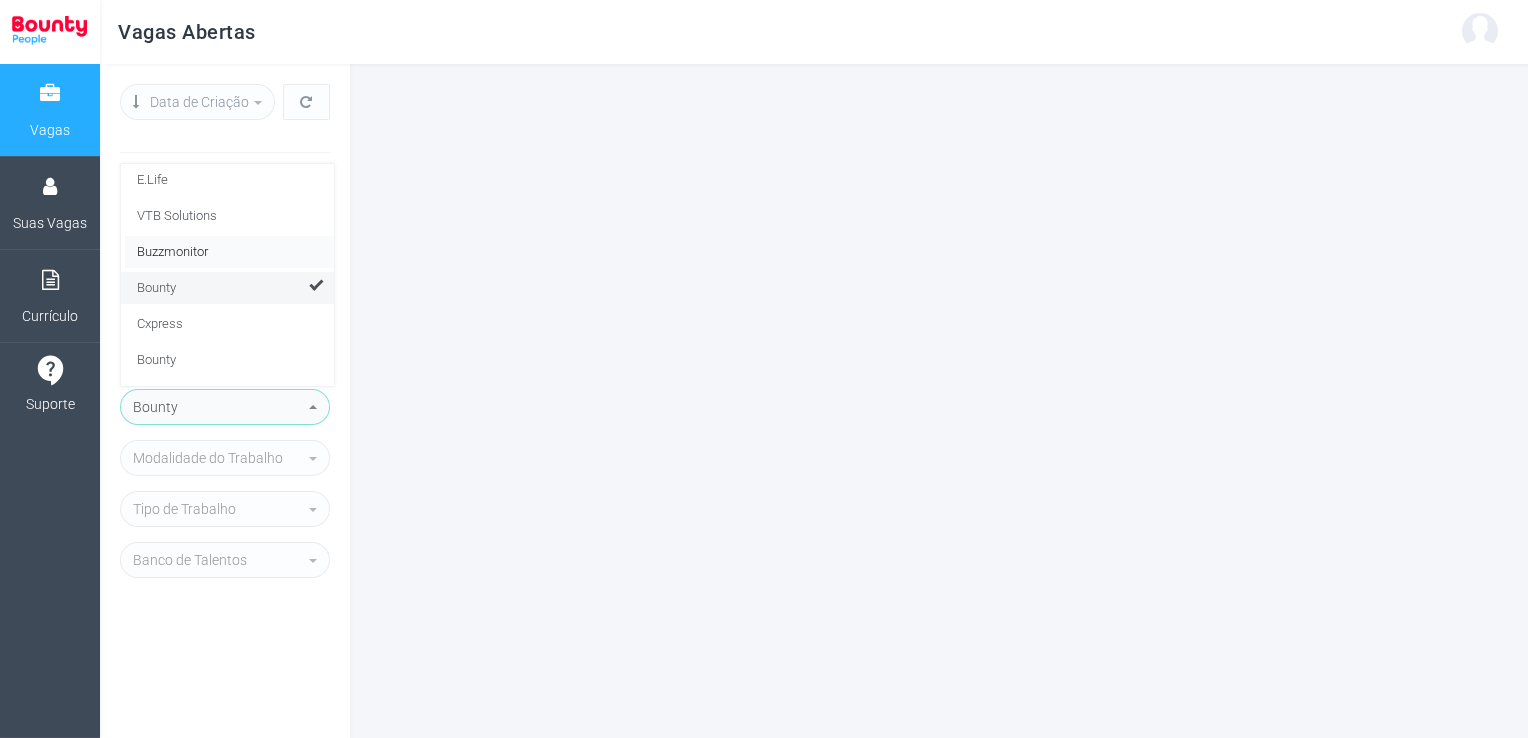 click on "Buzzmonitor" at bounding box center (229, 252) 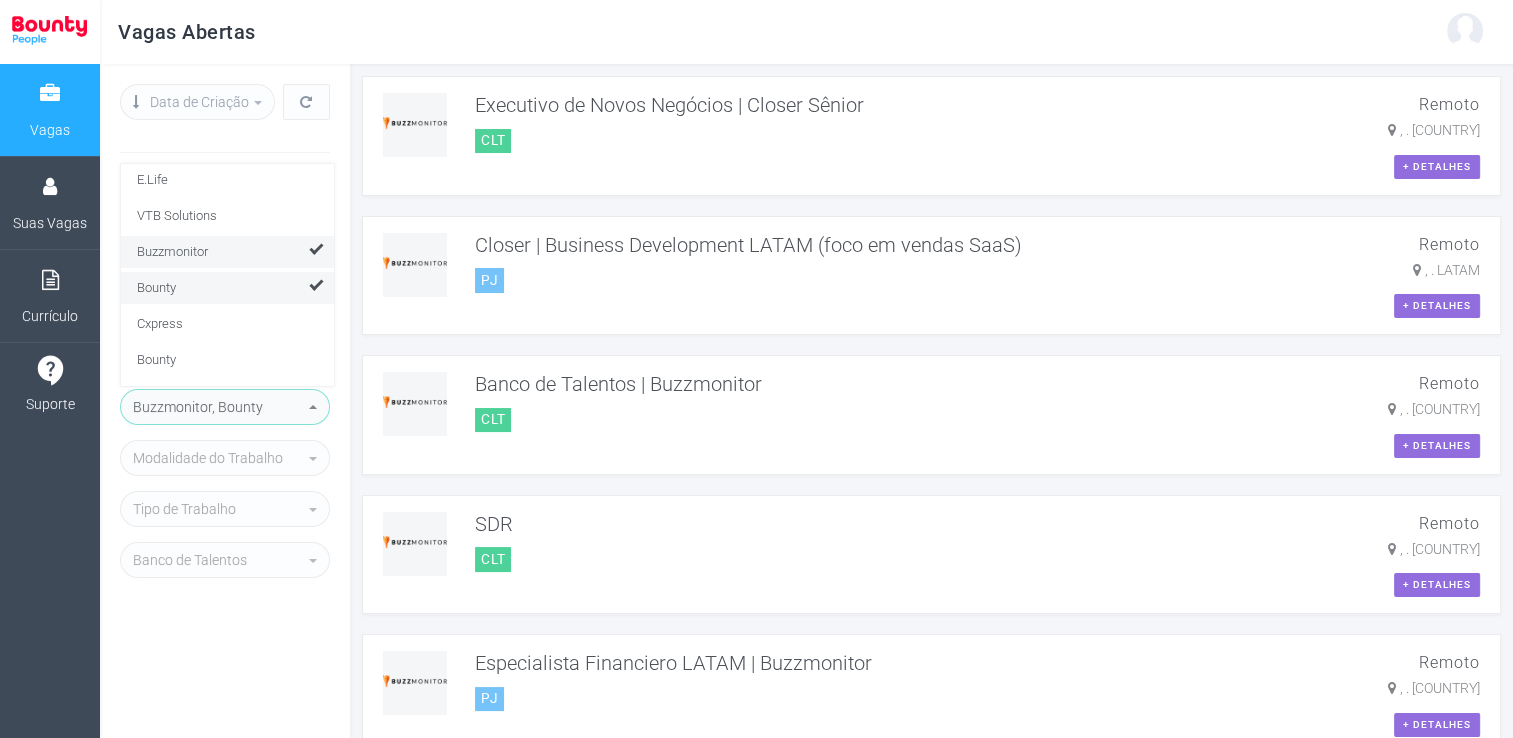 click on "Bounty" at bounding box center [229, 288] 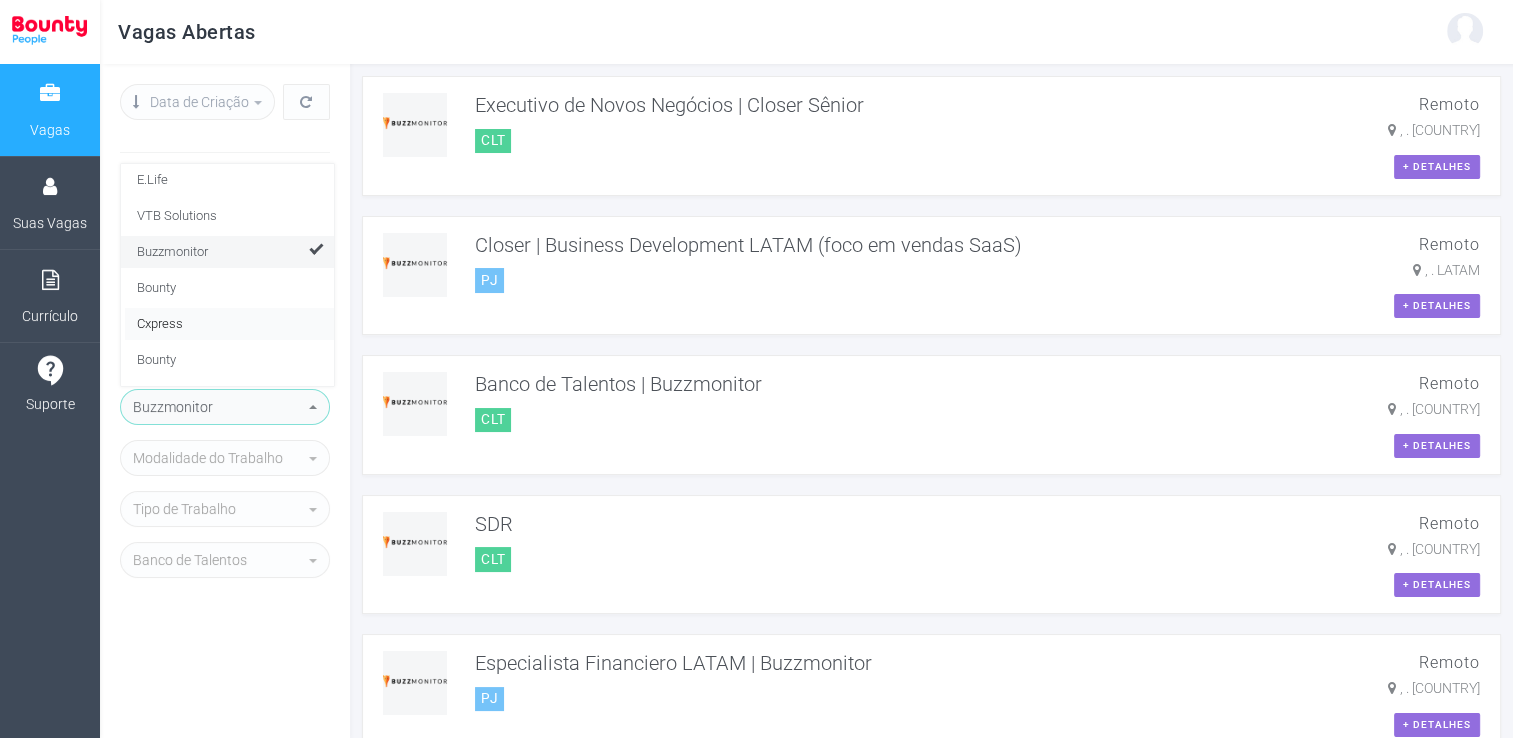 click on "Cxpress" at bounding box center (229, 324) 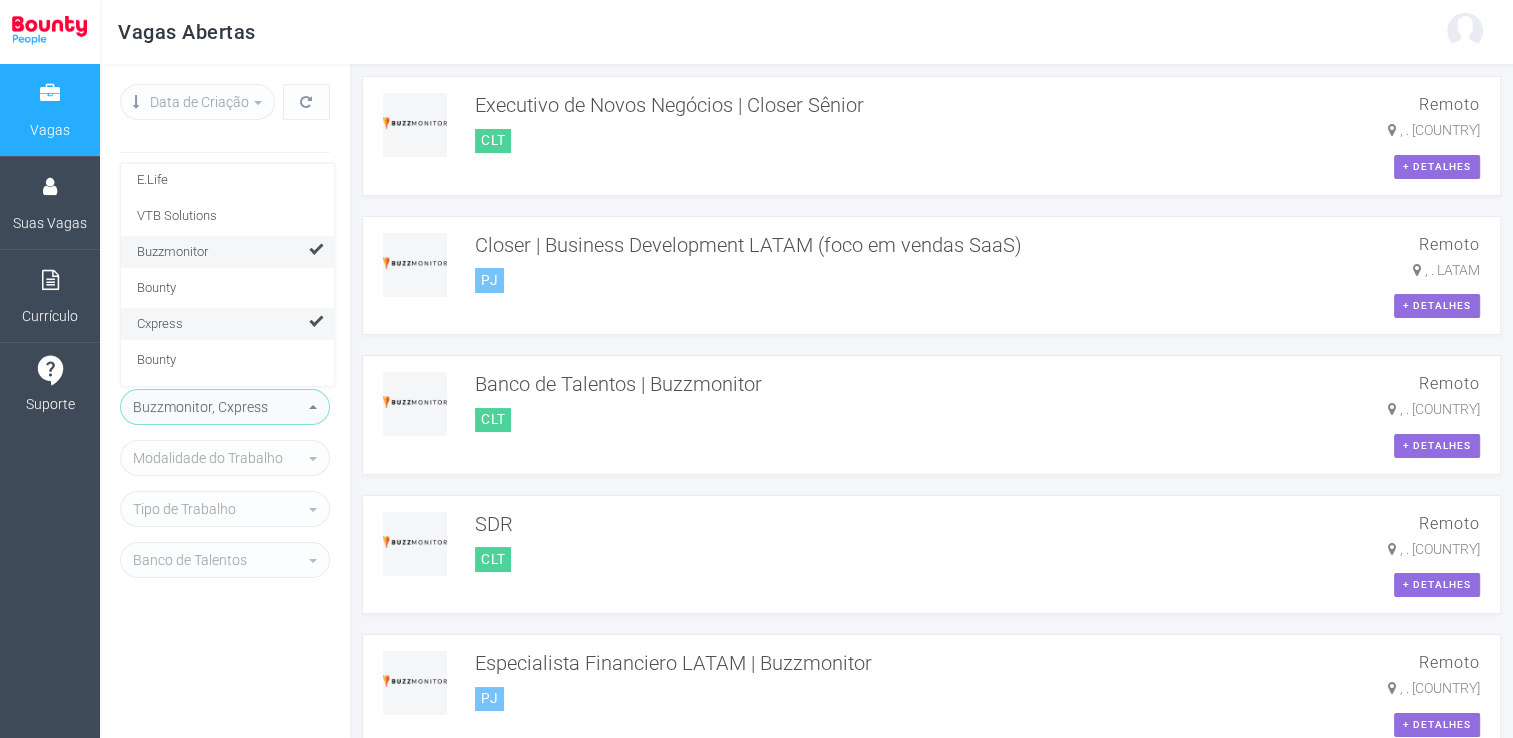click on "Buzzmonitor" at bounding box center (229, 252) 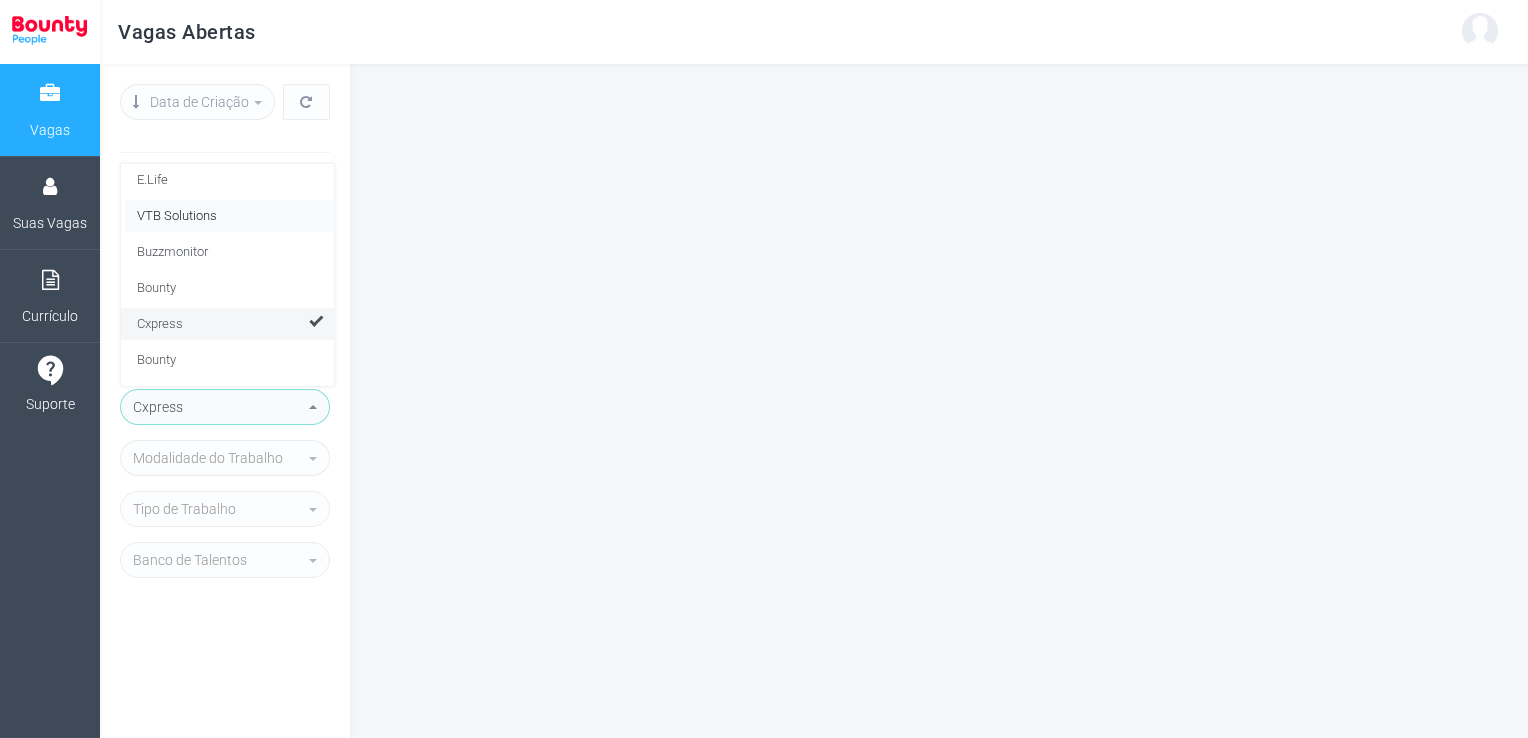 click on "VTB Solutions" at bounding box center [229, 216] 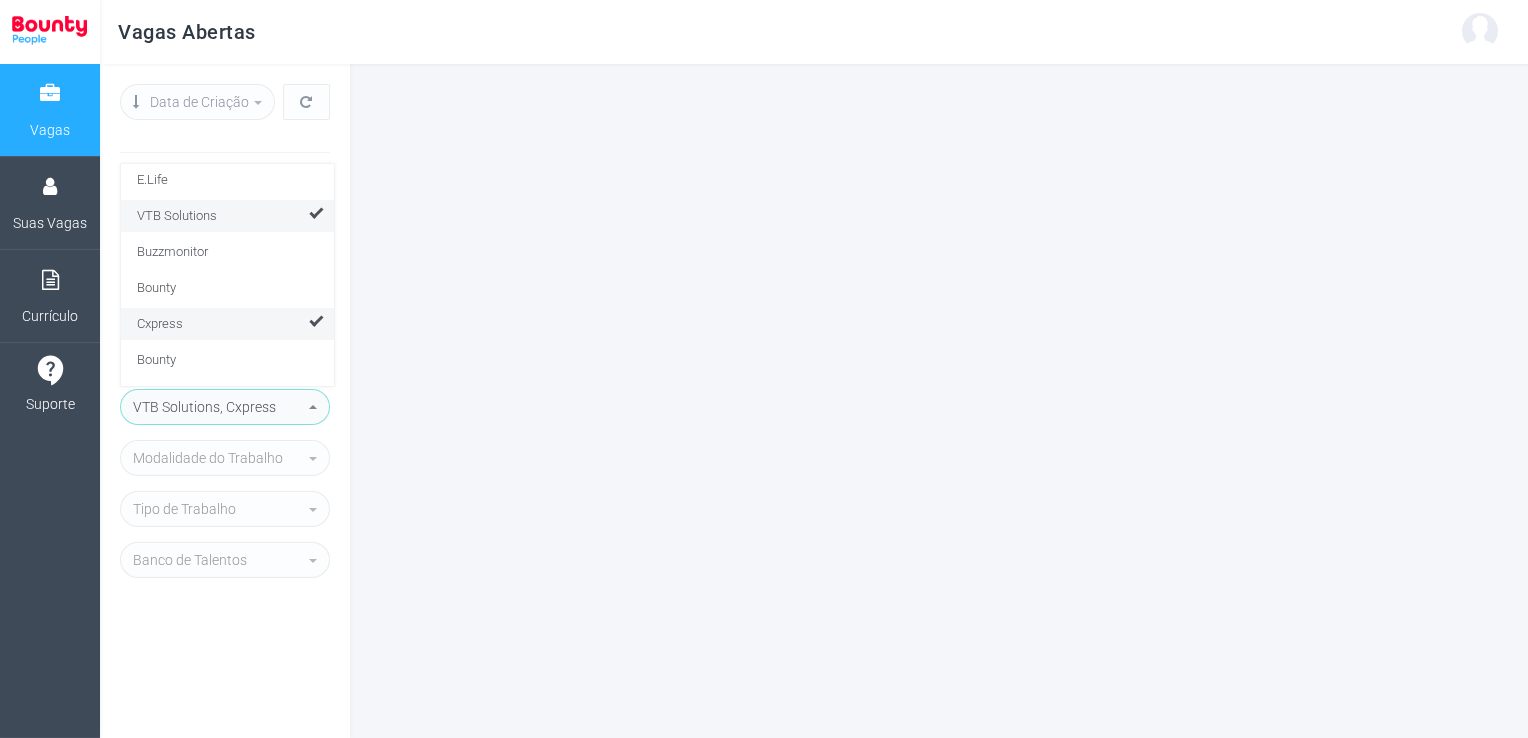 click on "Cxpress" at bounding box center [229, 324] 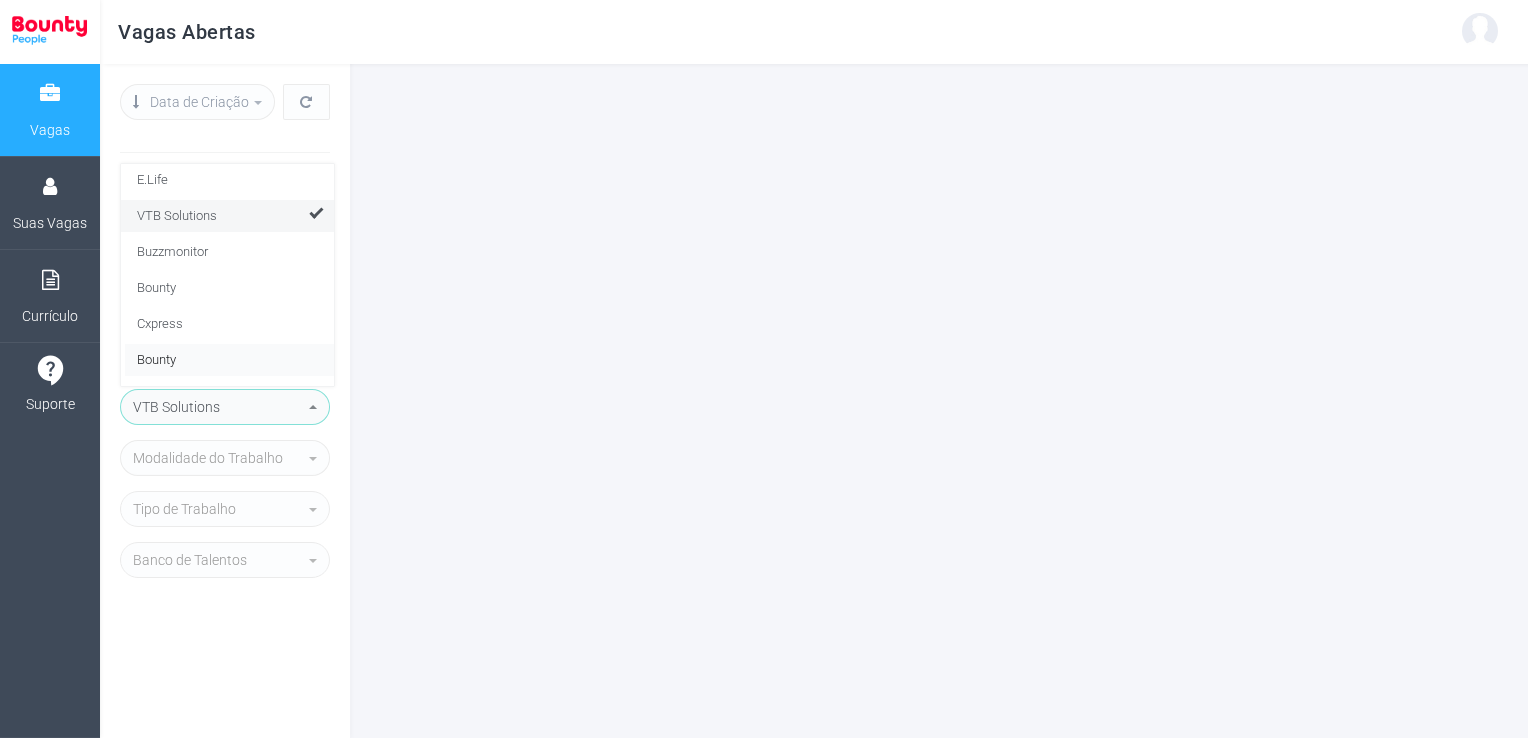 click on "Bounty" at bounding box center [229, 360] 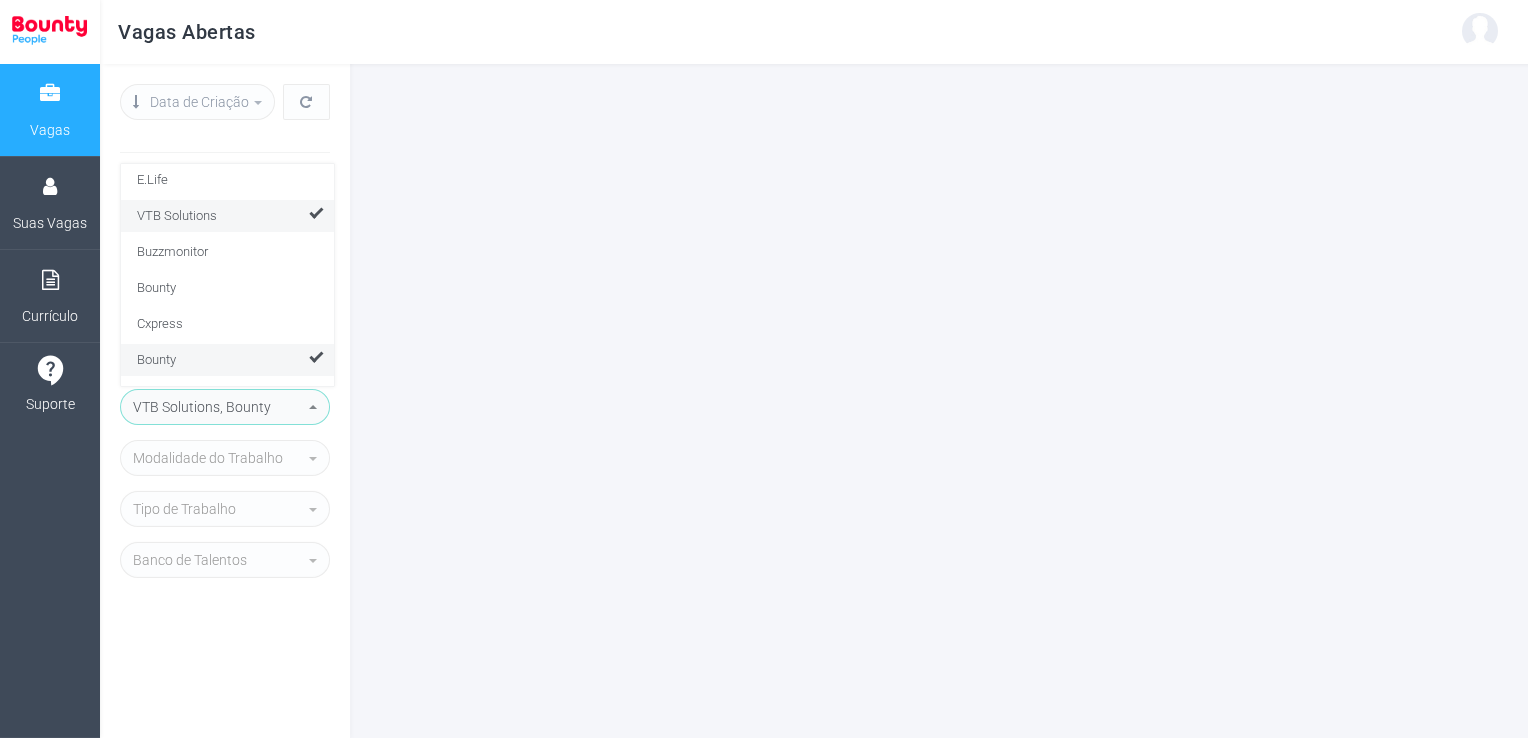 click on "VTB Solutions" at bounding box center [229, 216] 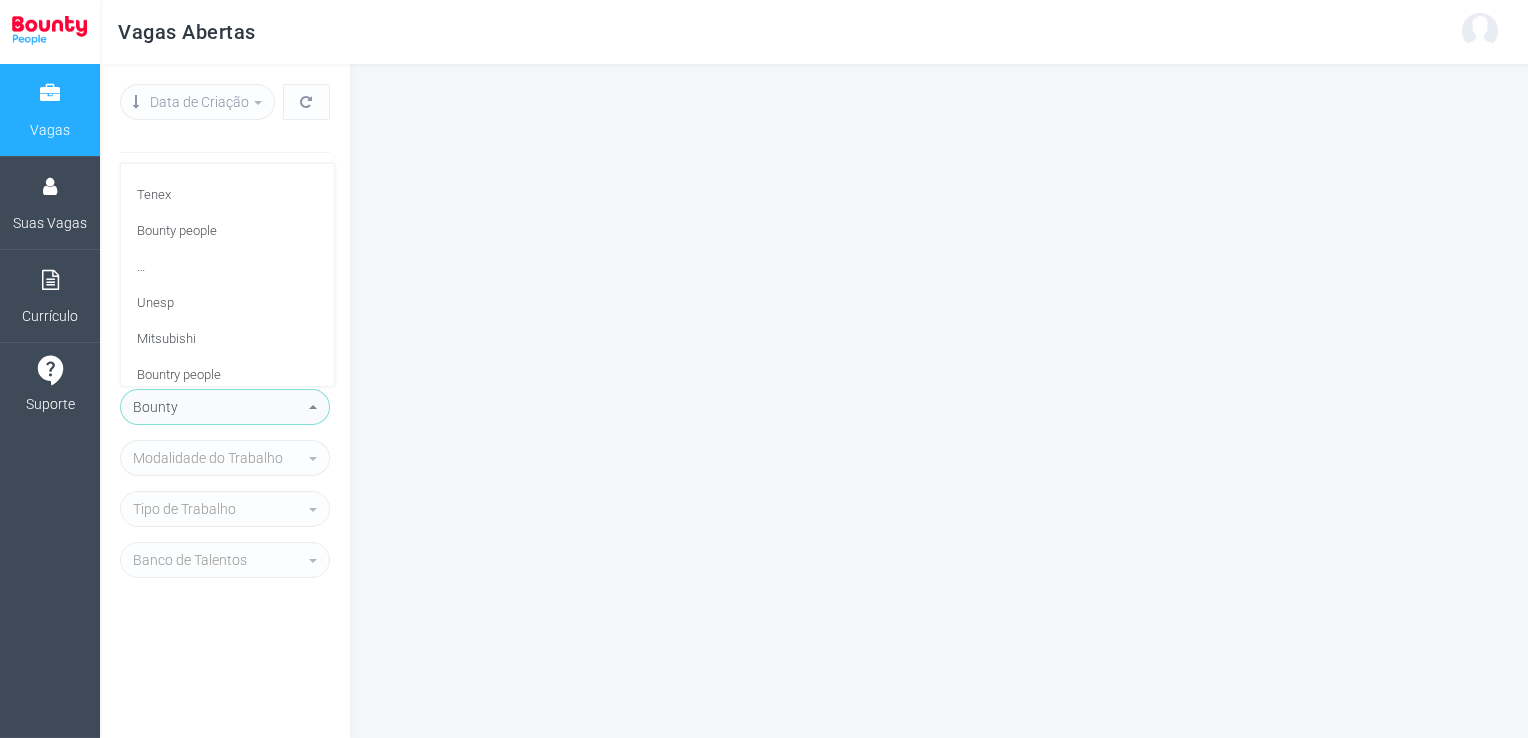 scroll, scrollTop: 253, scrollLeft: 0, axis: vertical 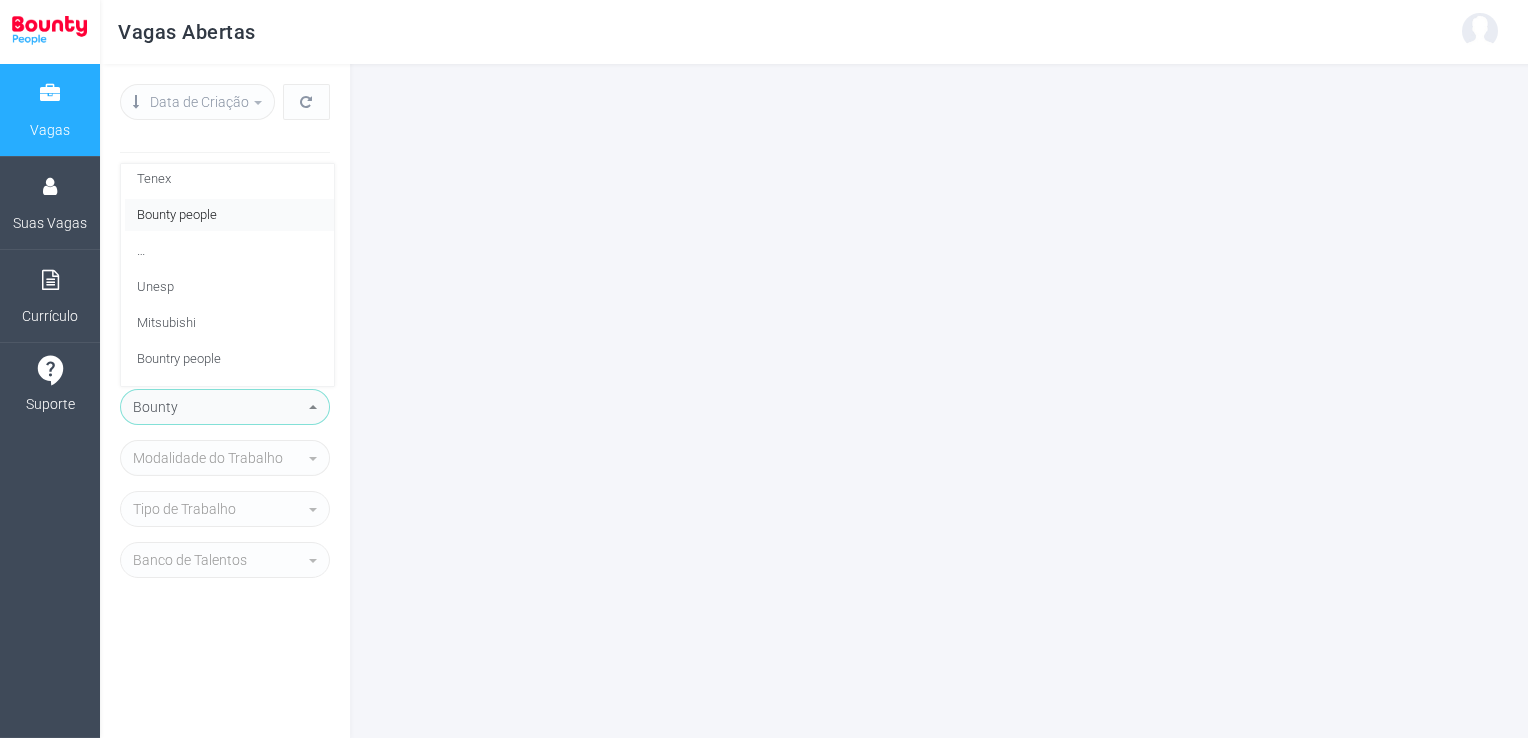 click on "Bounty people" at bounding box center (177, 215) 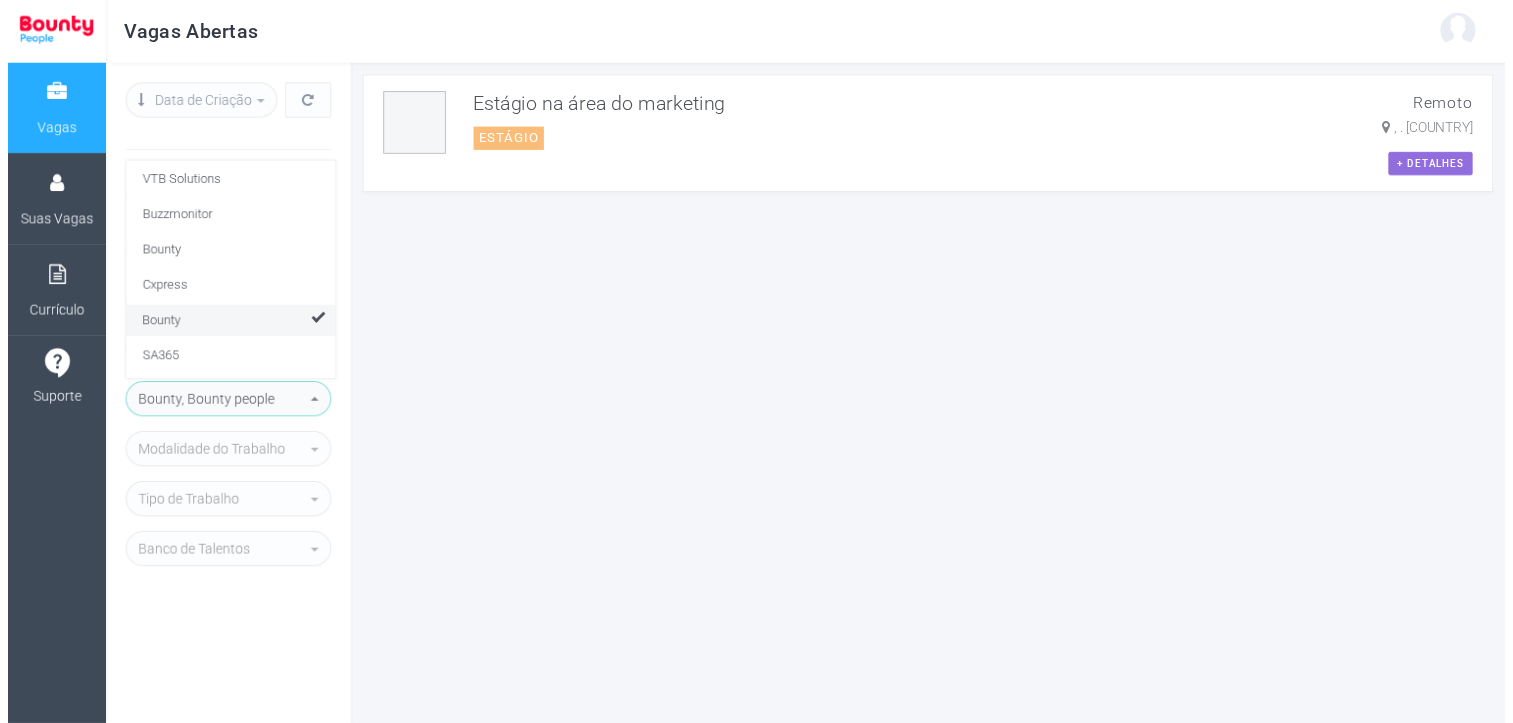 scroll, scrollTop: 0, scrollLeft: 0, axis: both 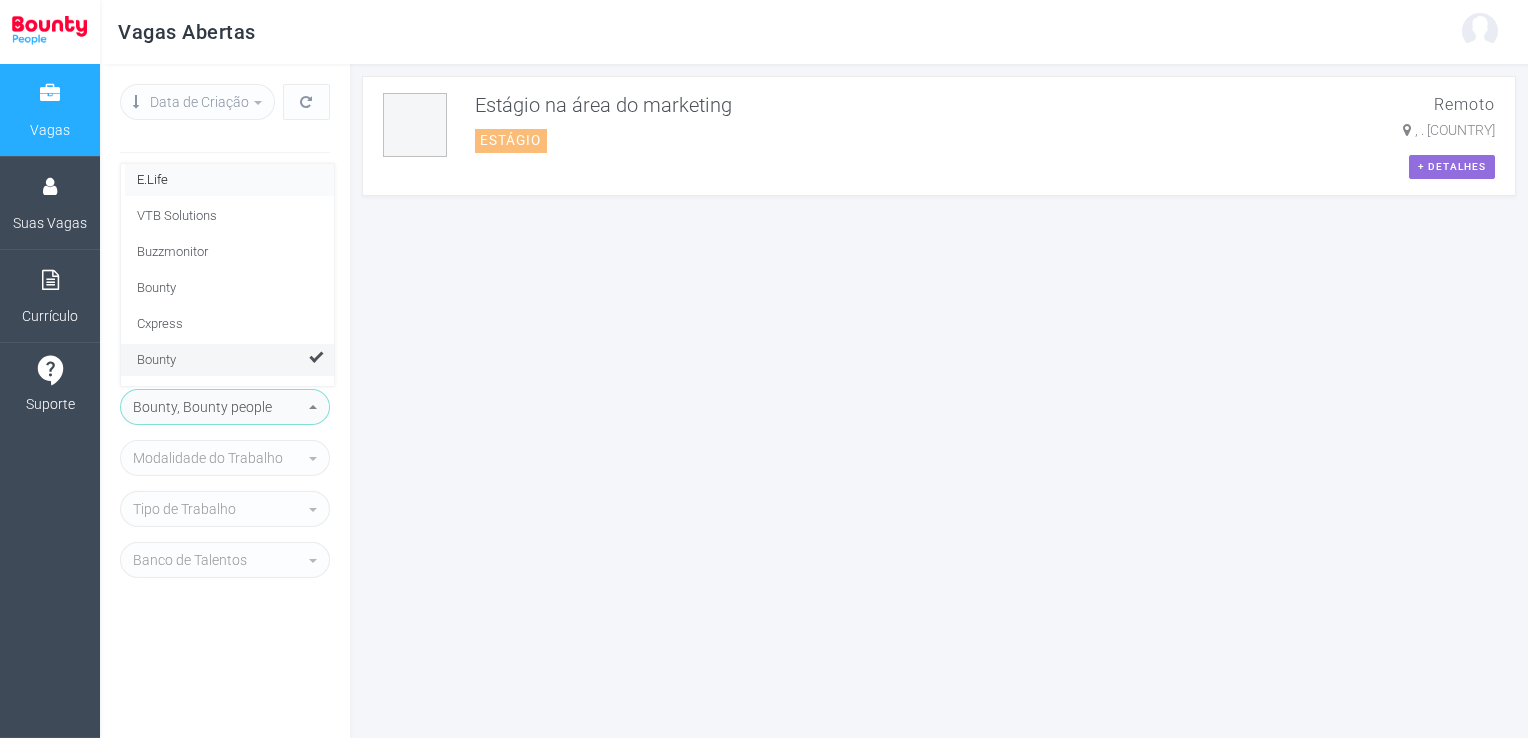 click on "E.Life" at bounding box center (229, 180) 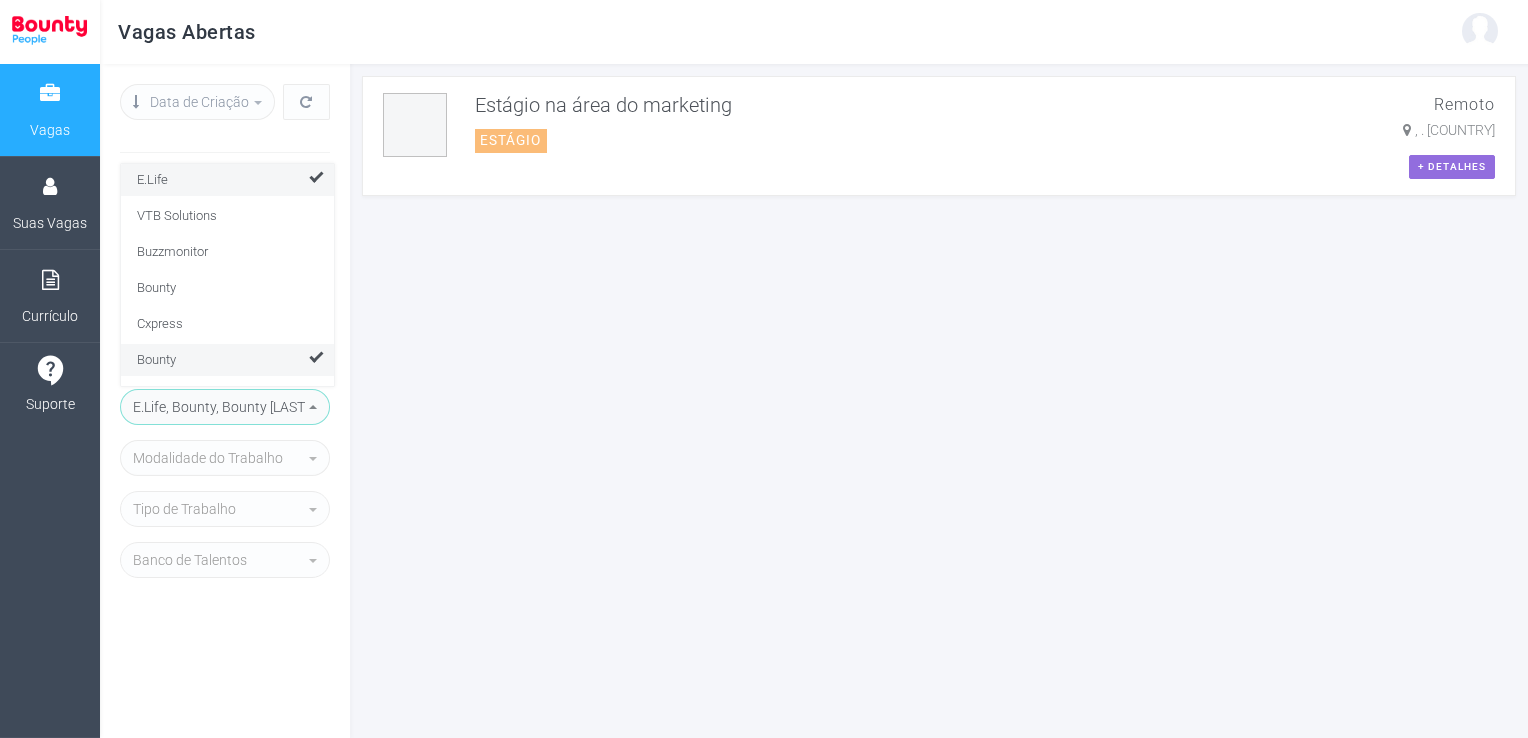 click on "Bounty" at bounding box center (229, 360) 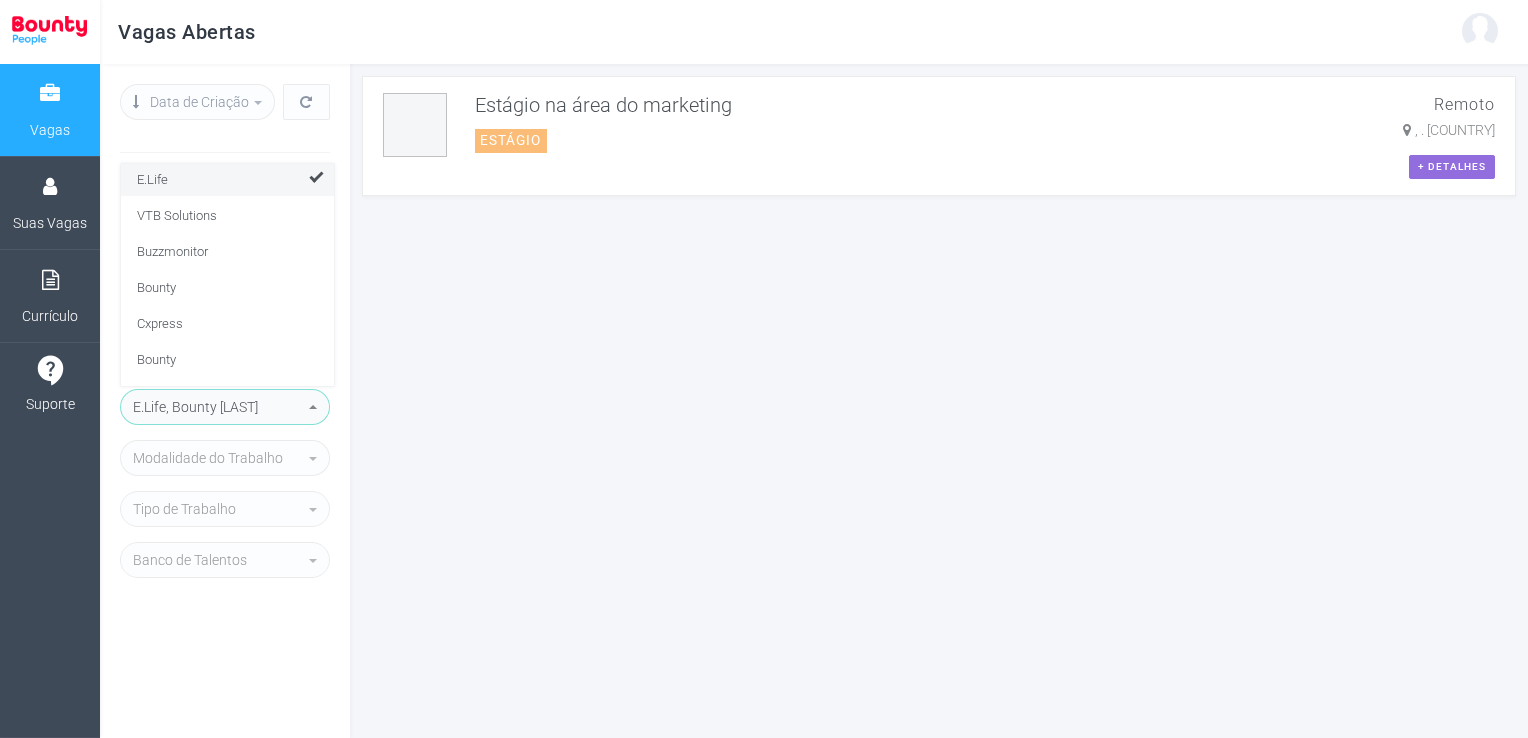 click on "E.Life" at bounding box center (229, 180) 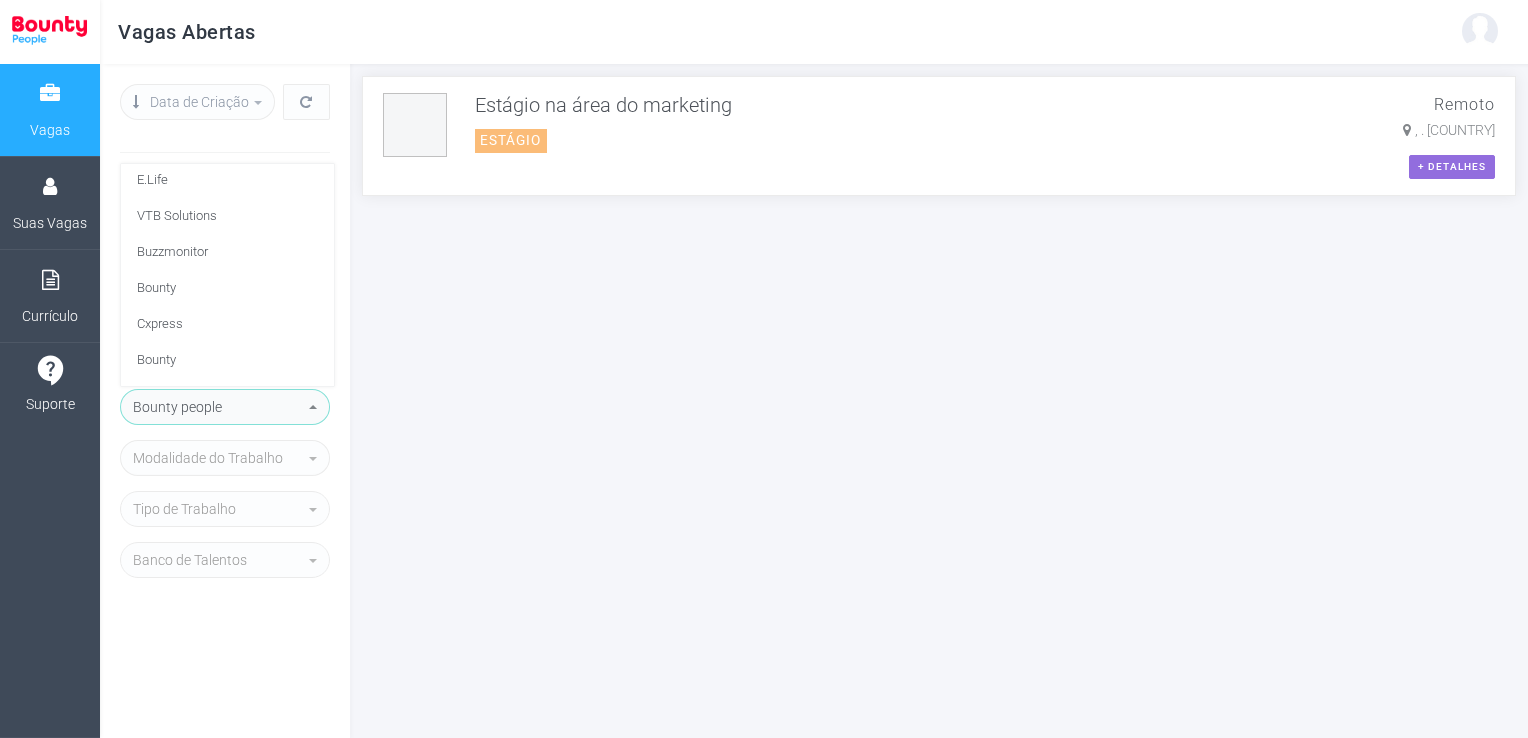 click on "Estágio na área do marketing" at bounding box center (611, 105) 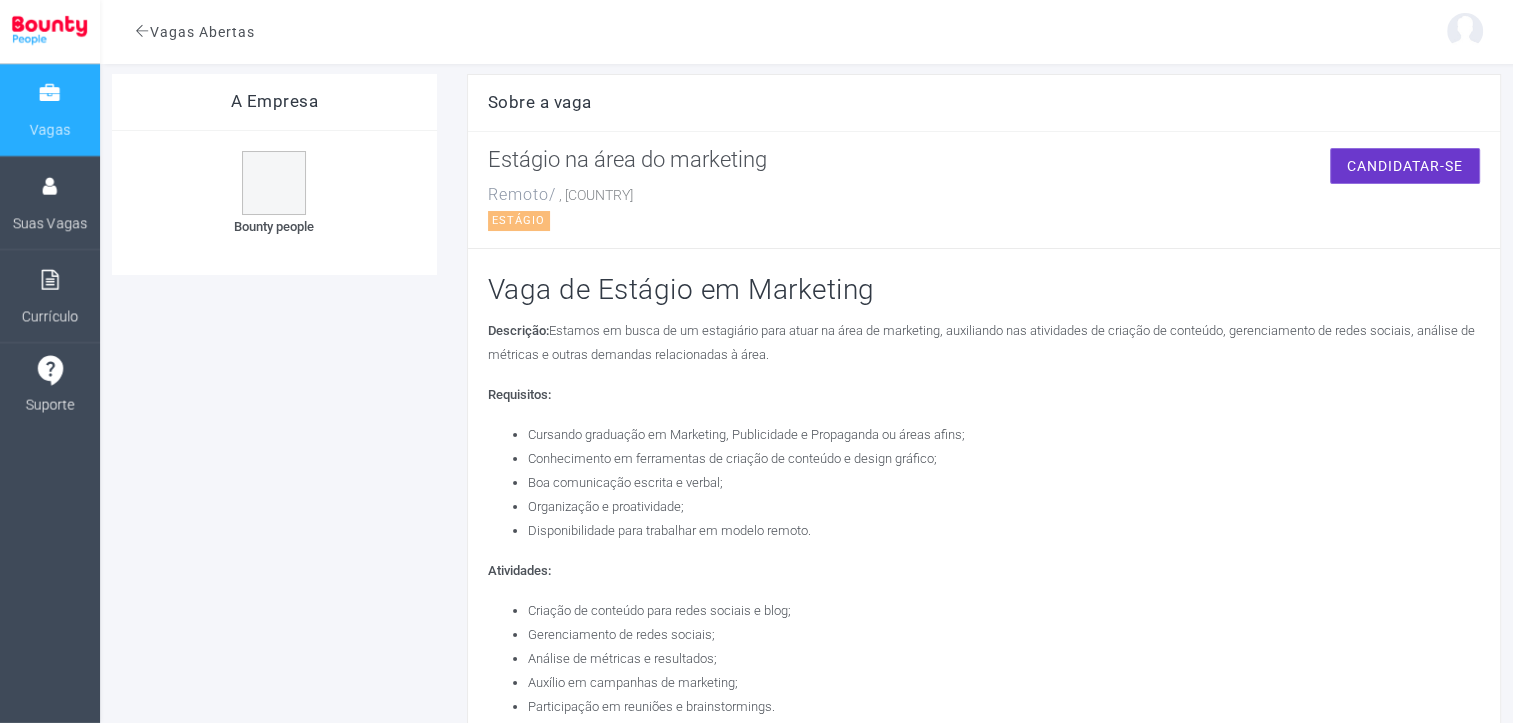 scroll, scrollTop: 0, scrollLeft: 0, axis: both 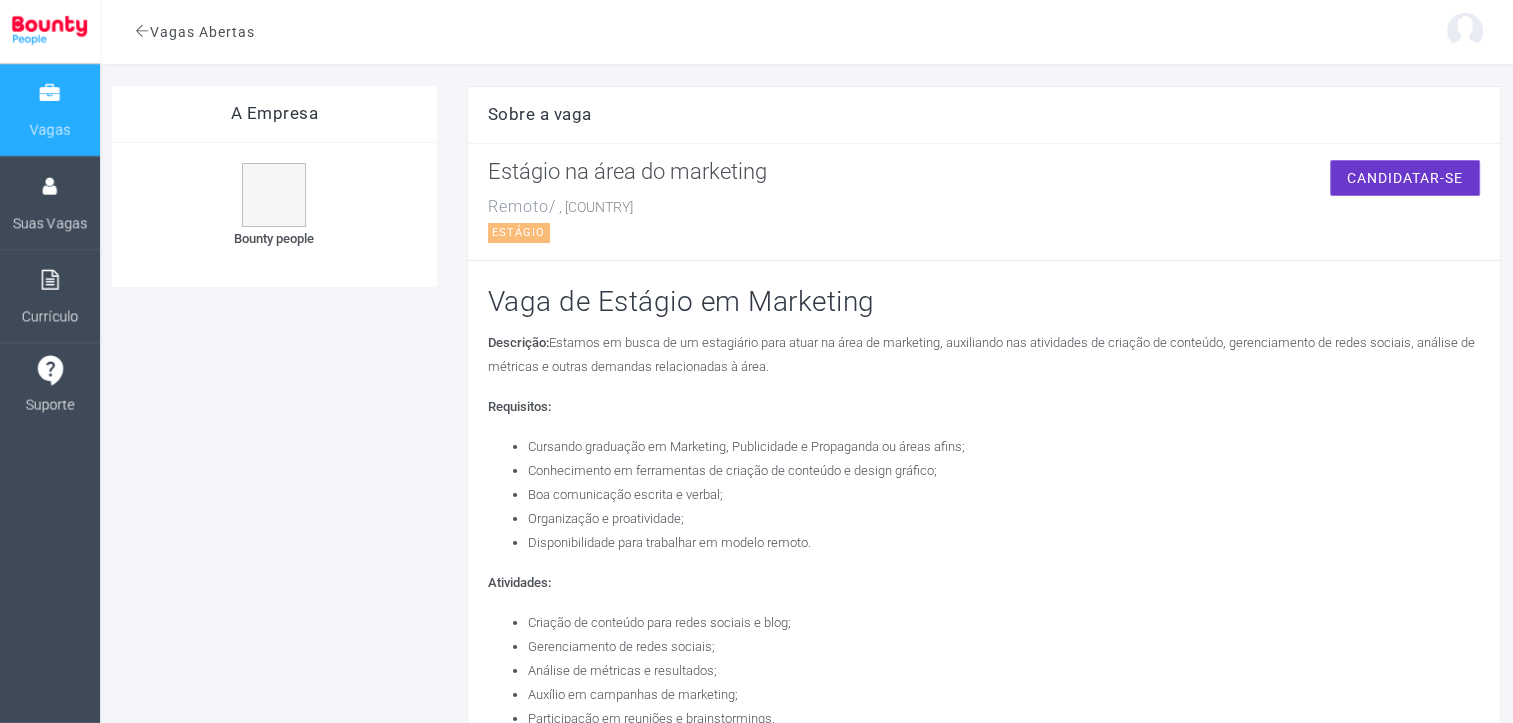 click at bounding box center [142, 31] 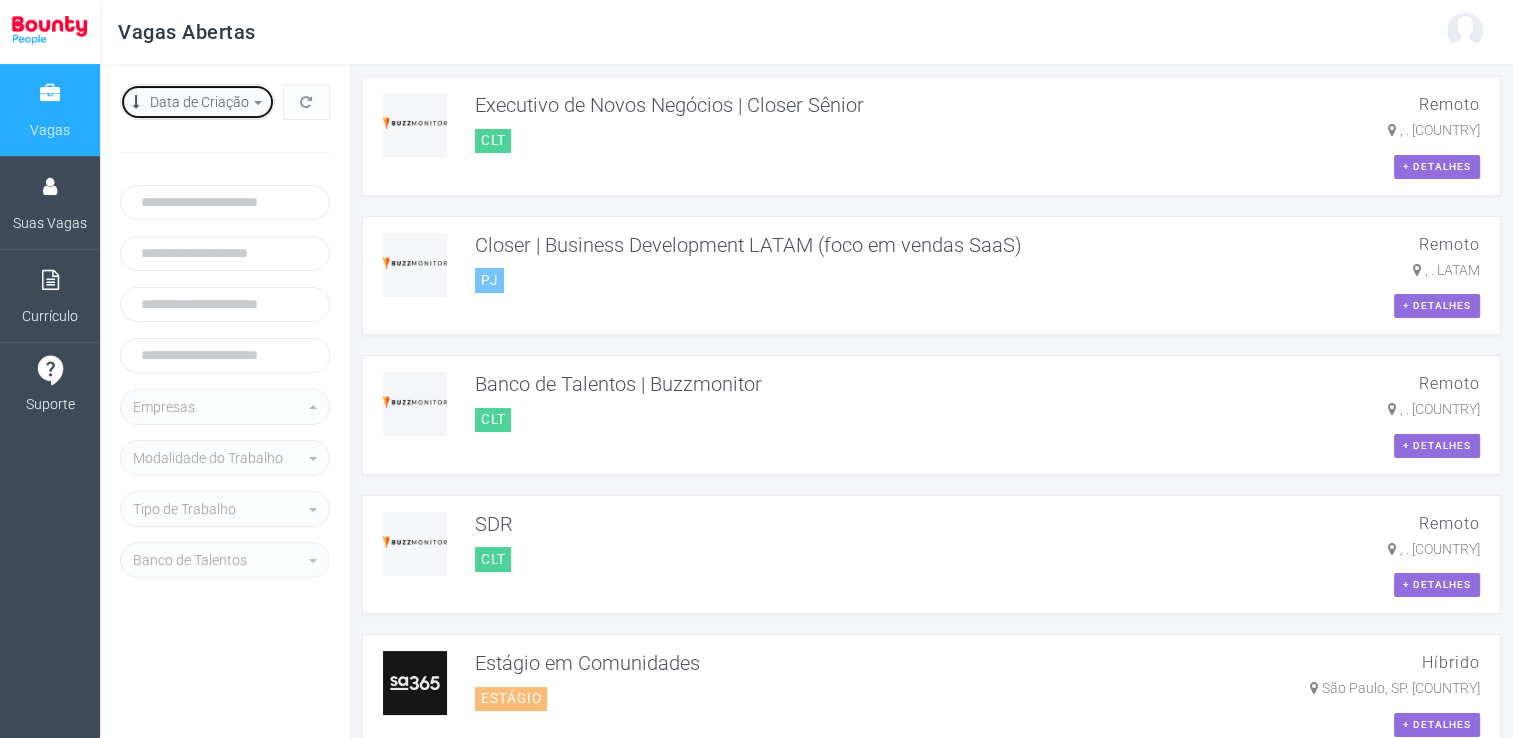 click on "Data de Criação descrecente" at bounding box center (191, 102) 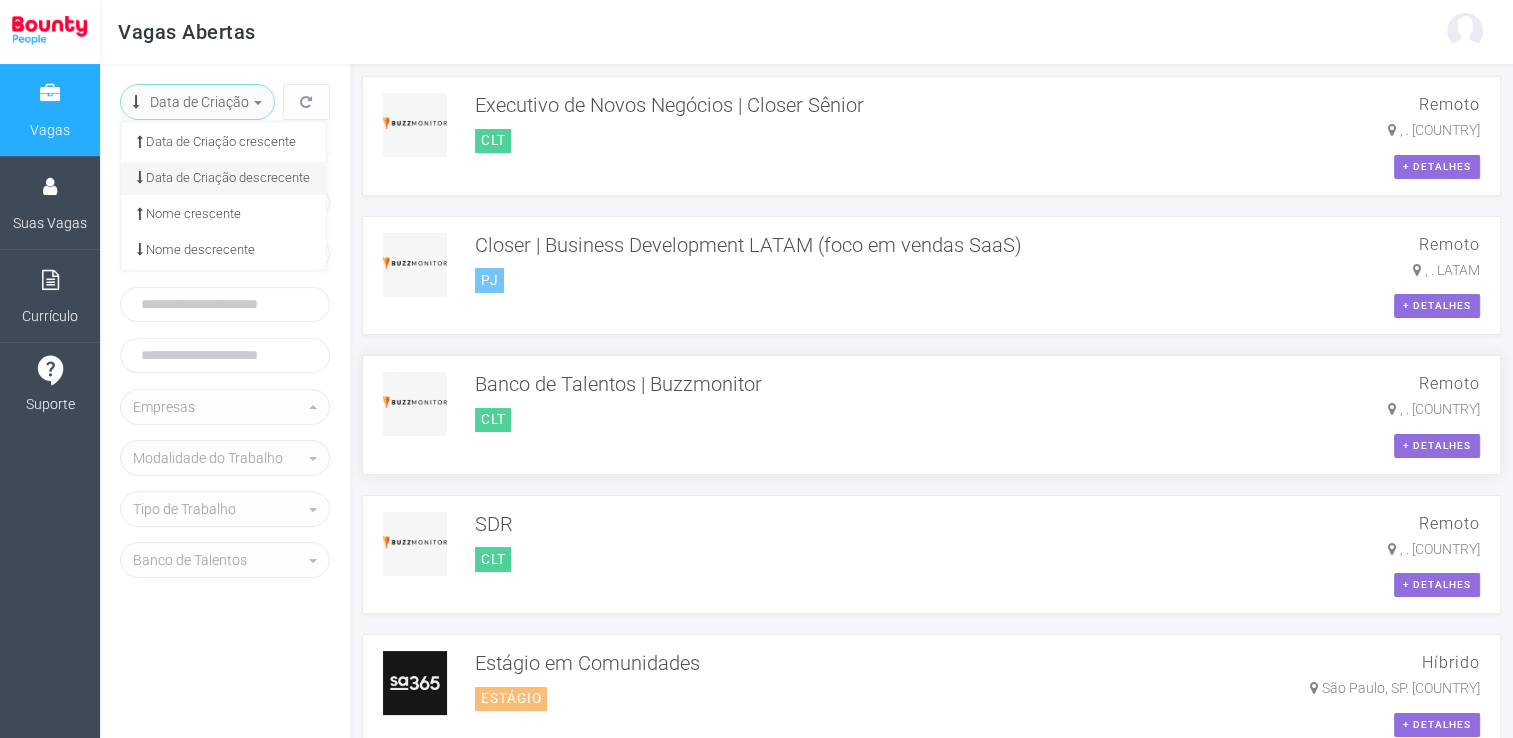 click on "Banco de Talentos | Buzzmonitor
CLT" at bounding box center (923, 402) 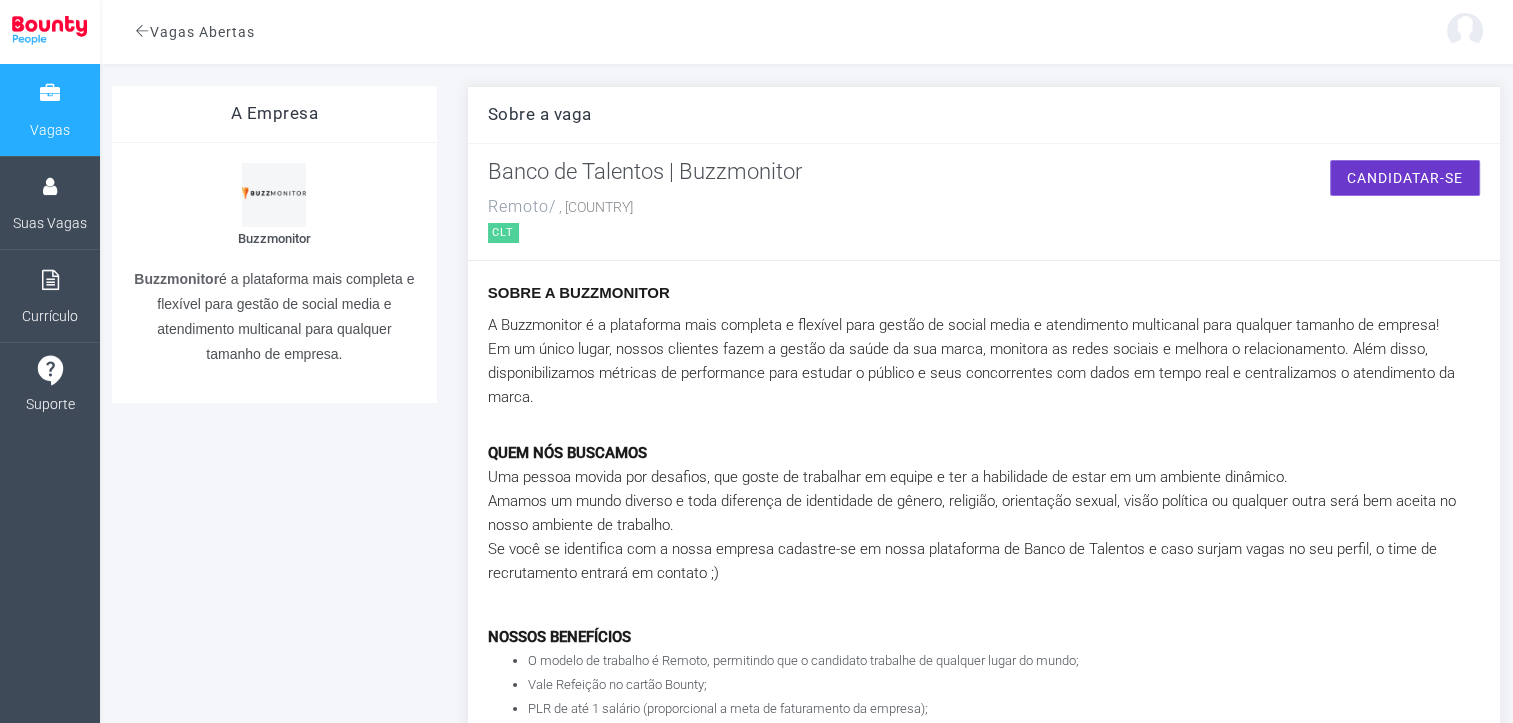 click on "Banco de Talentos | Buzzmonitor" at bounding box center (901, 173) 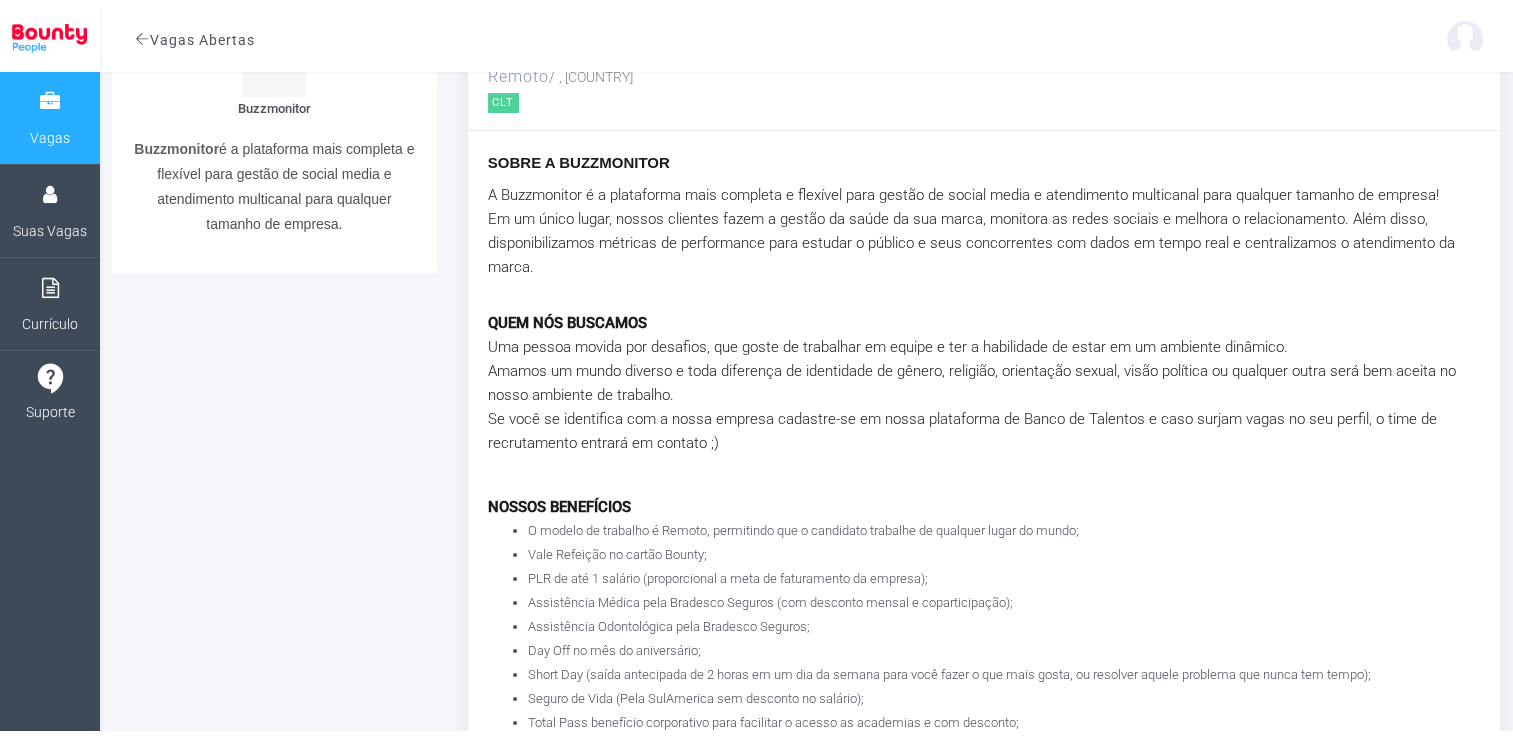 scroll, scrollTop: 0, scrollLeft: 0, axis: both 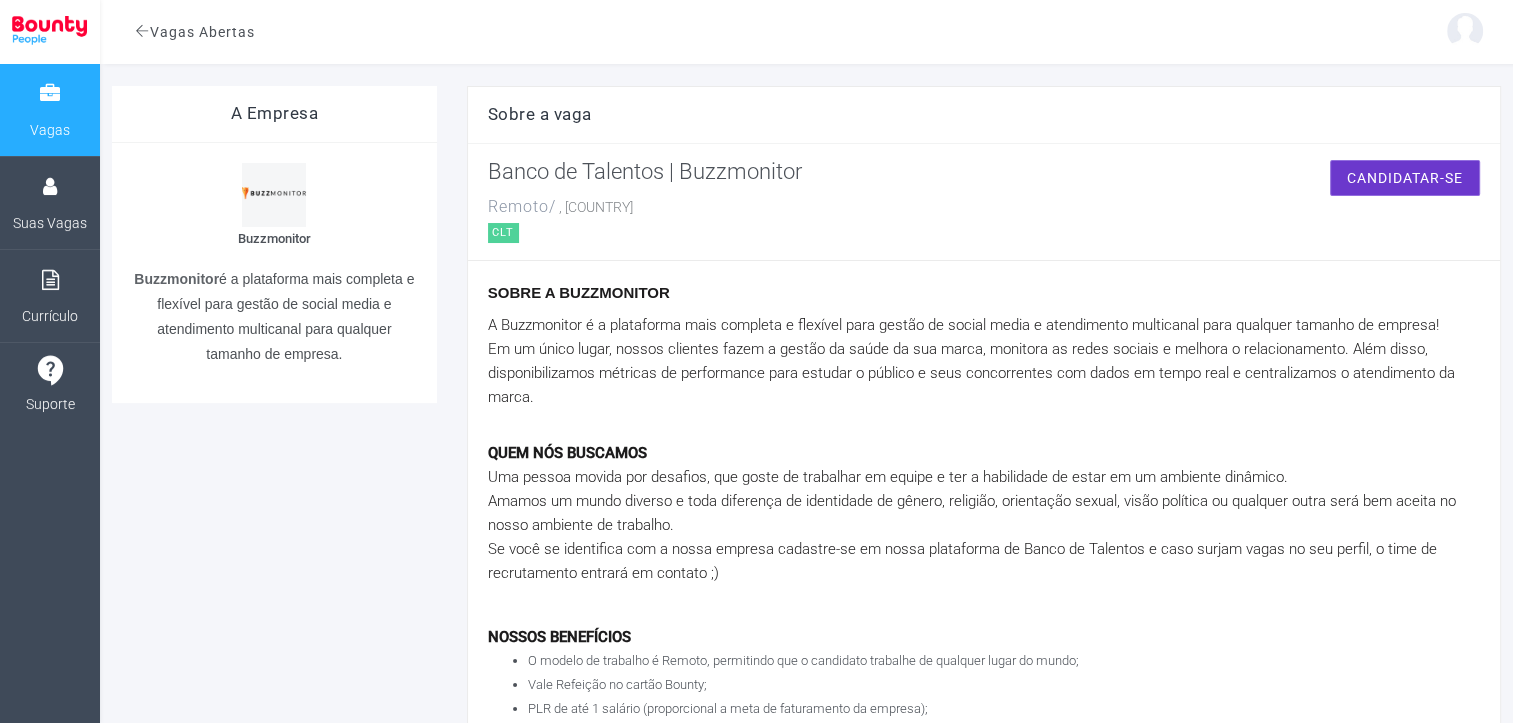click at bounding box center [142, 31] 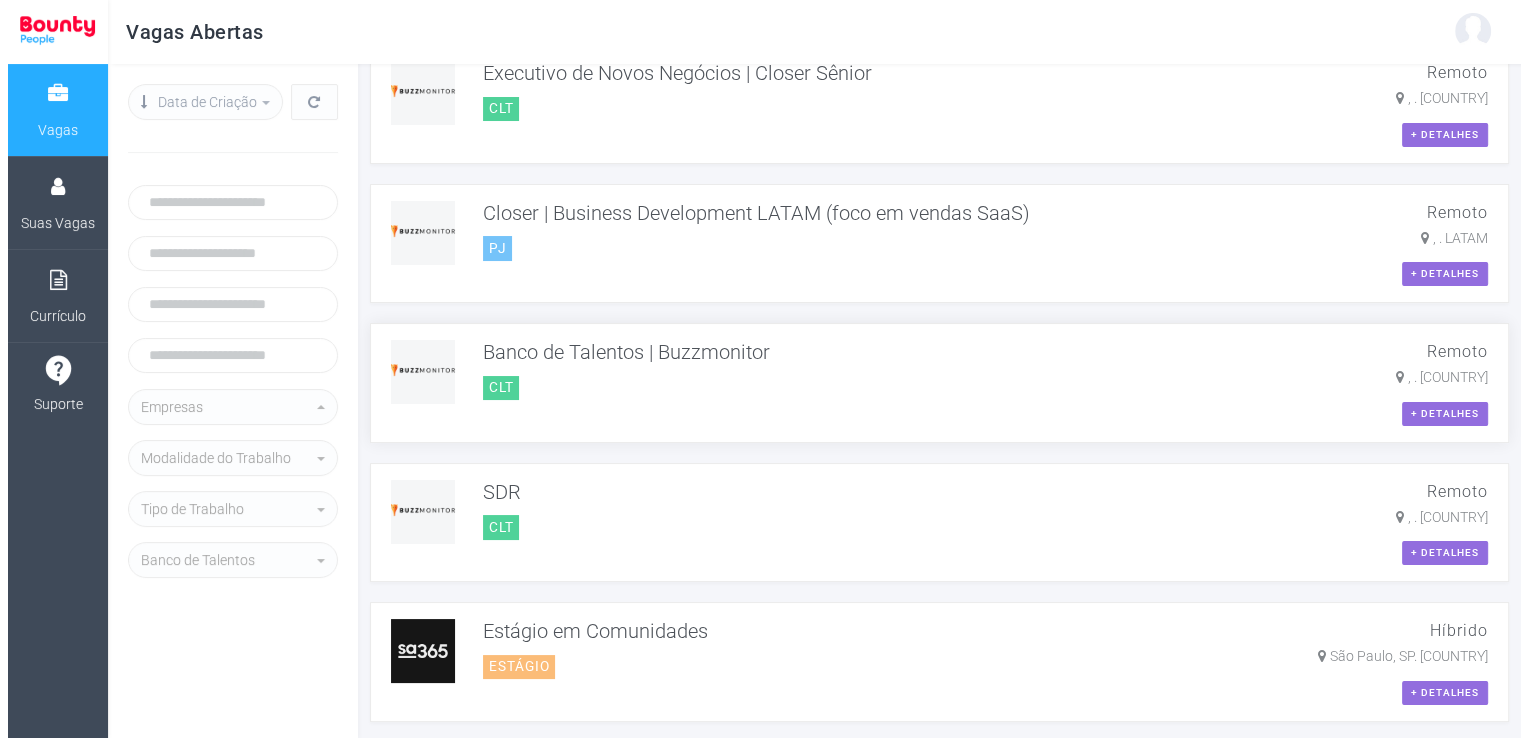 scroll, scrollTop: 0, scrollLeft: 0, axis: both 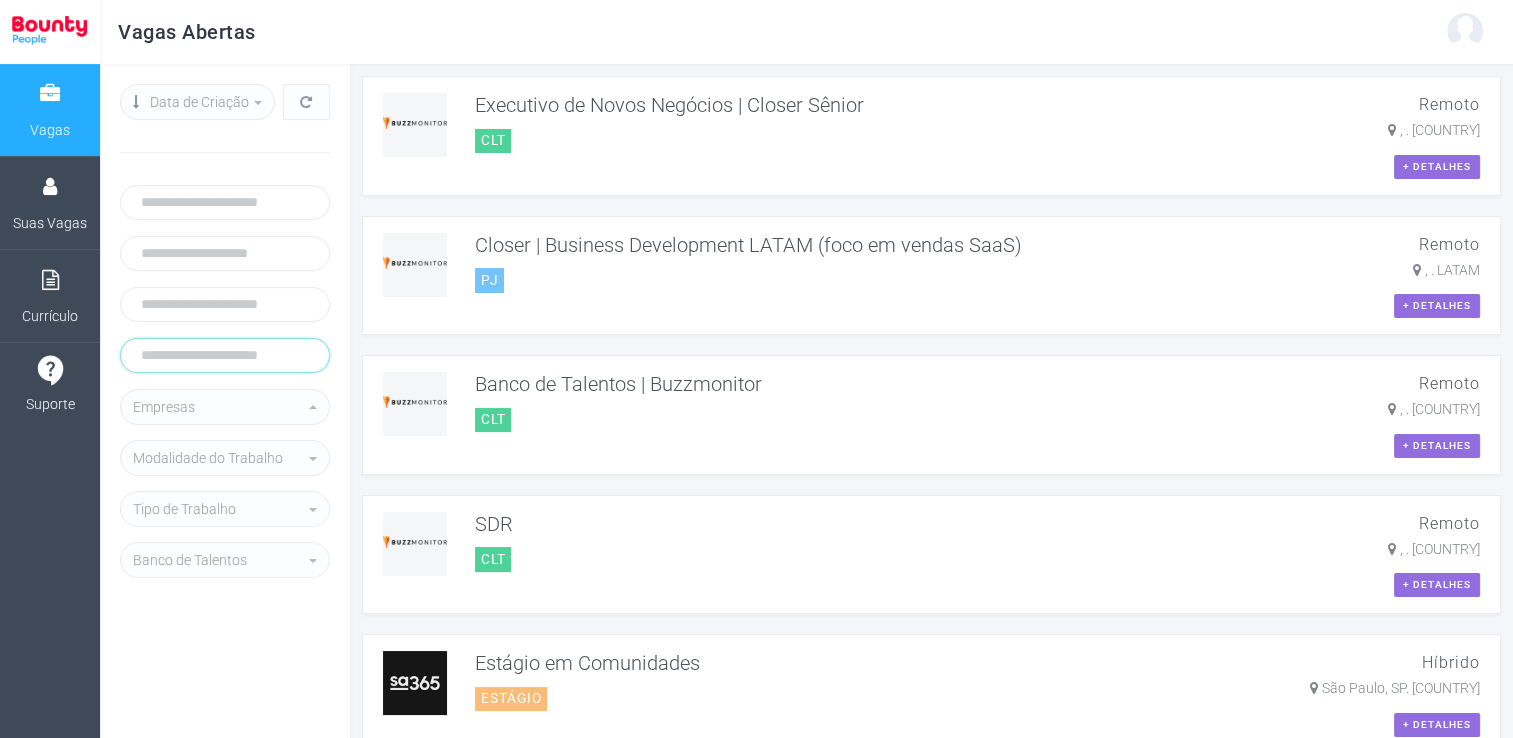 click at bounding box center (225, 355) 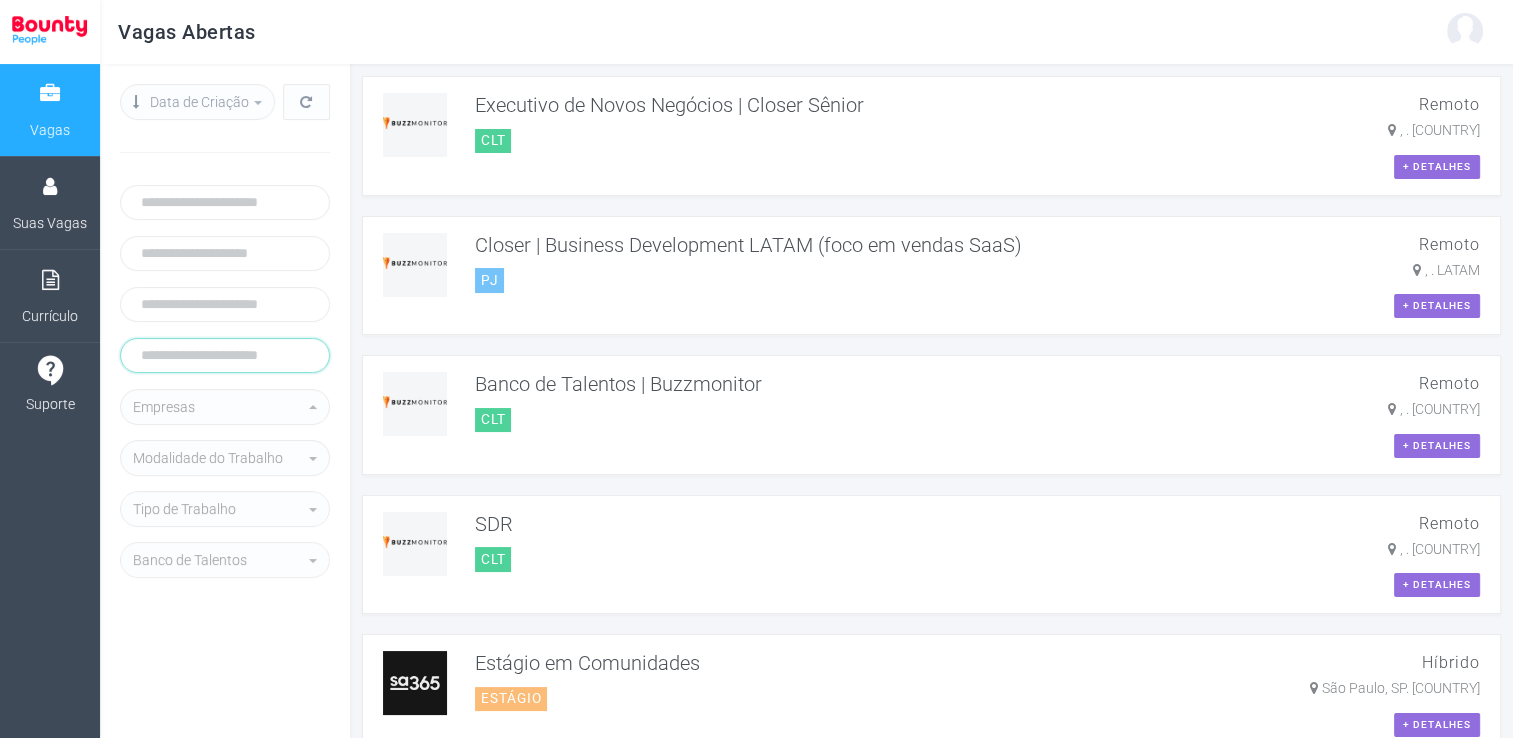 type on "******" 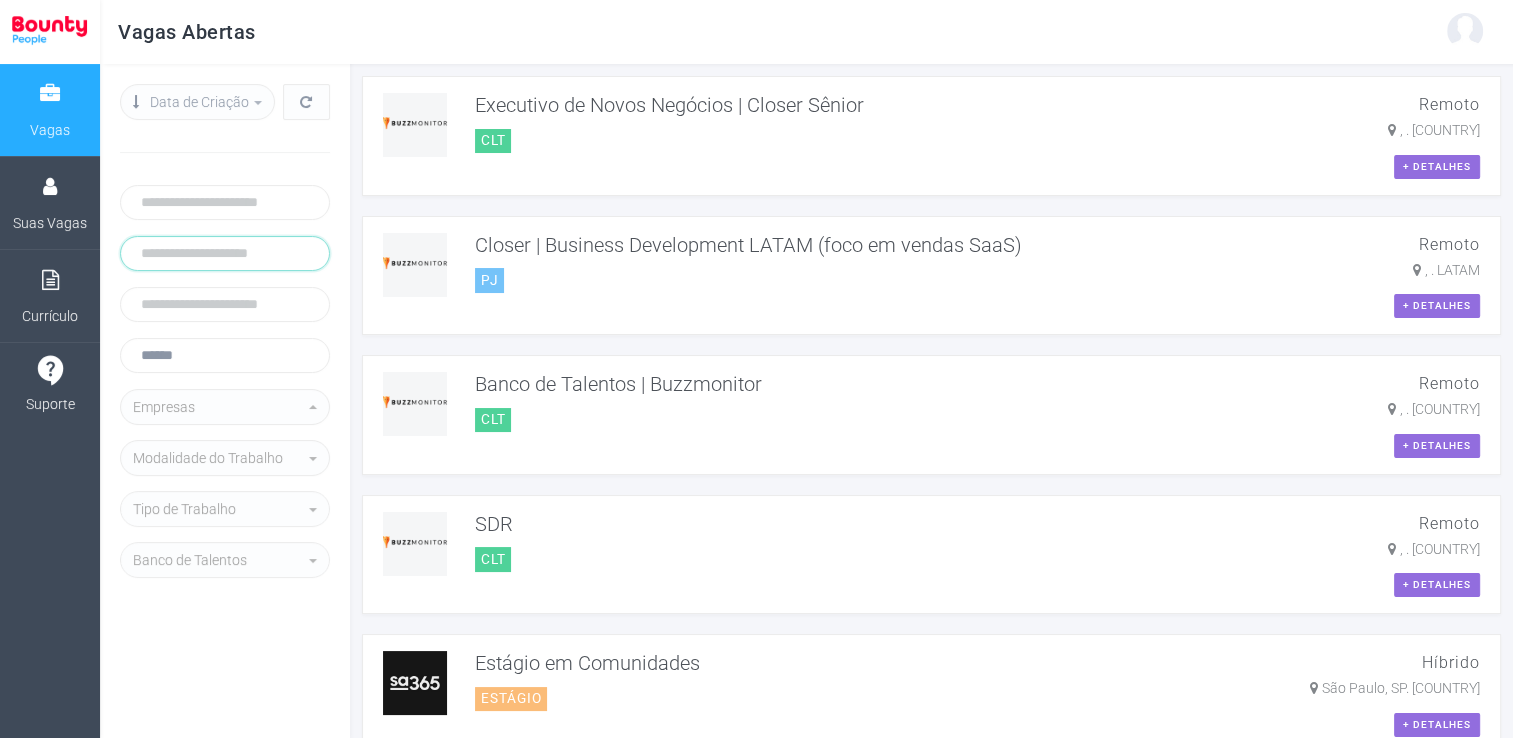 type on "******" 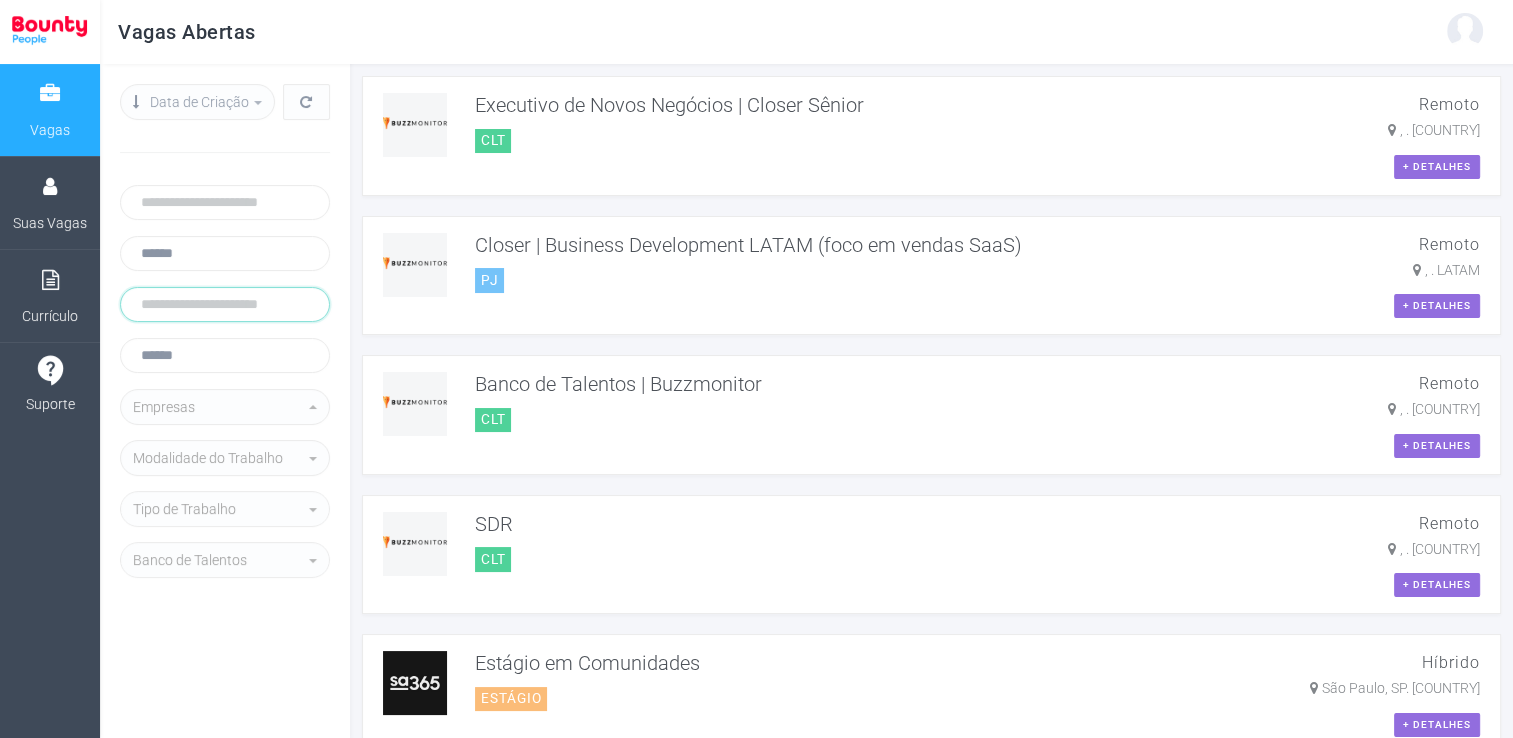 type on "**" 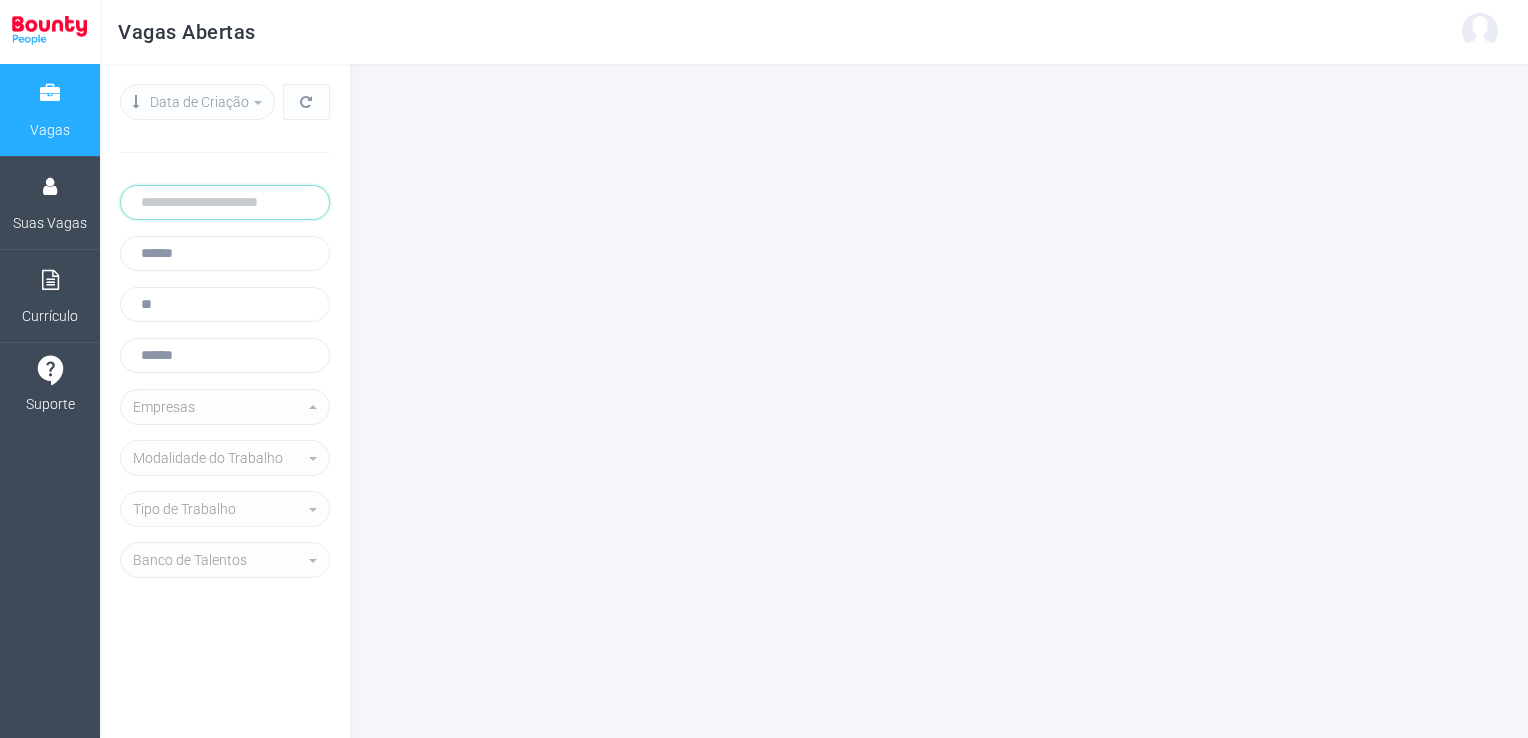 click at bounding box center [225, 202] 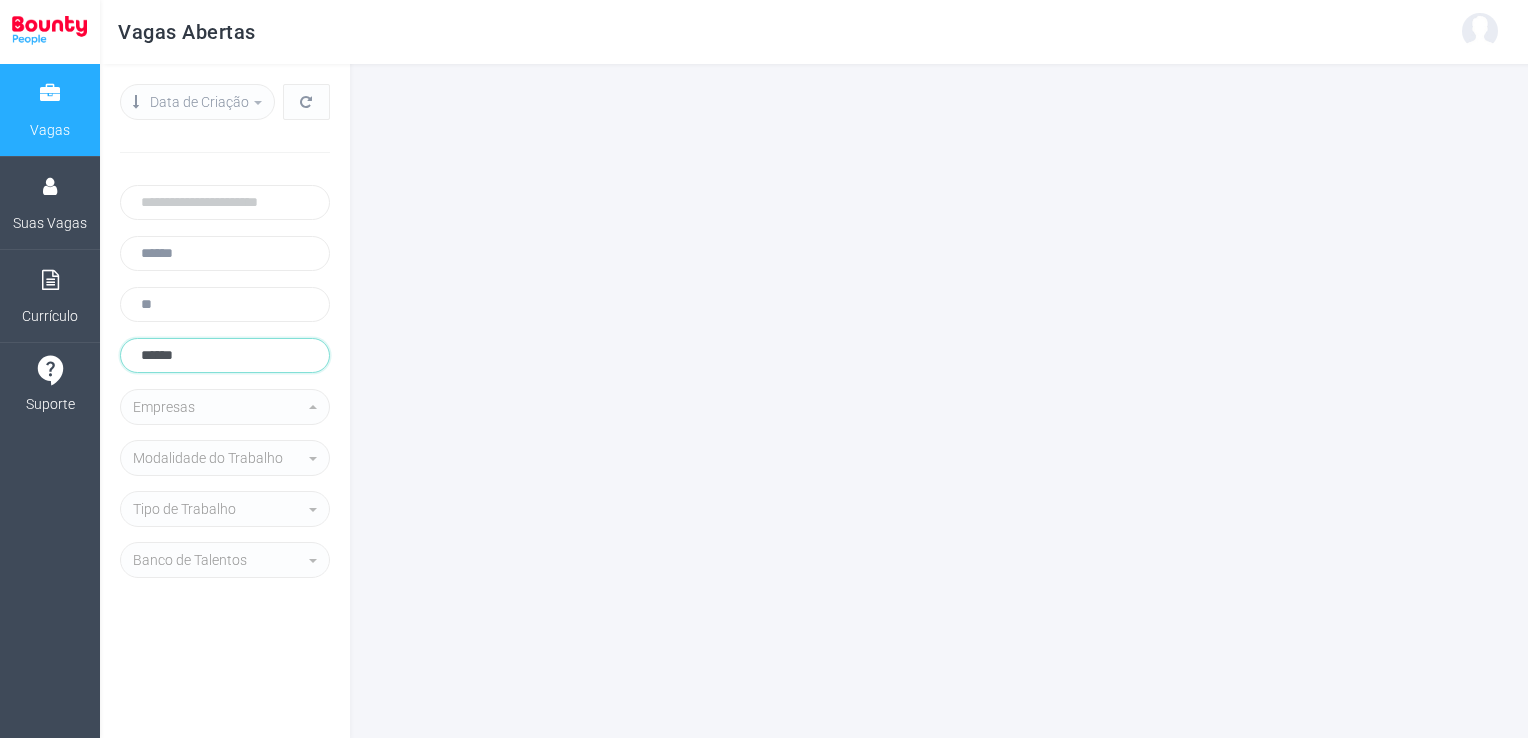 click on "******" at bounding box center (225, 355) 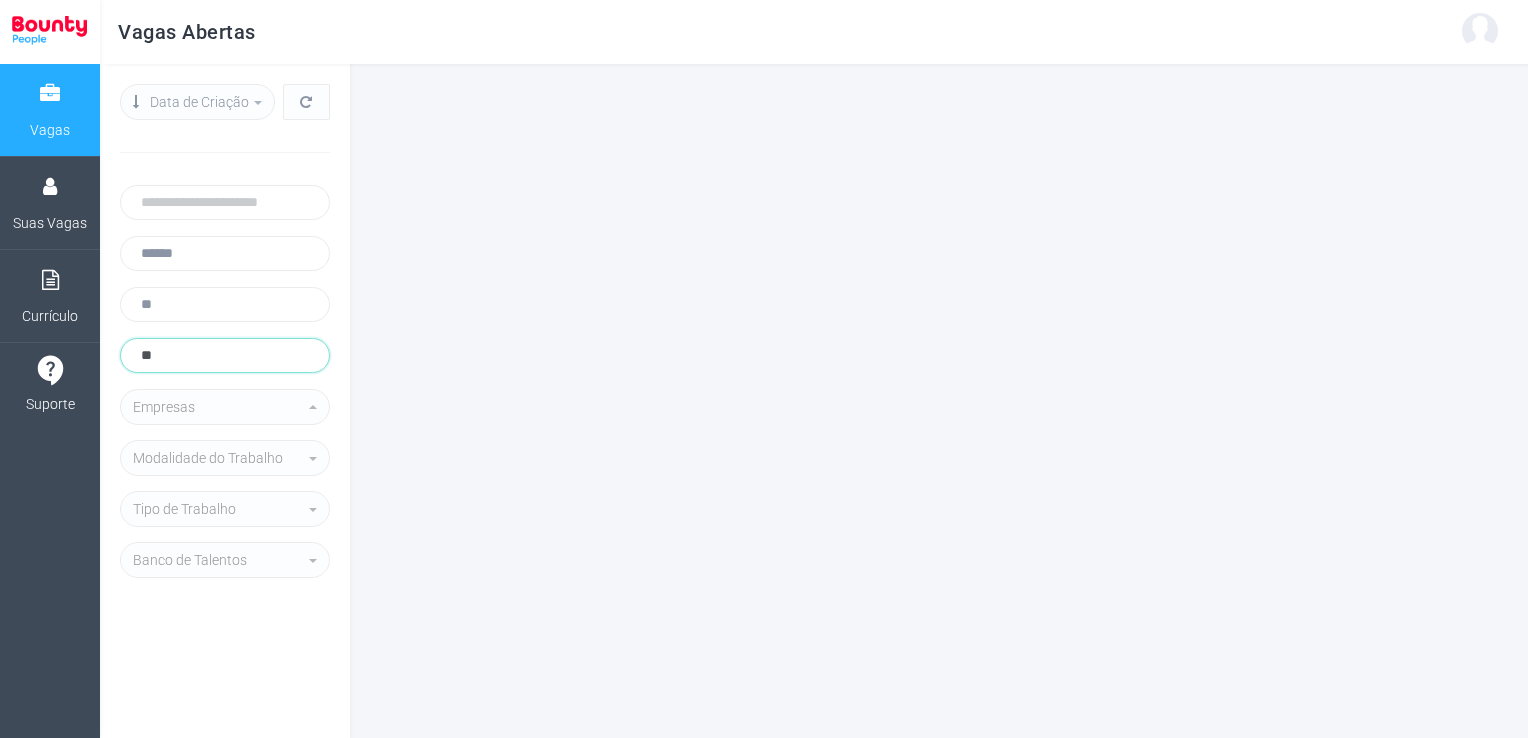 type on "*" 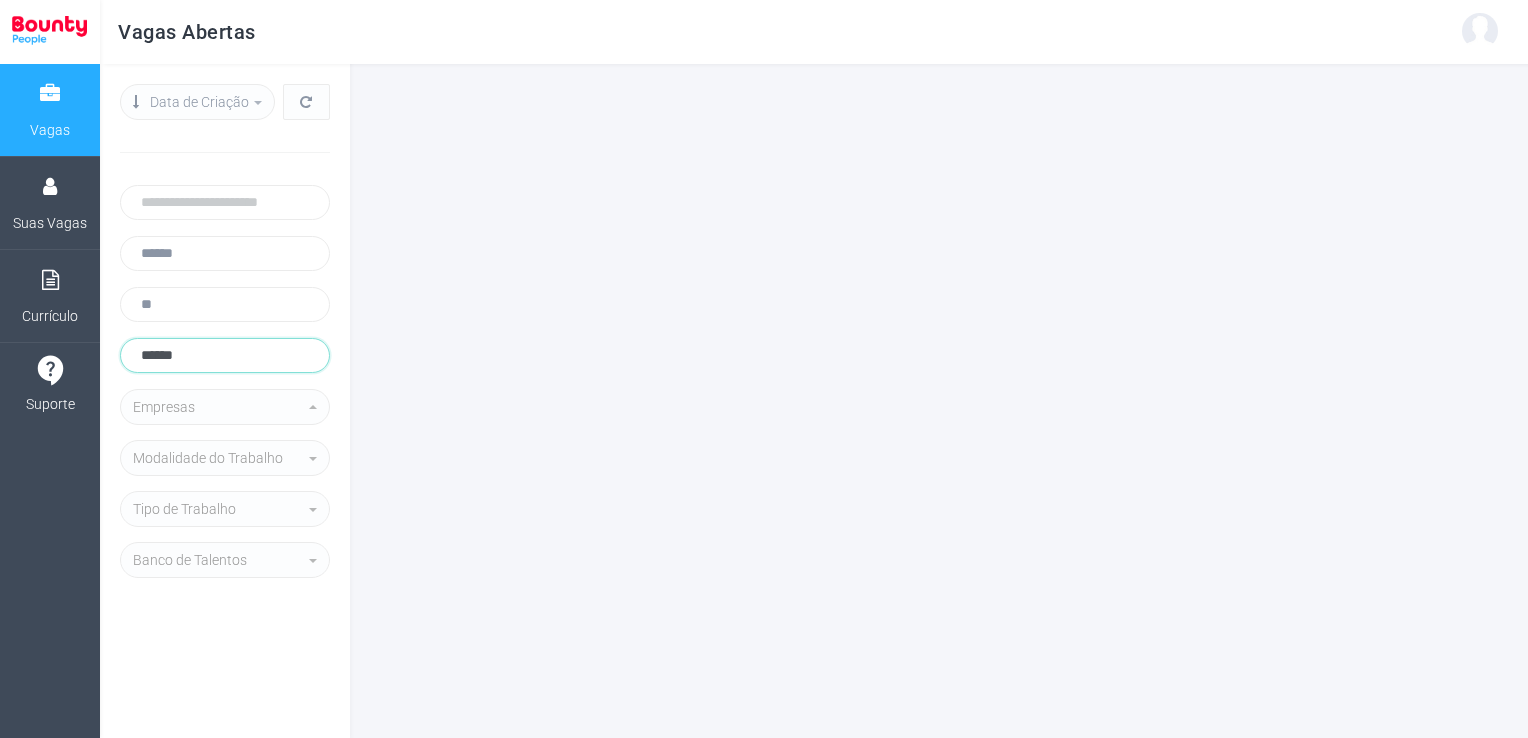 type on "******" 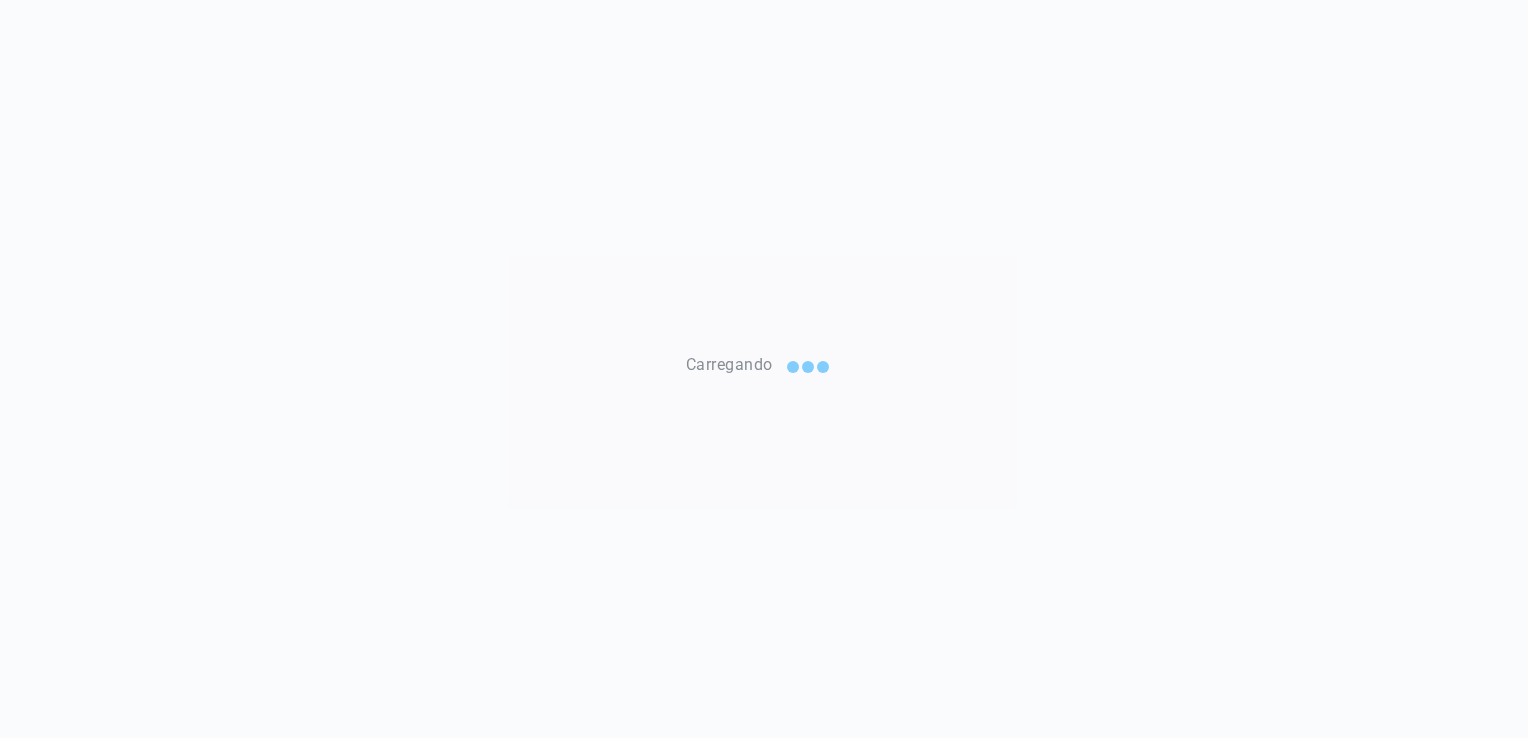 scroll, scrollTop: 0, scrollLeft: 0, axis: both 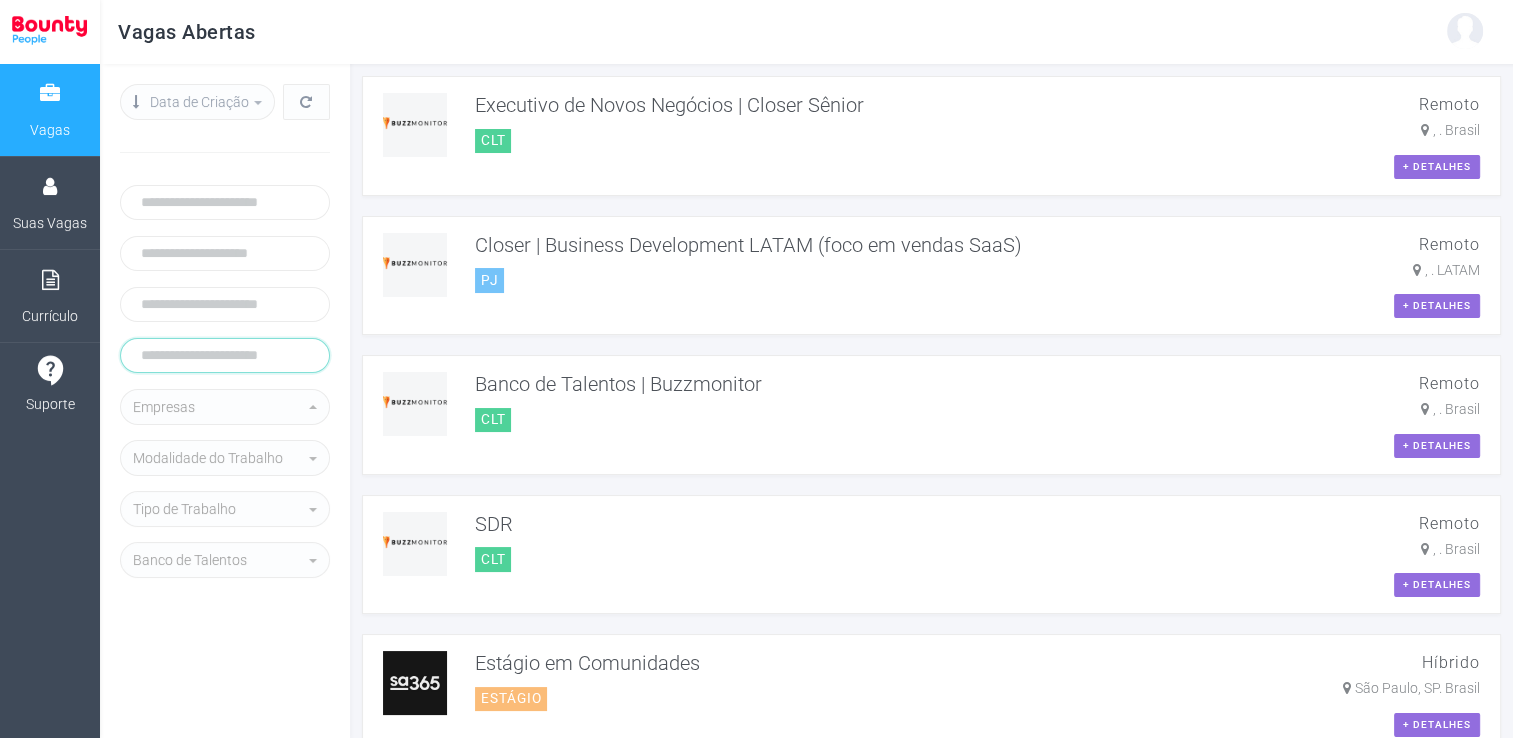 click at bounding box center [225, 355] 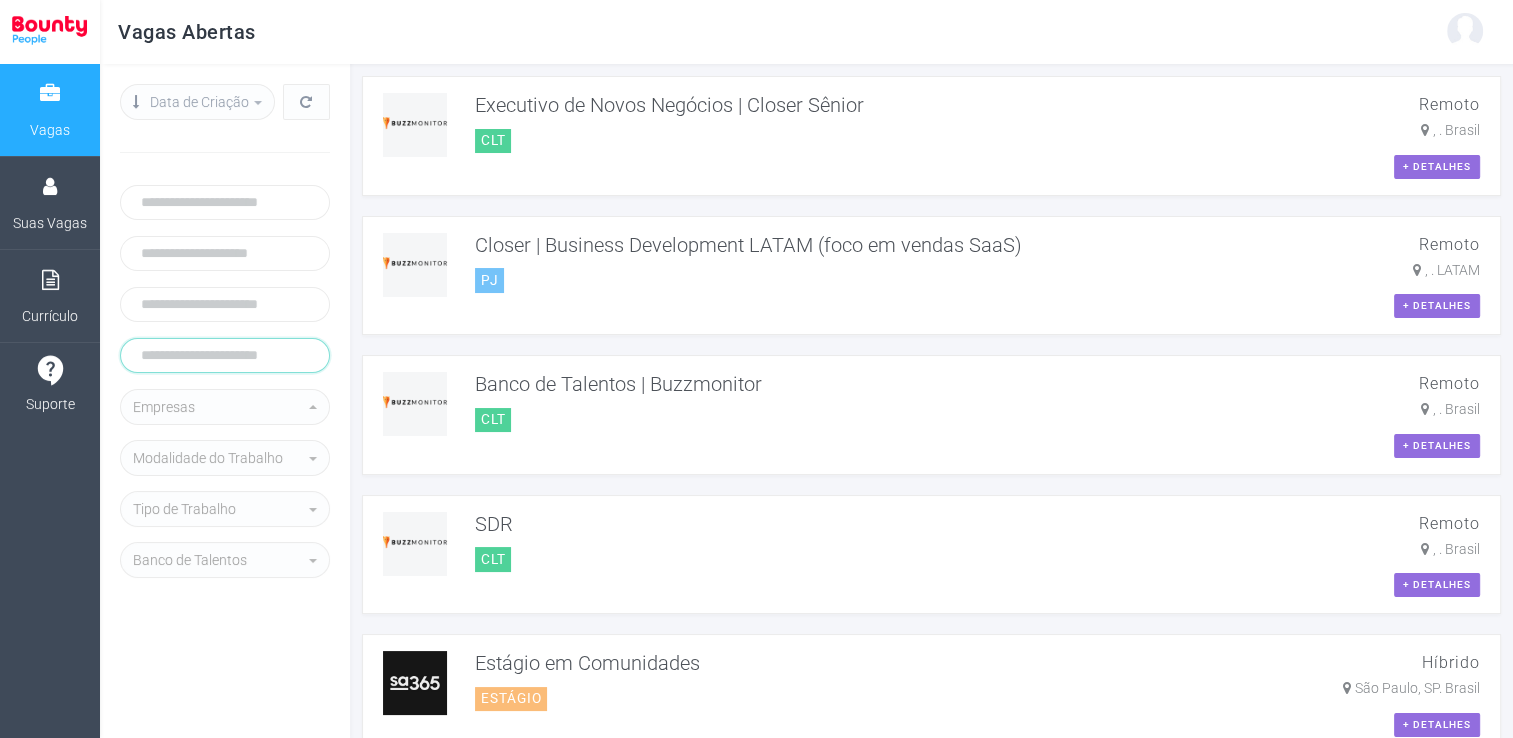 type on "******" 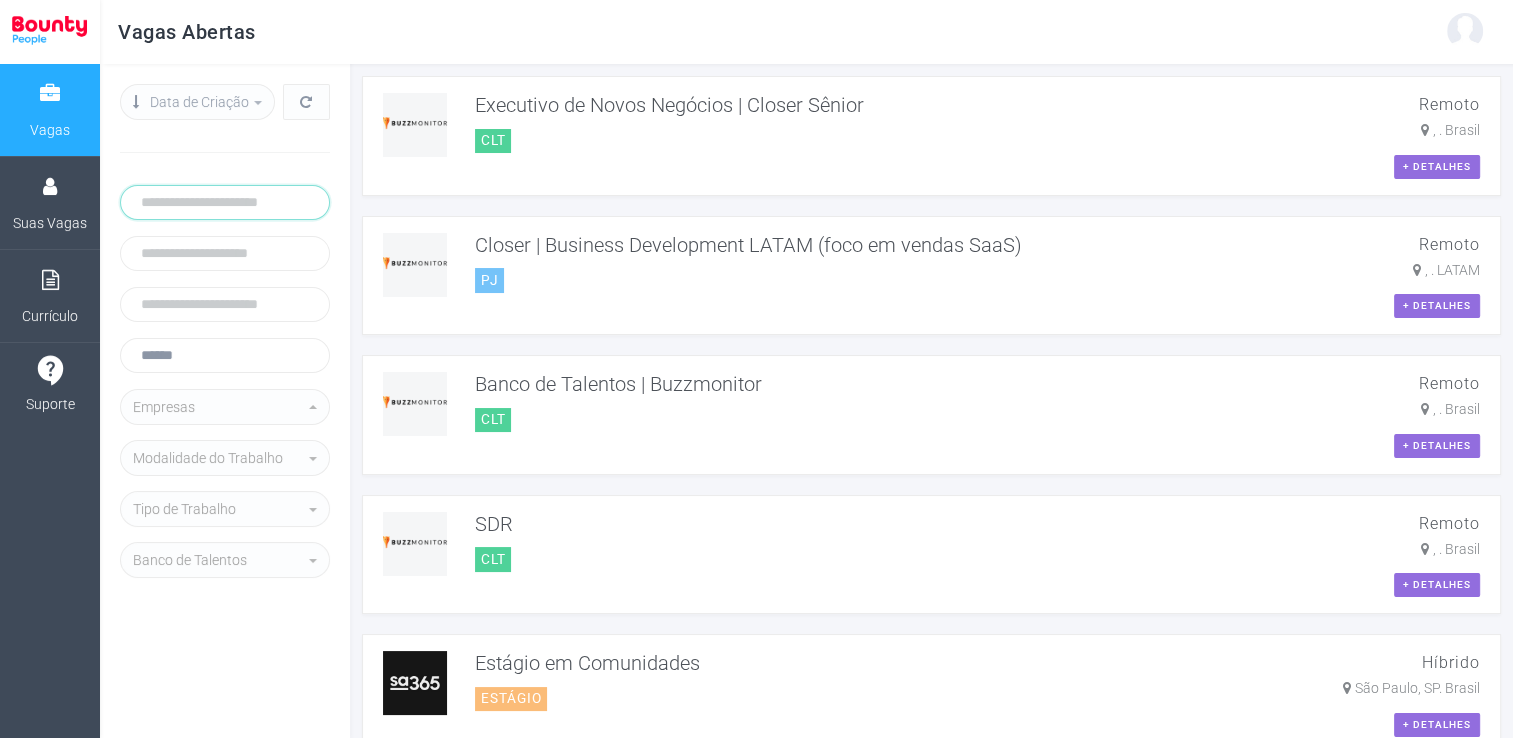 type 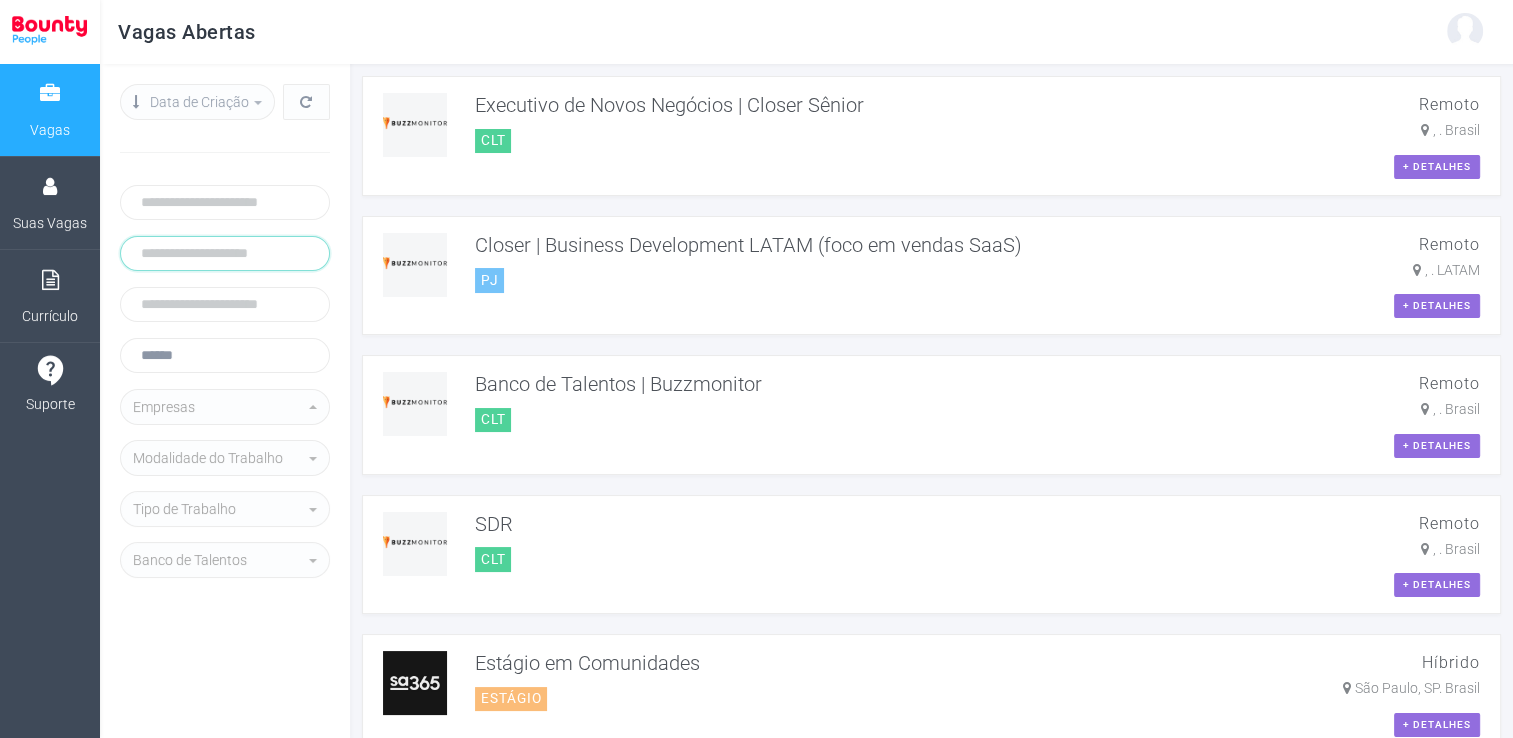 type on "******" 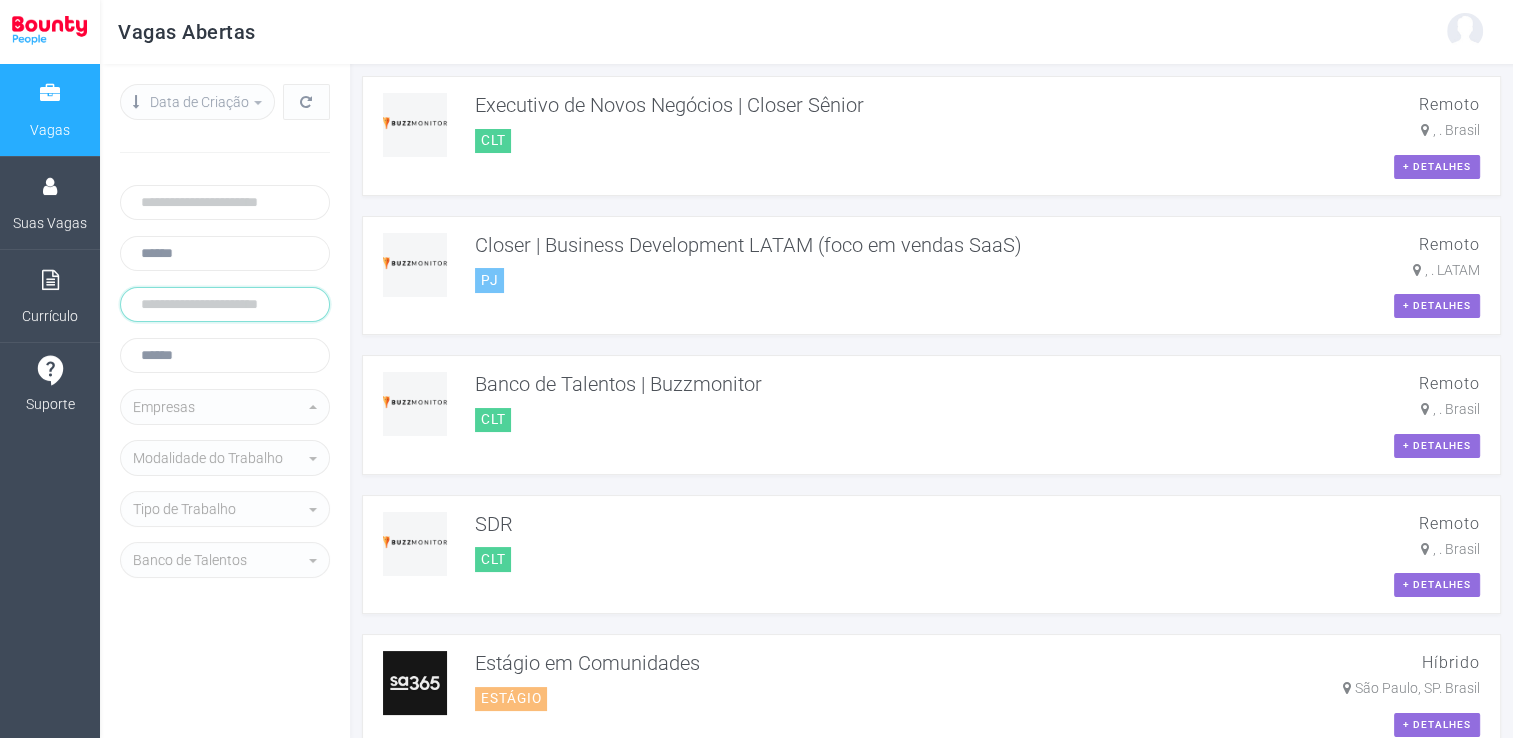 type on "**" 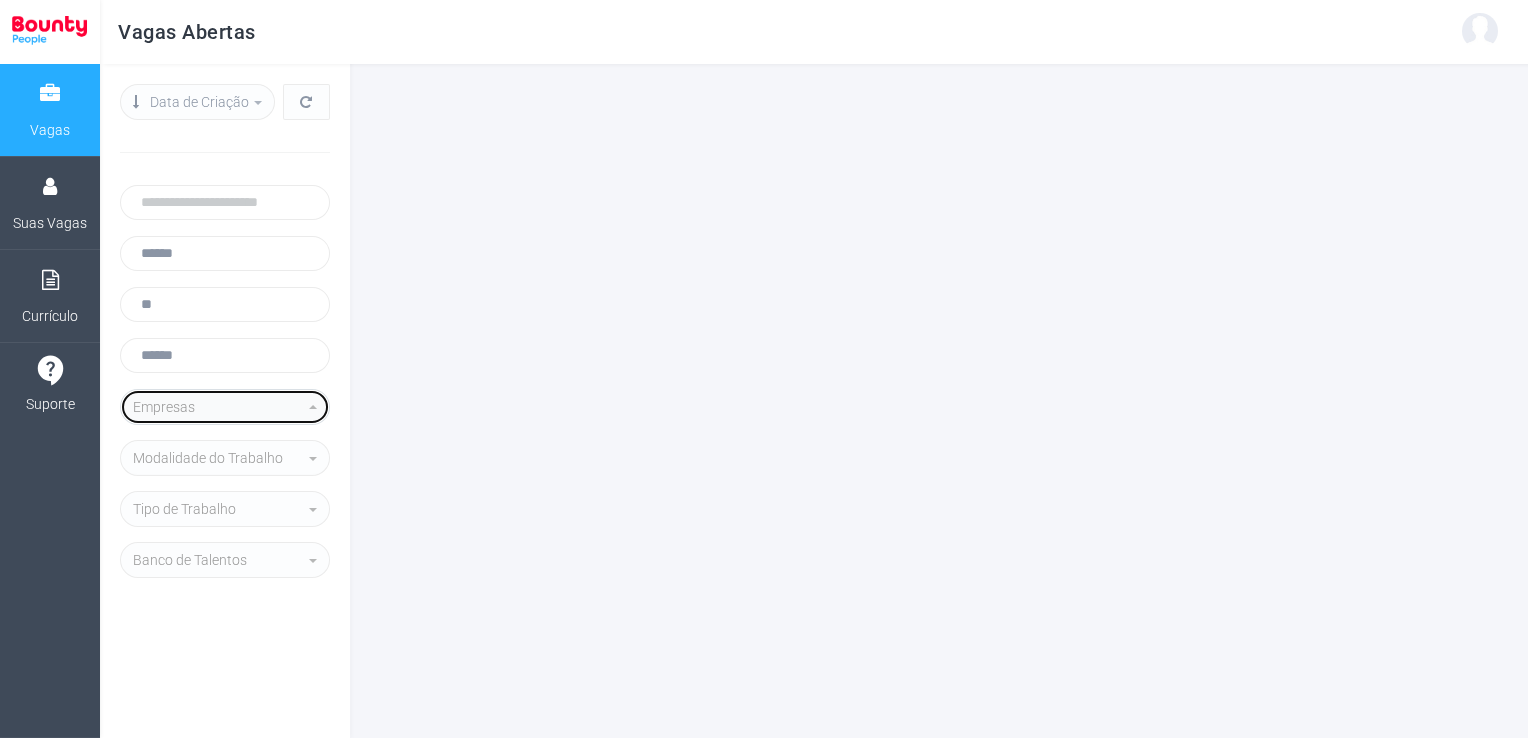 click on "Empresas" at bounding box center [219, 407] 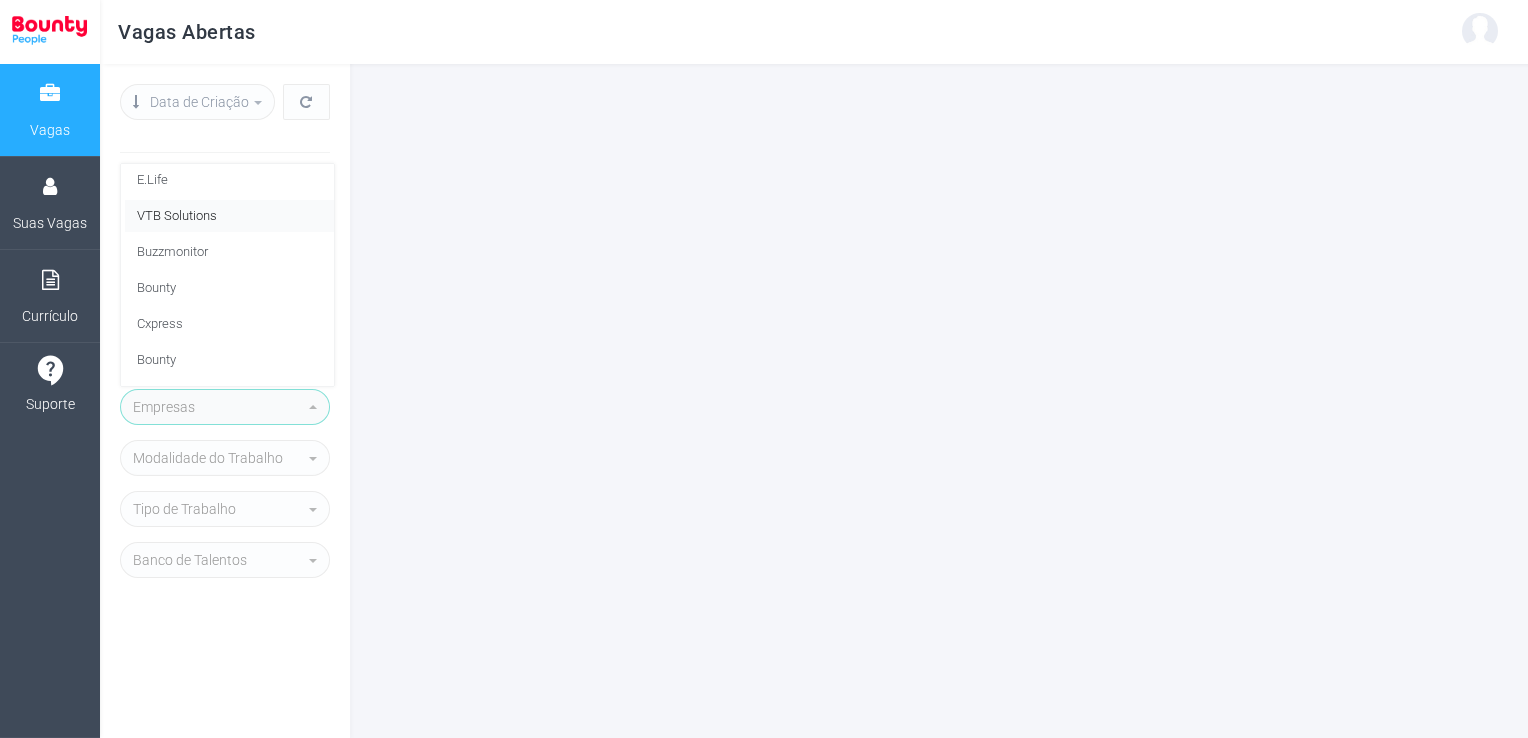 click on "VTB Solutions" at bounding box center (177, 216) 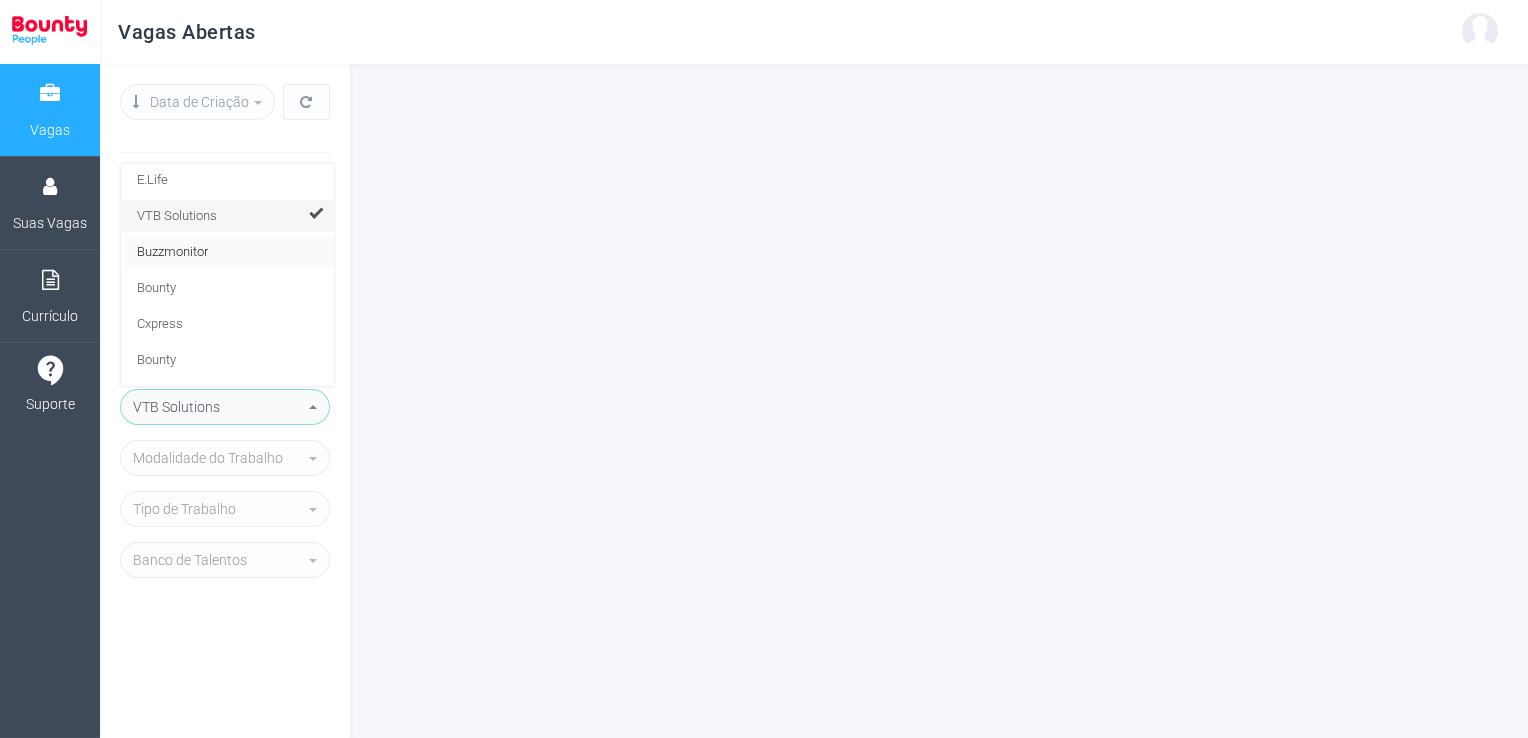 click on "Buzzmonitor" at bounding box center (172, 252) 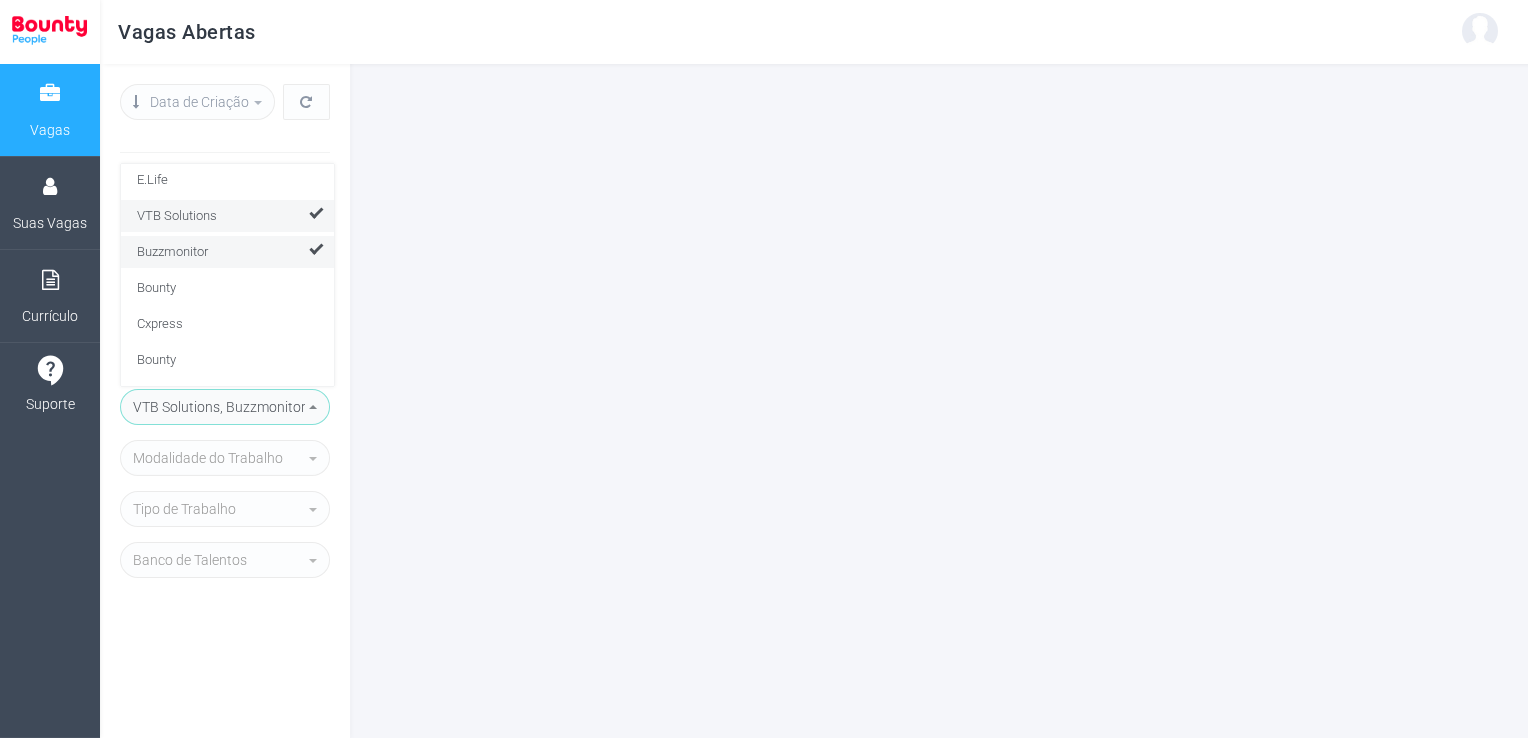 click on "VTB Solutions" at bounding box center [229, 216] 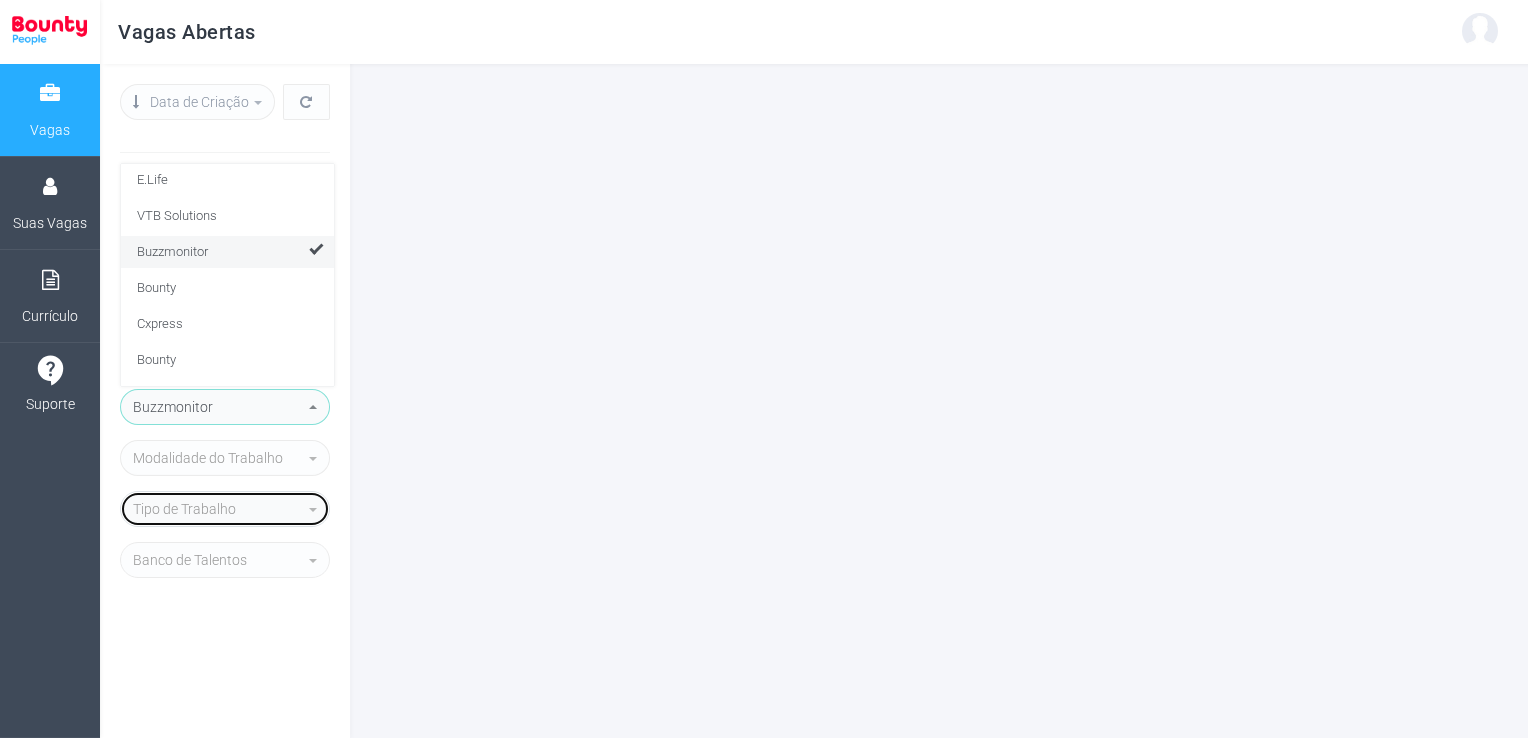 click on "Tipo de Trabalho" at bounding box center (219, 509) 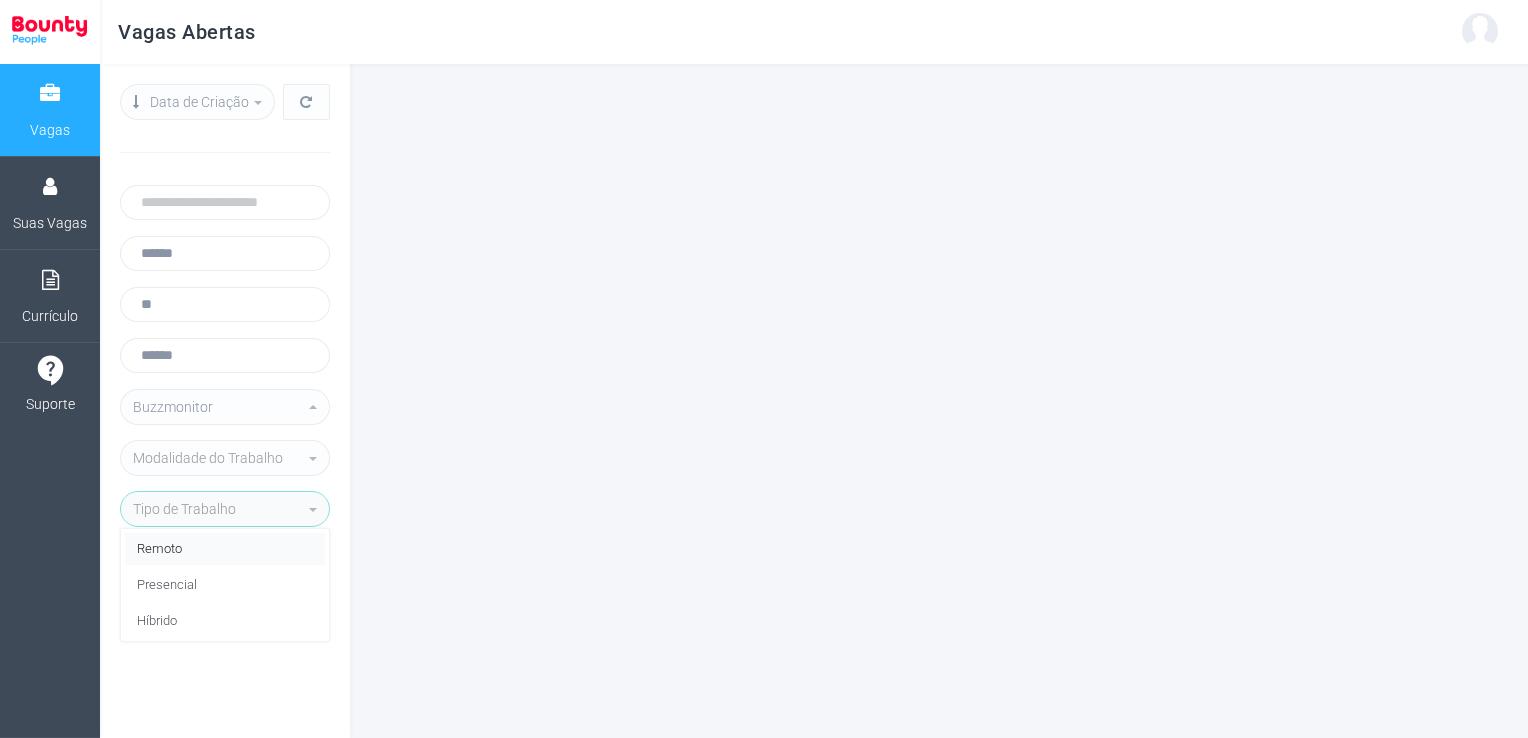click on "Remoto" at bounding box center [225, 549] 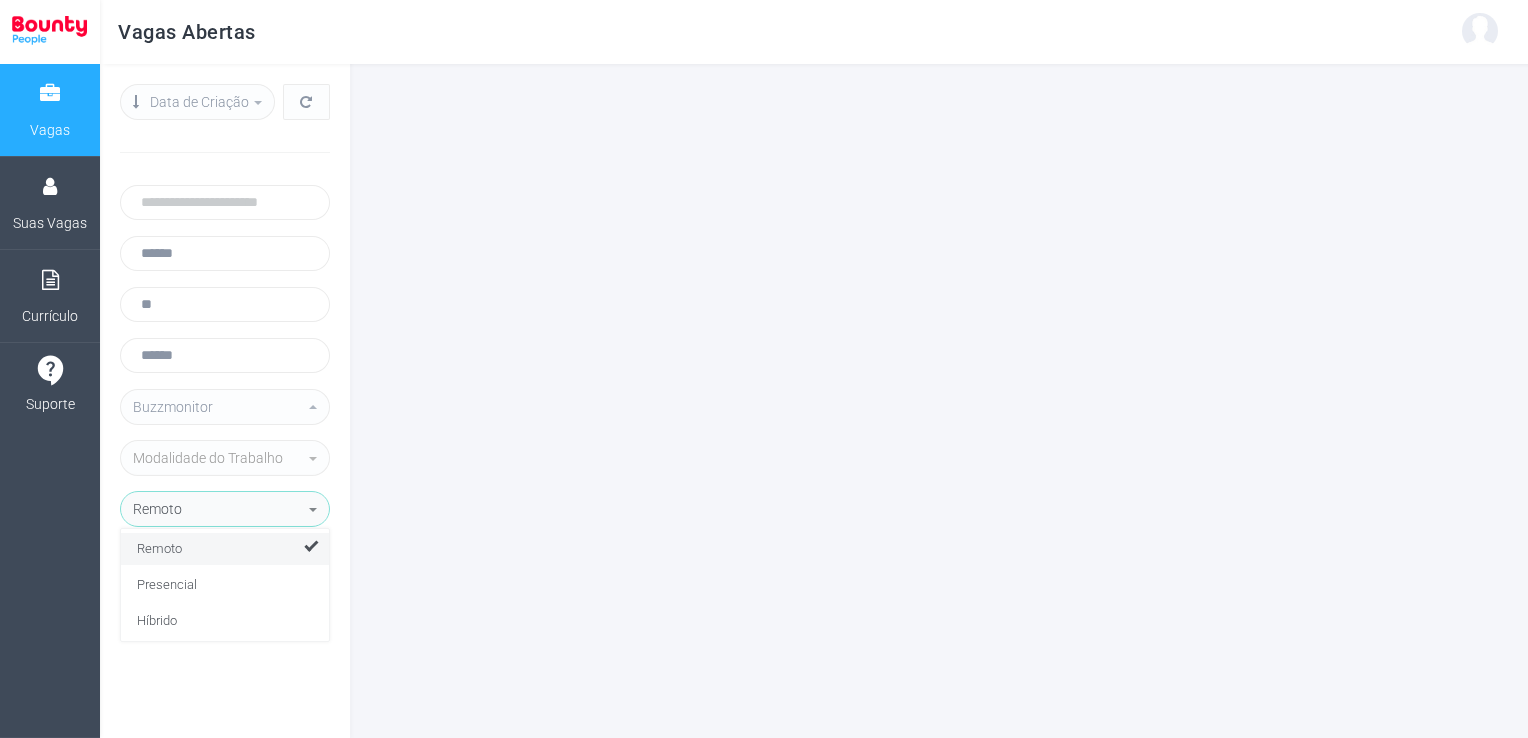 click at bounding box center (939, 401) 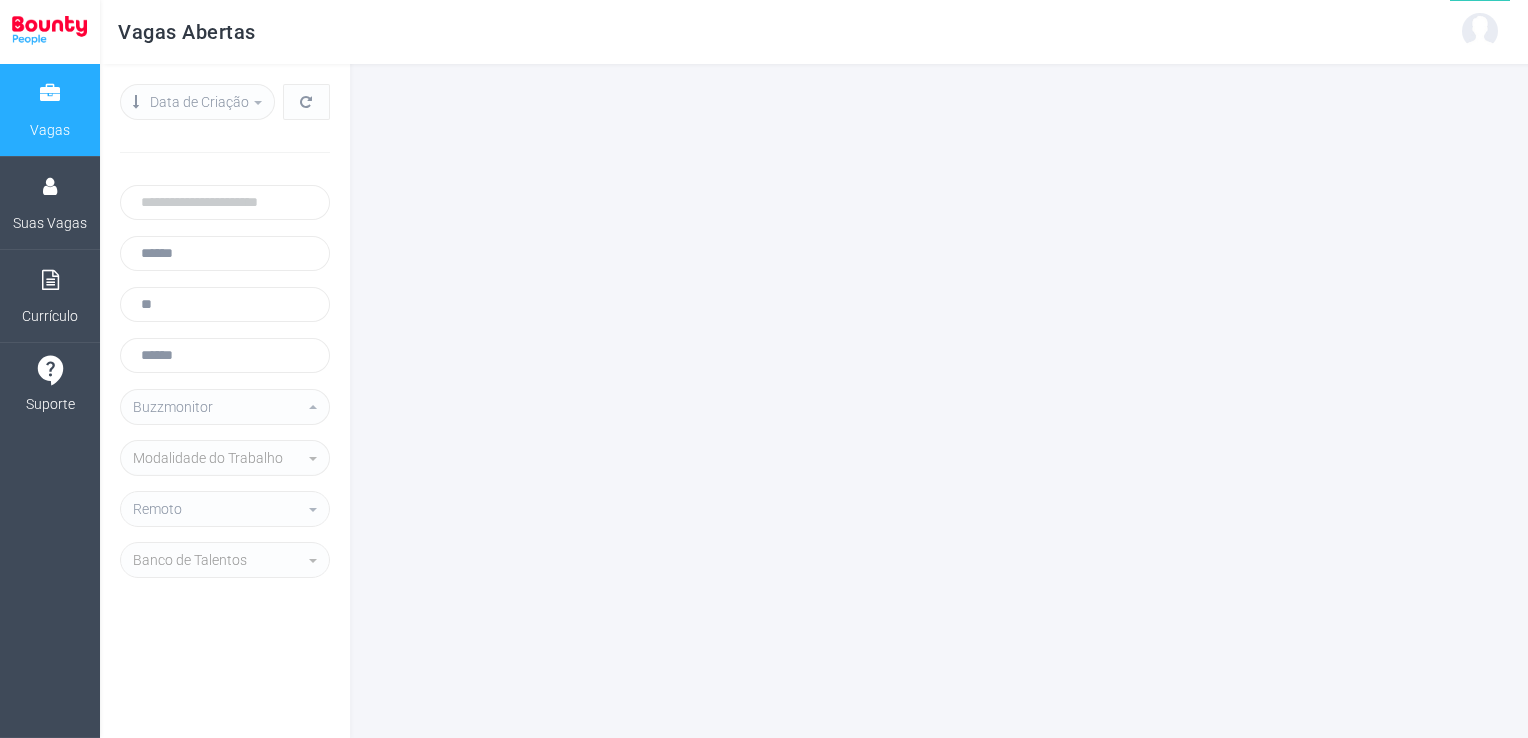 click at bounding box center [1480, 32] 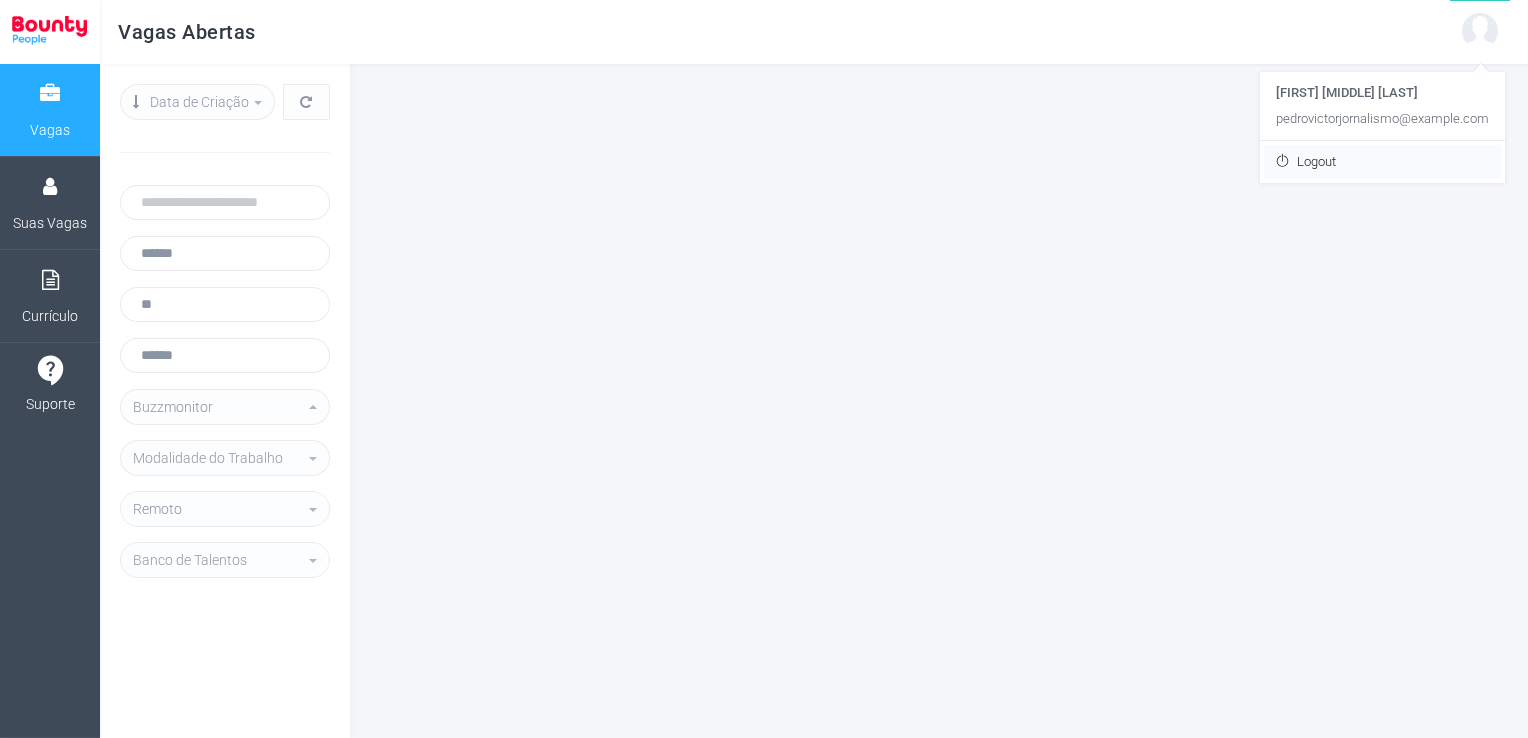 click on "Logout" at bounding box center (1382, 162) 